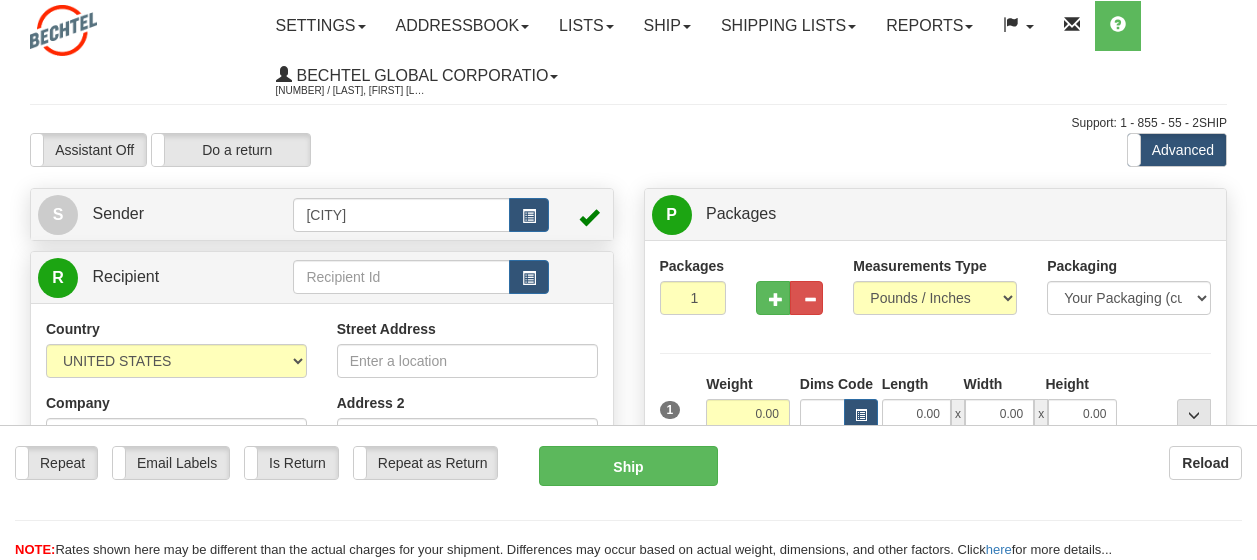 scroll, scrollTop: 0, scrollLeft: 0, axis: both 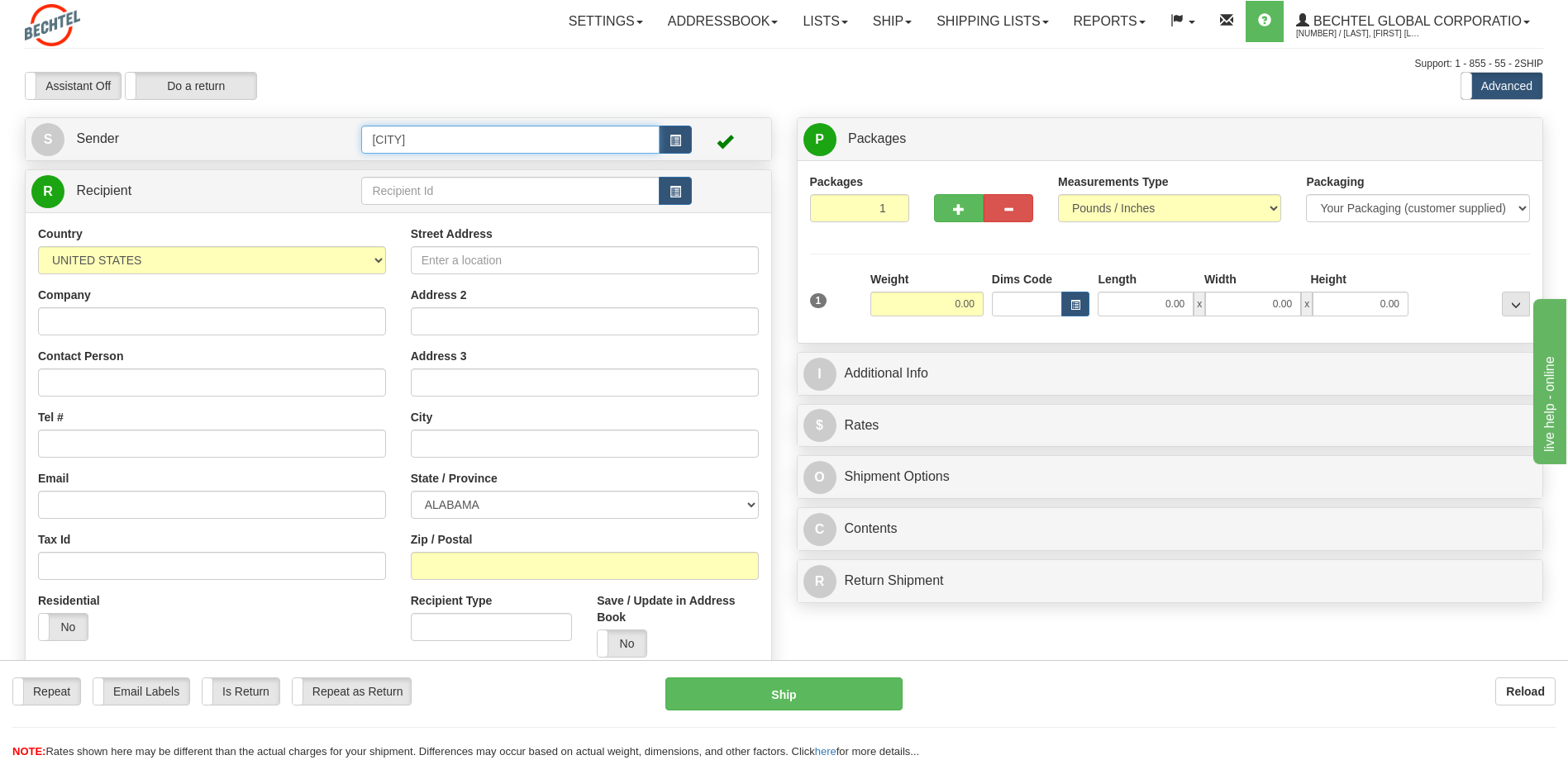 click on "[CITY]" at bounding box center (510, 140) 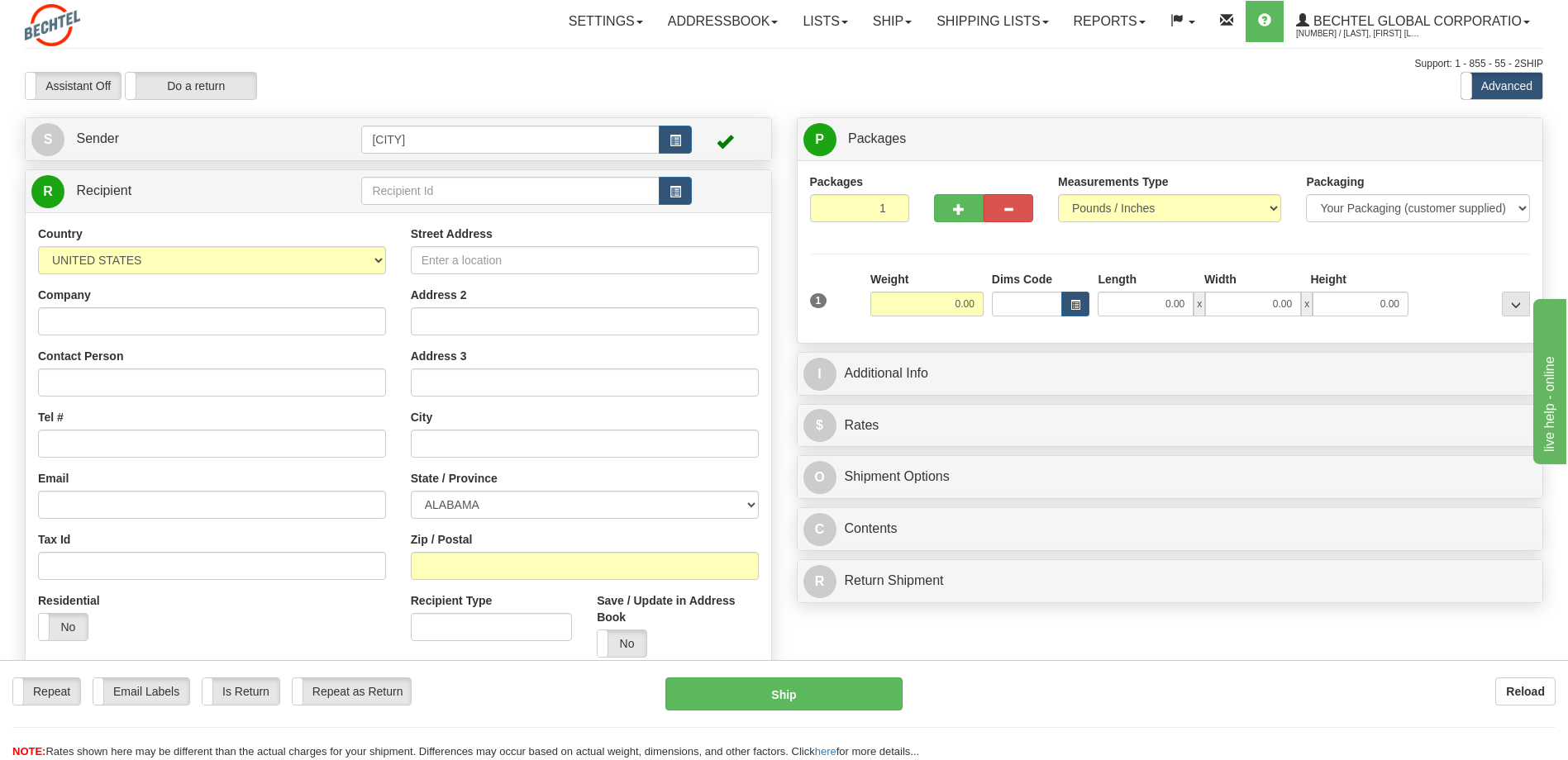 click at bounding box center (725, 141) 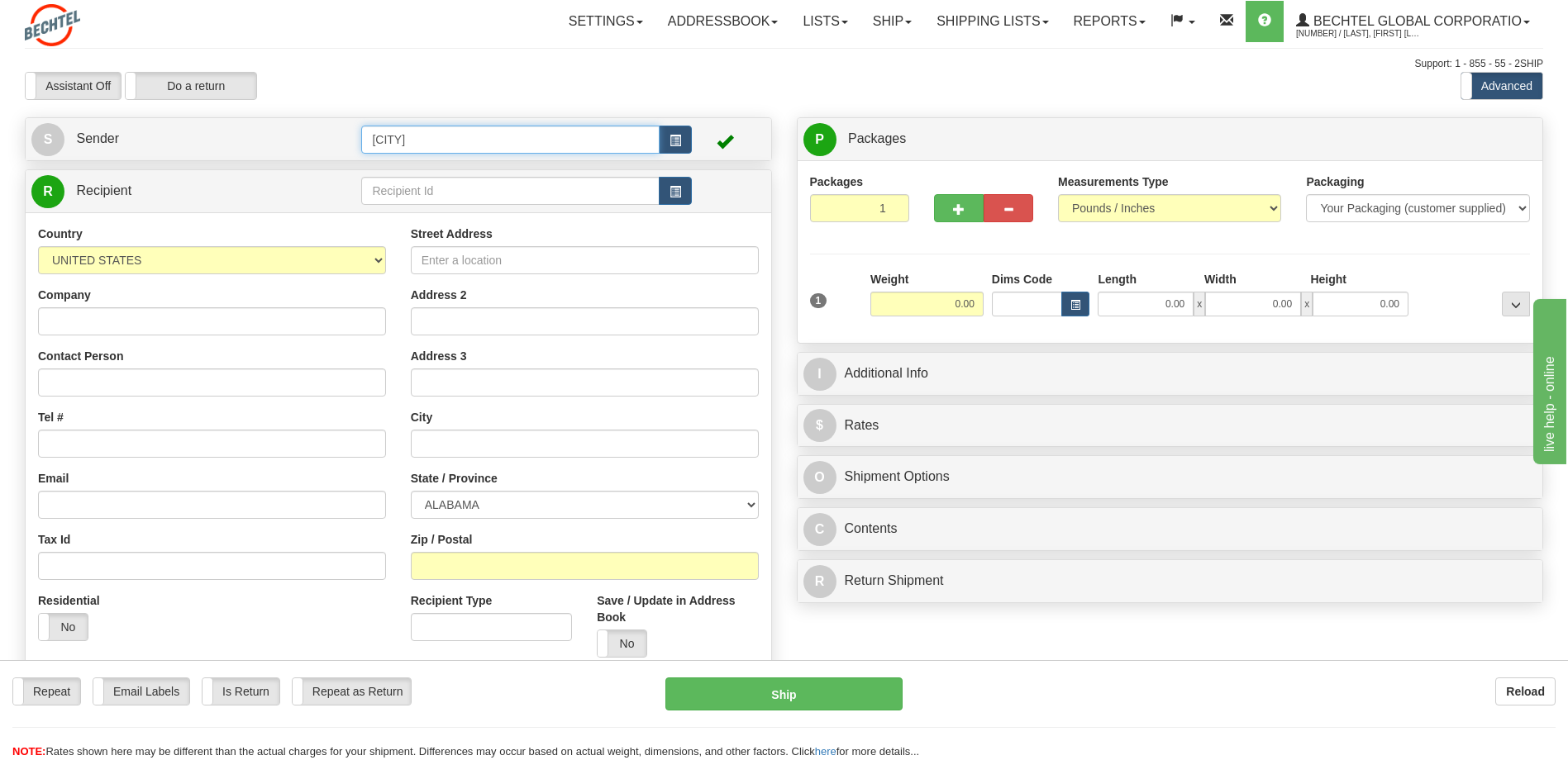 click on "[CITY]" at bounding box center [510, 140] 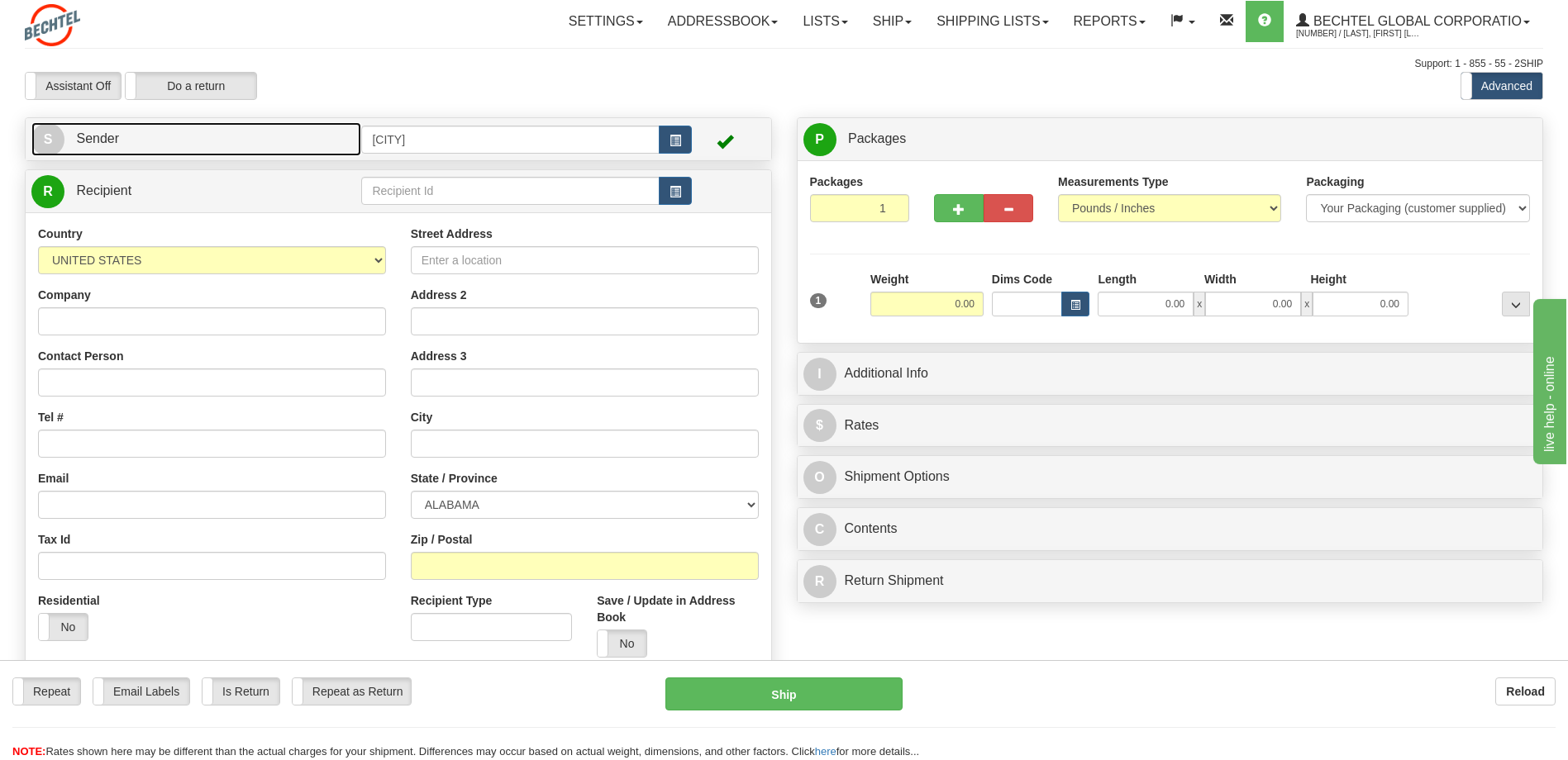 click on "S" at bounding box center [48, 140] 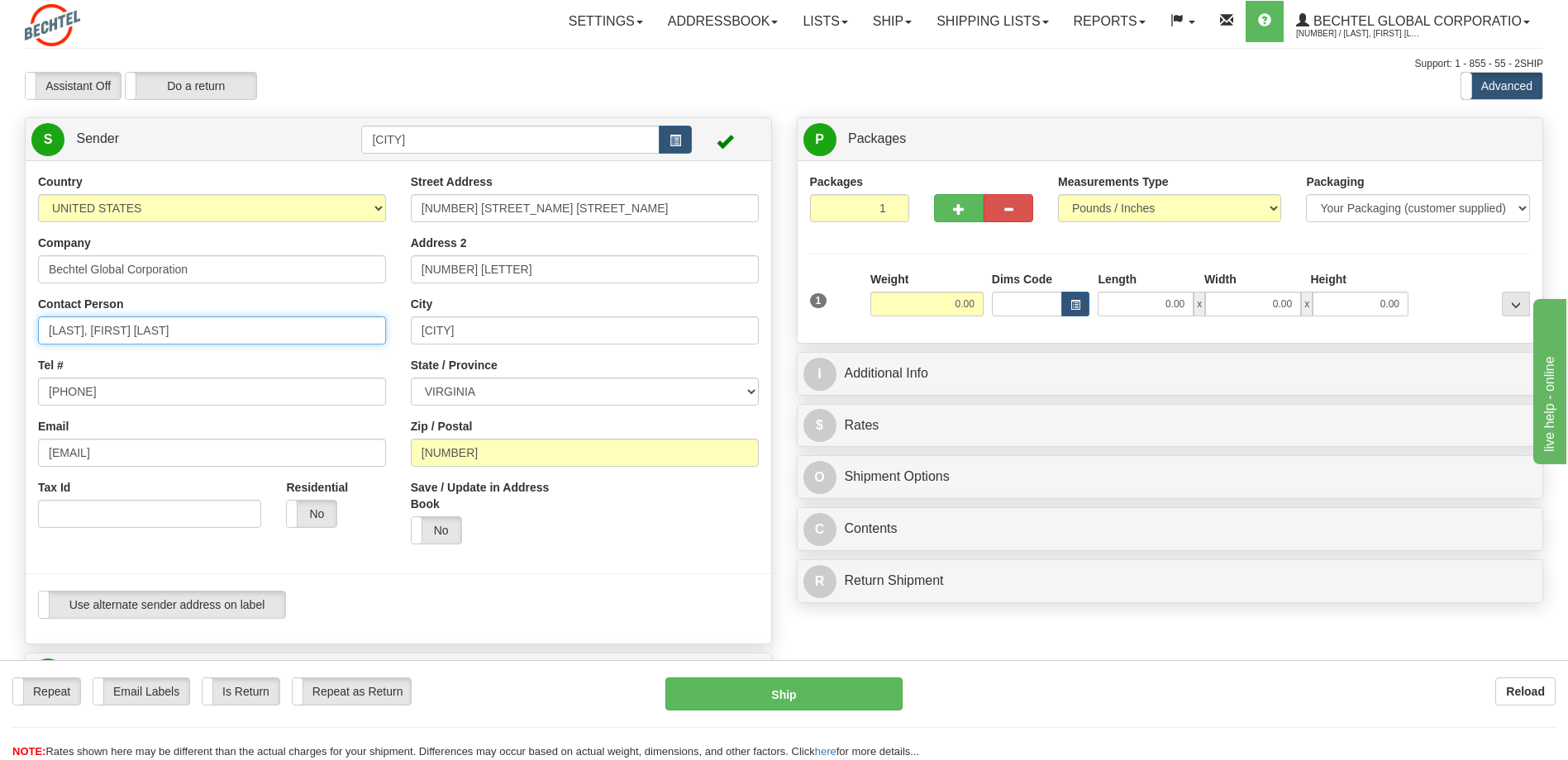 drag, startPoint x: 204, startPoint y: 328, endPoint x: 2, endPoint y: 304, distance: 203.42075 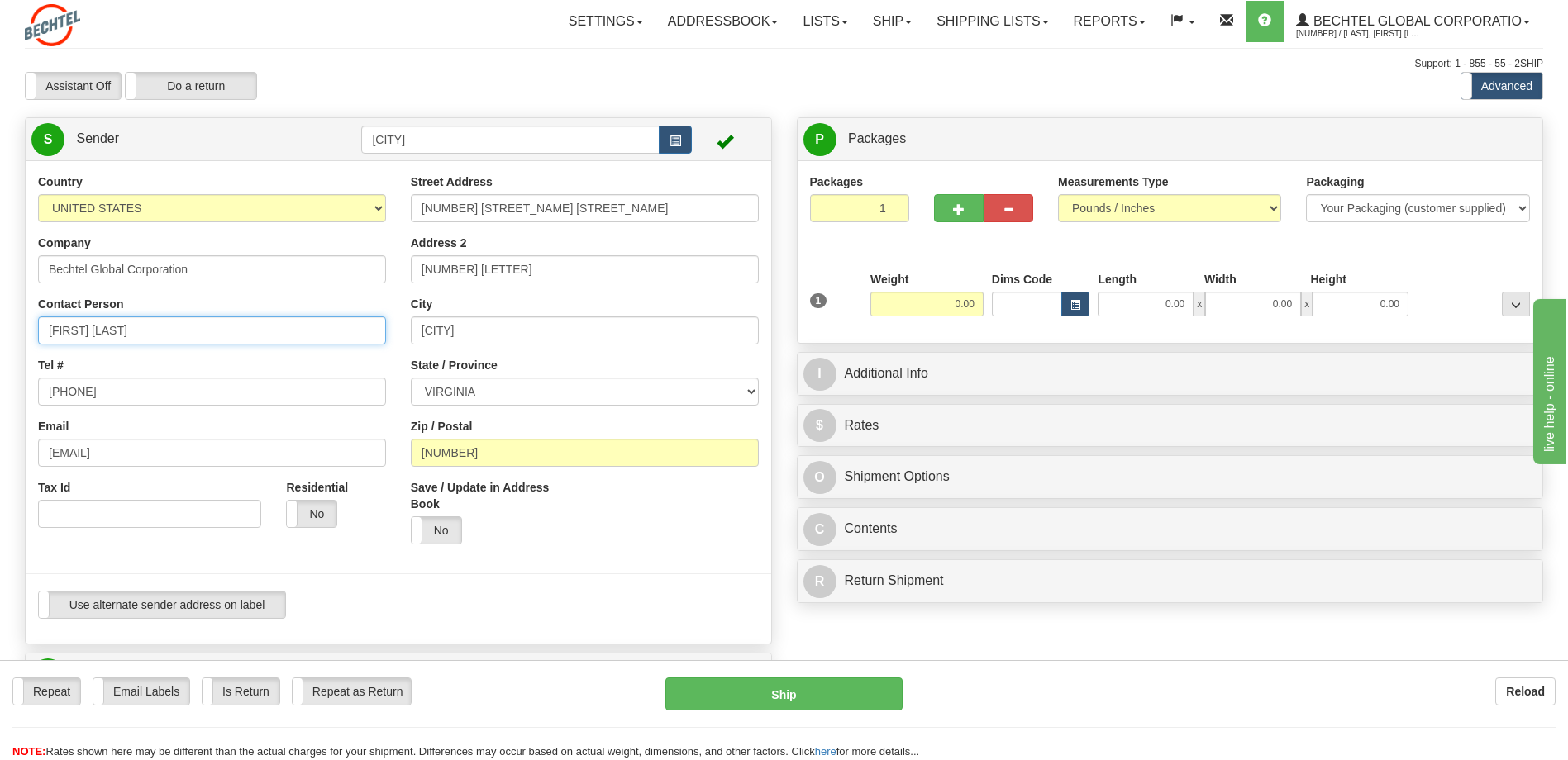type on "Paul Egger" 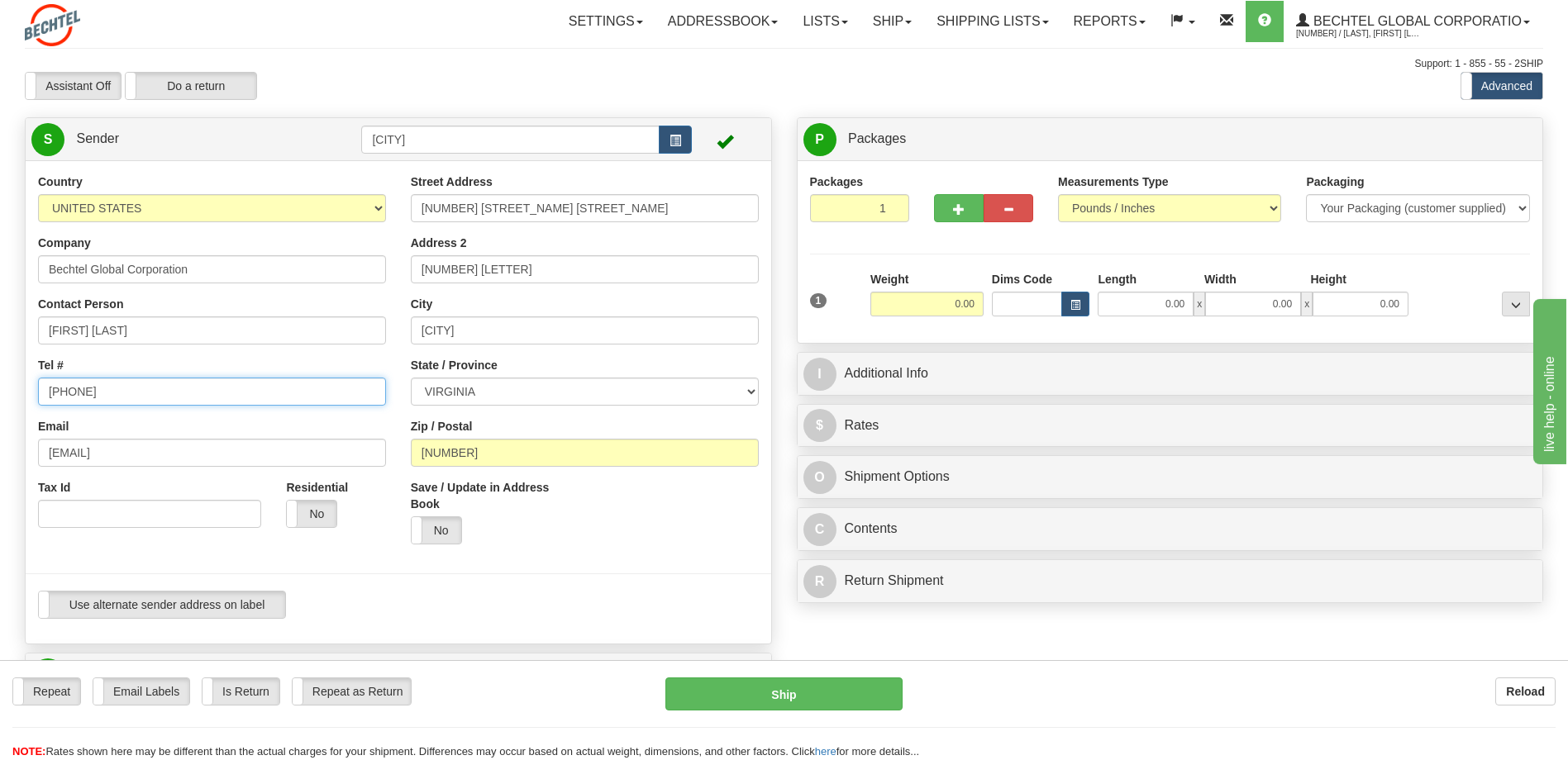 drag, startPoint x: 99, startPoint y: 392, endPoint x: 177, endPoint y: 394, distance: 78.02564 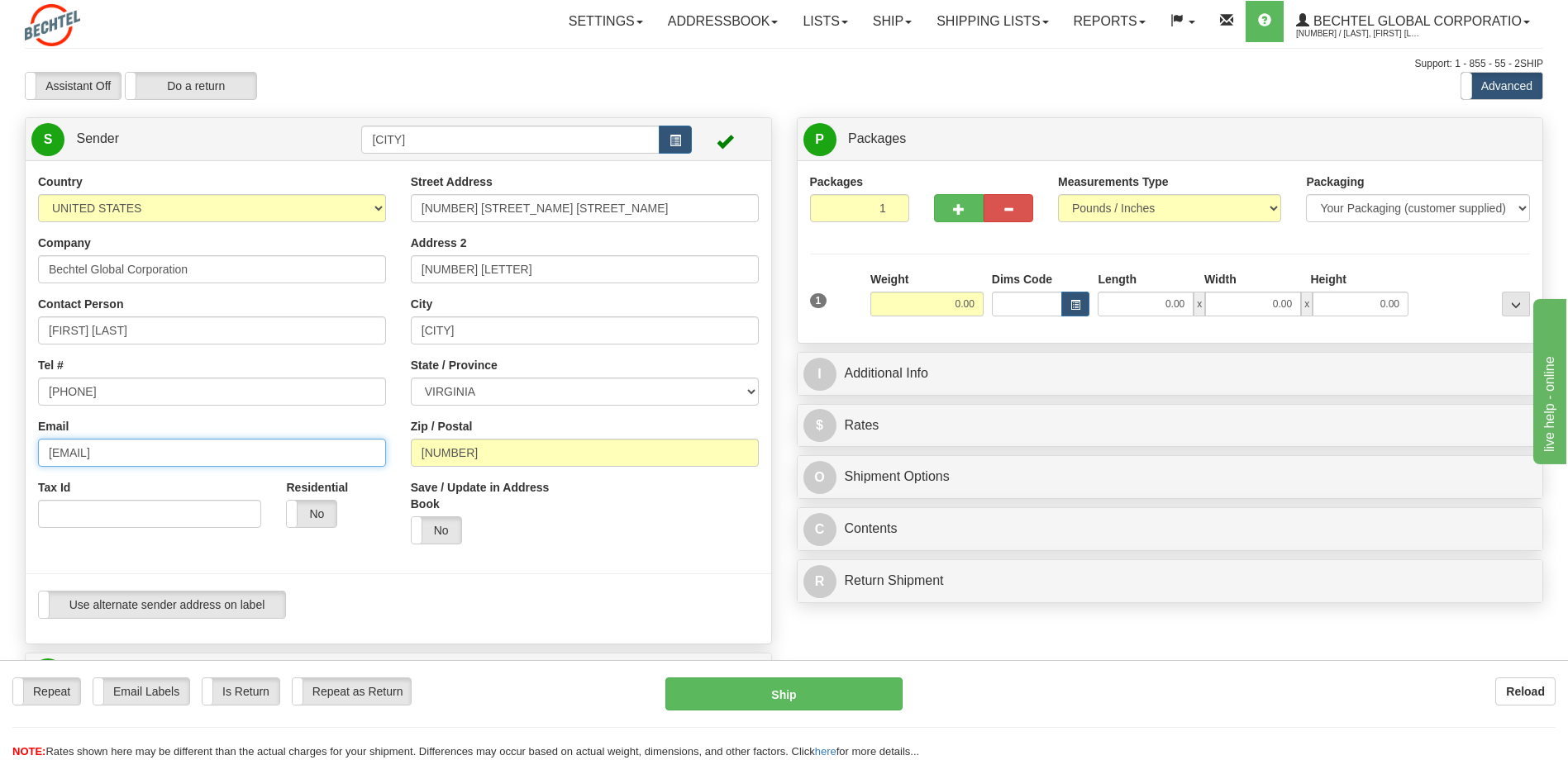 drag, startPoint x: 88, startPoint y: 455, endPoint x: 31, endPoint y: 453, distance: 57.035077 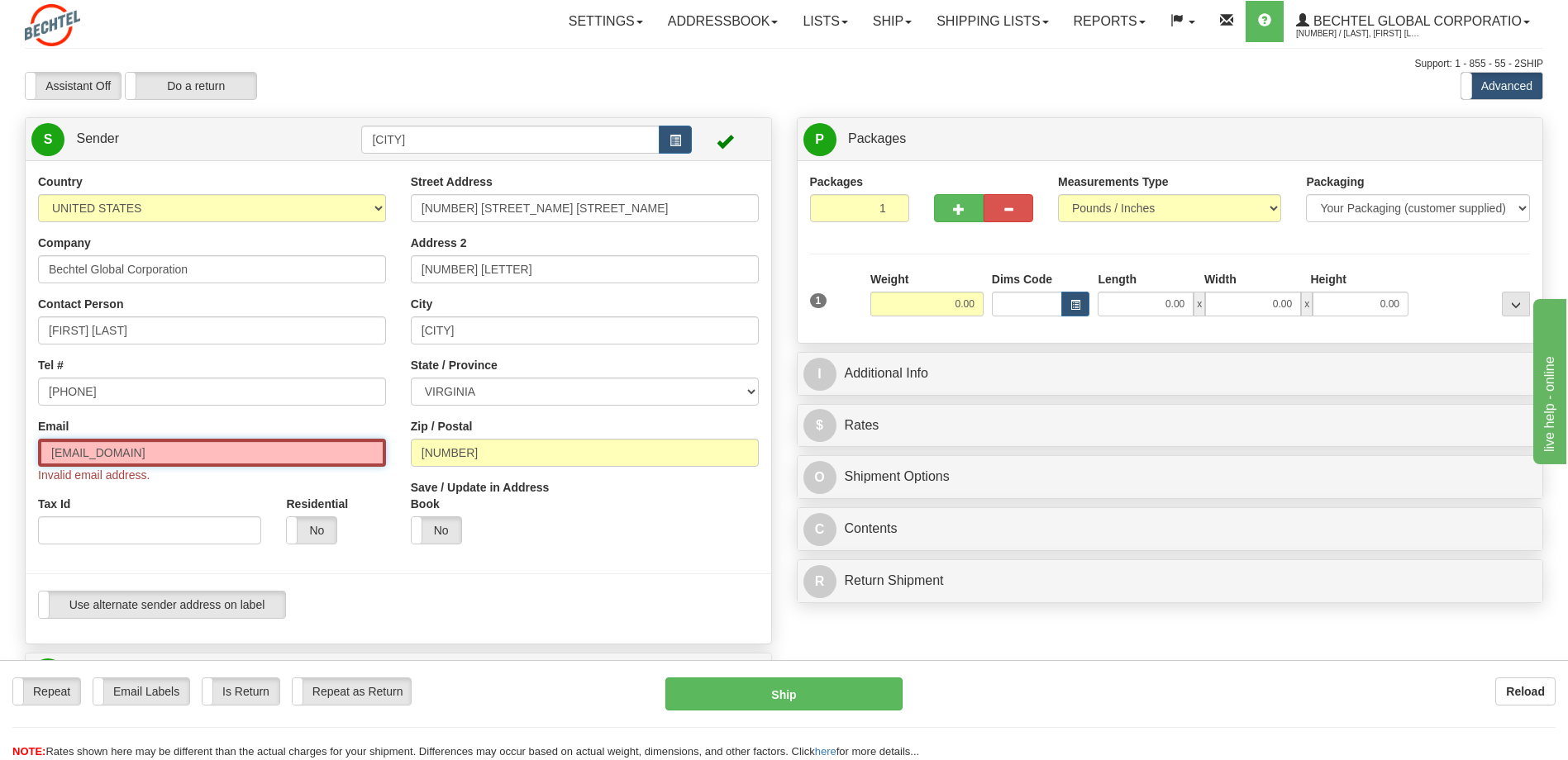 click on "@bechtel.com" at bounding box center [212, 453] 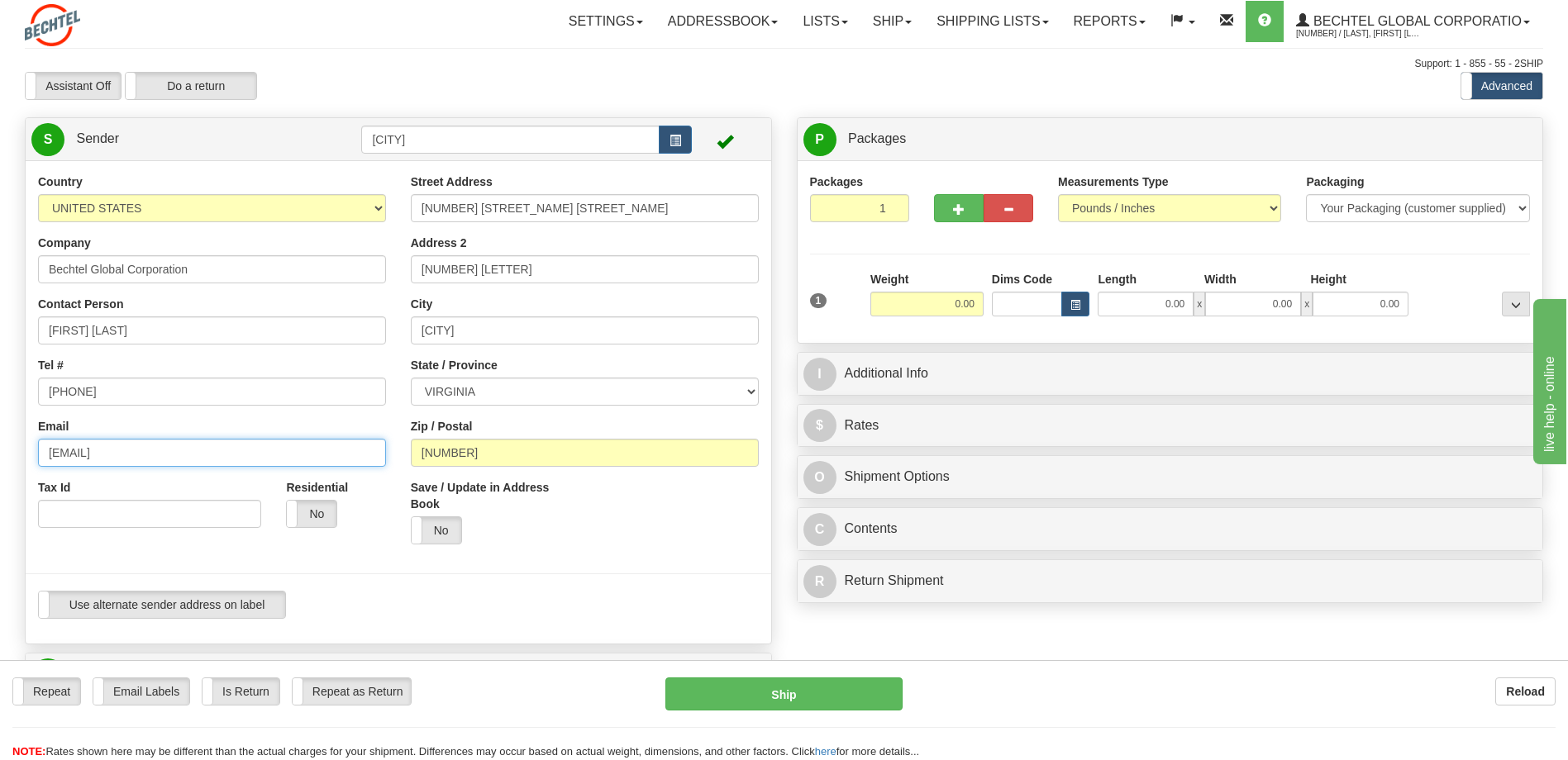 type on "pegger@bechtel.com" 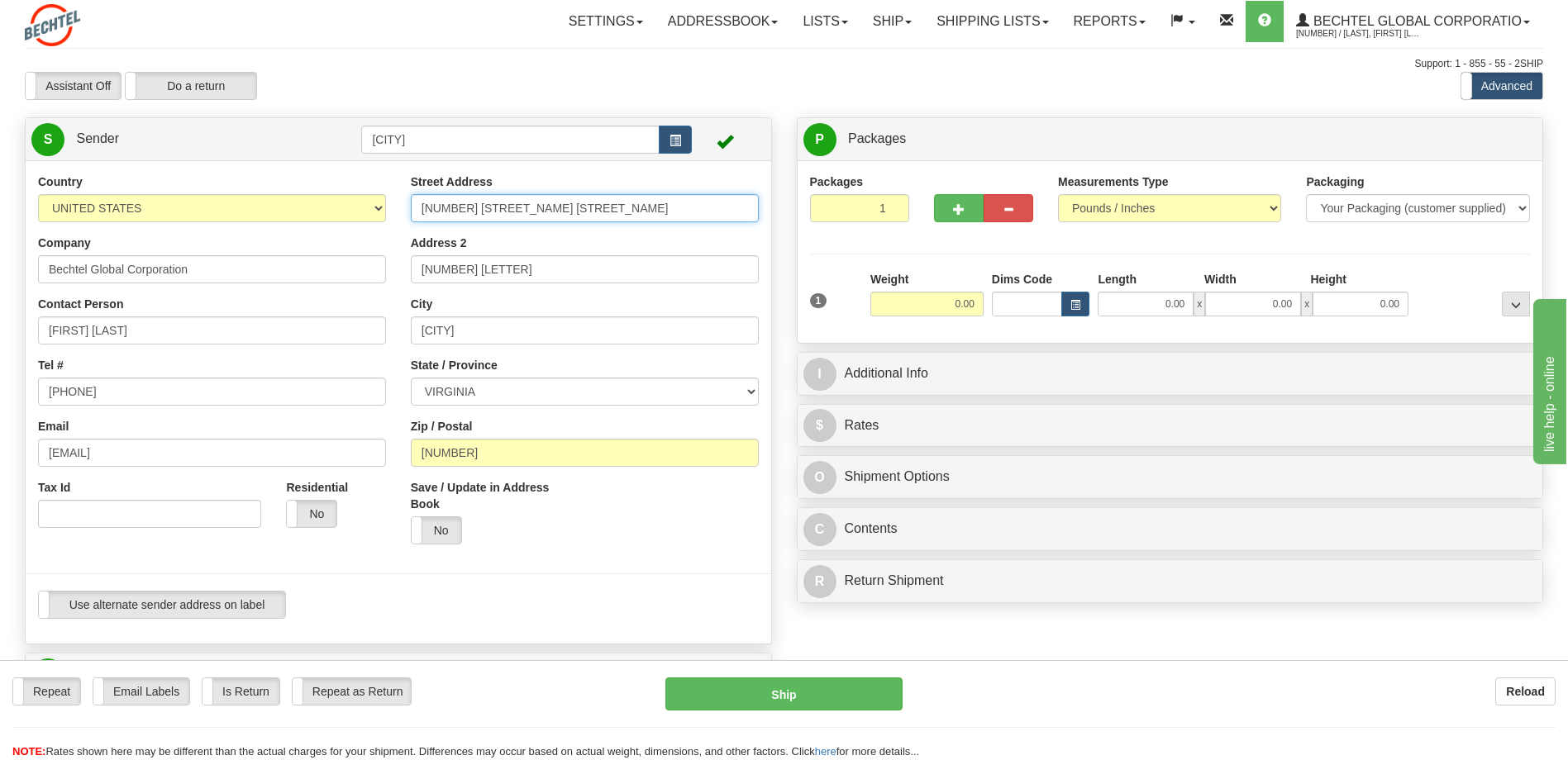 drag, startPoint x: 420, startPoint y: 204, endPoint x: 670, endPoint y: 212, distance: 250.12797 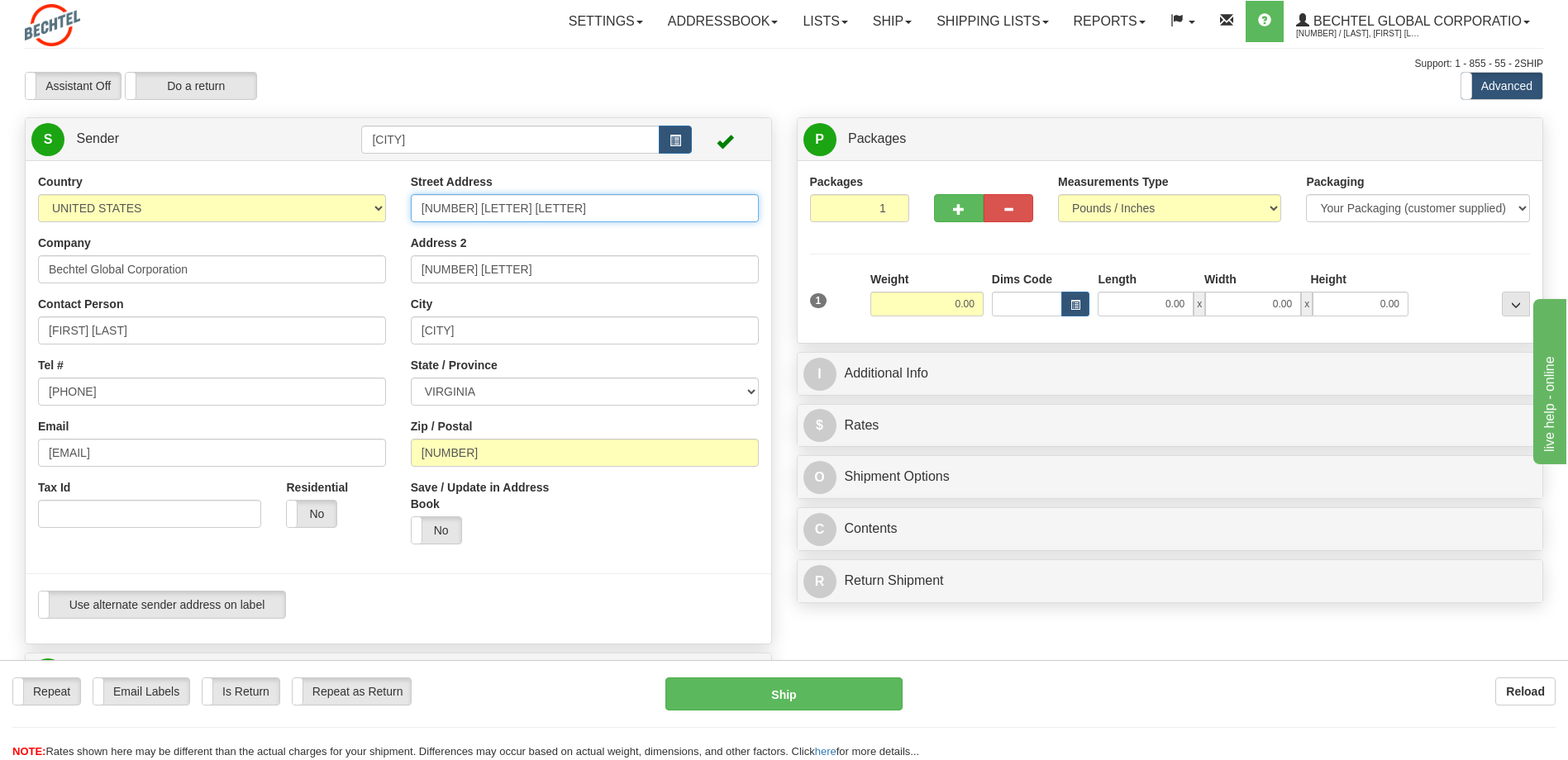 type on "29564 US HWY 189" 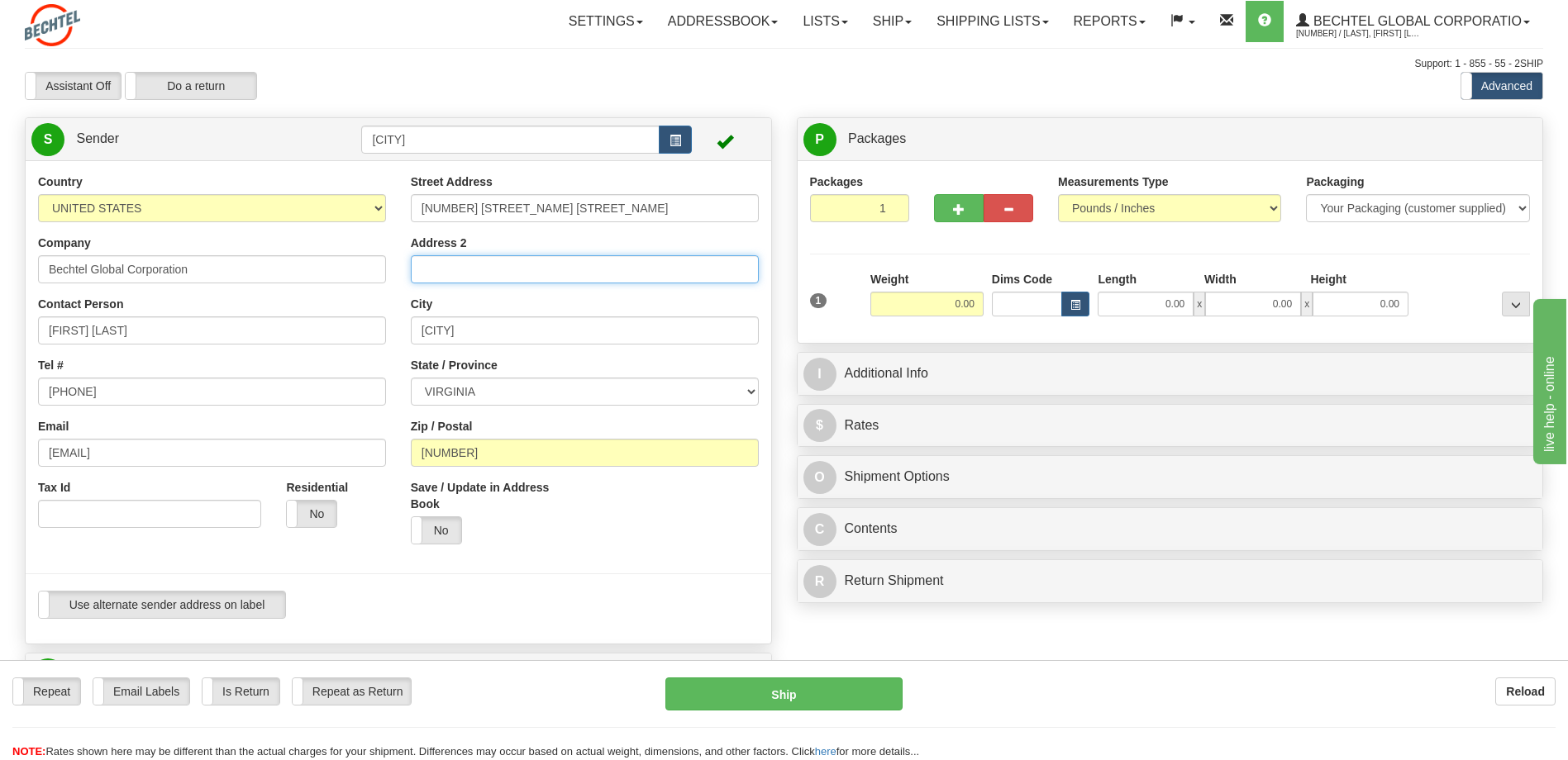 type 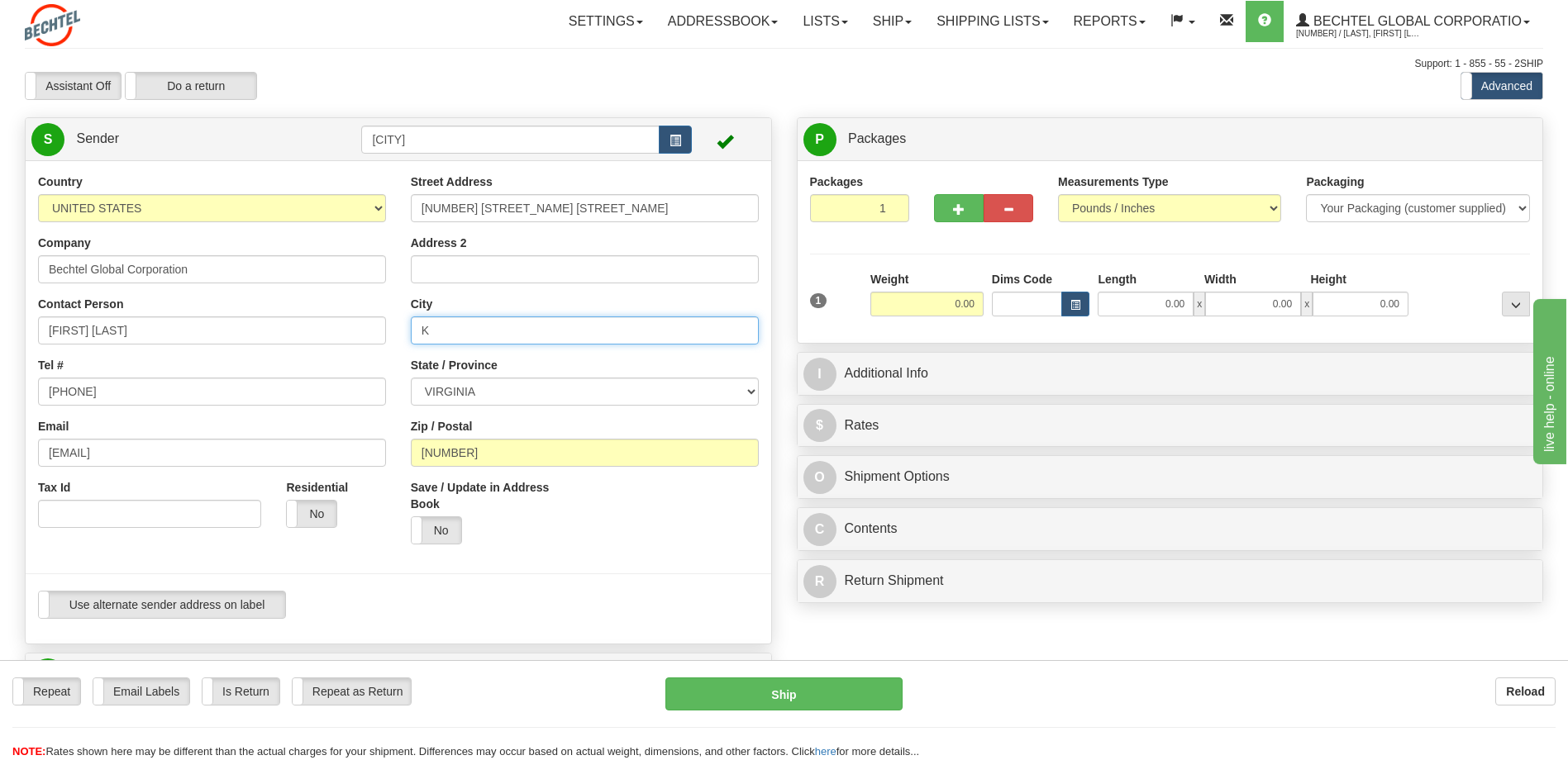 type on "Kemmerer" 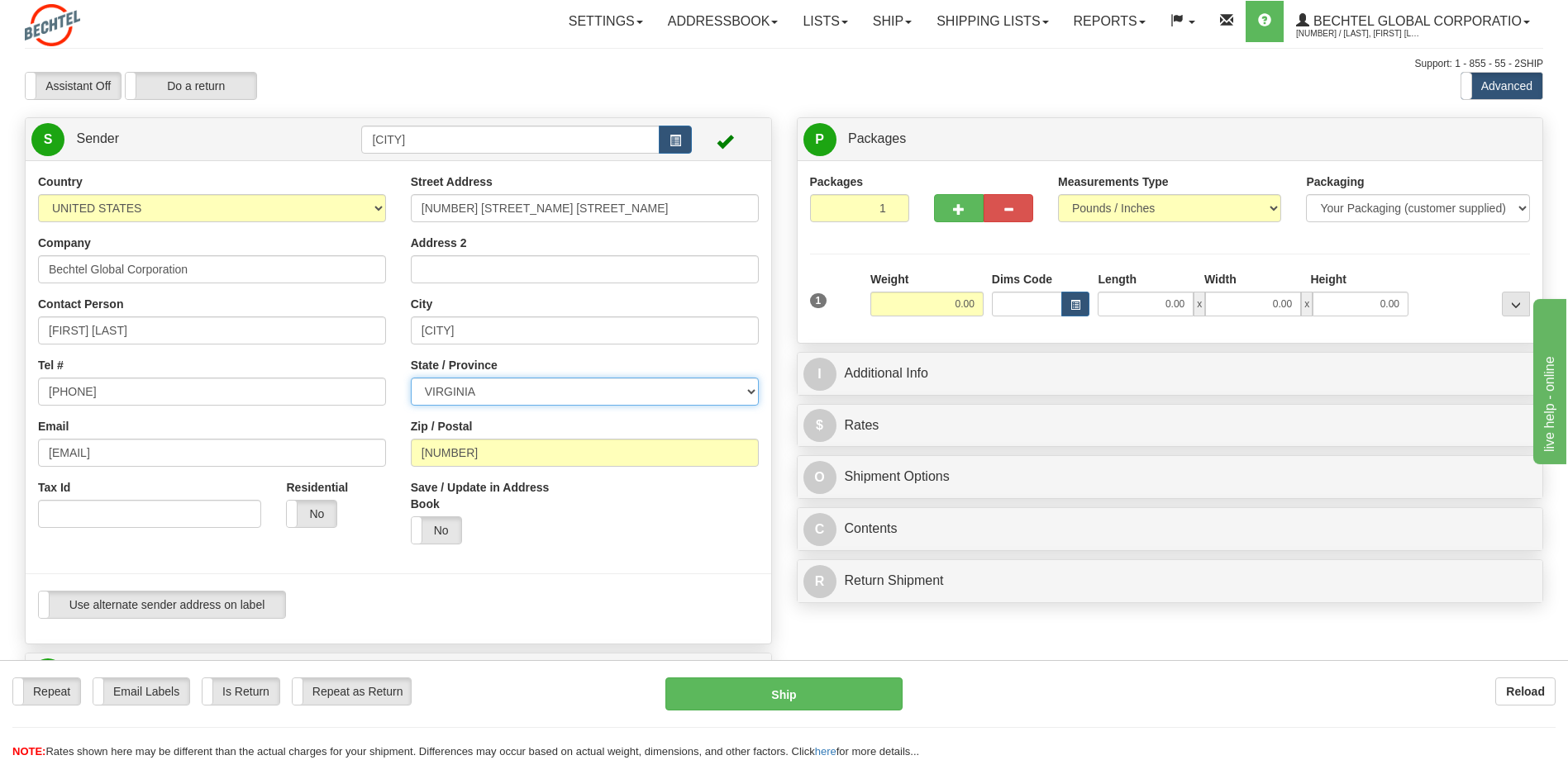 select on "WY" 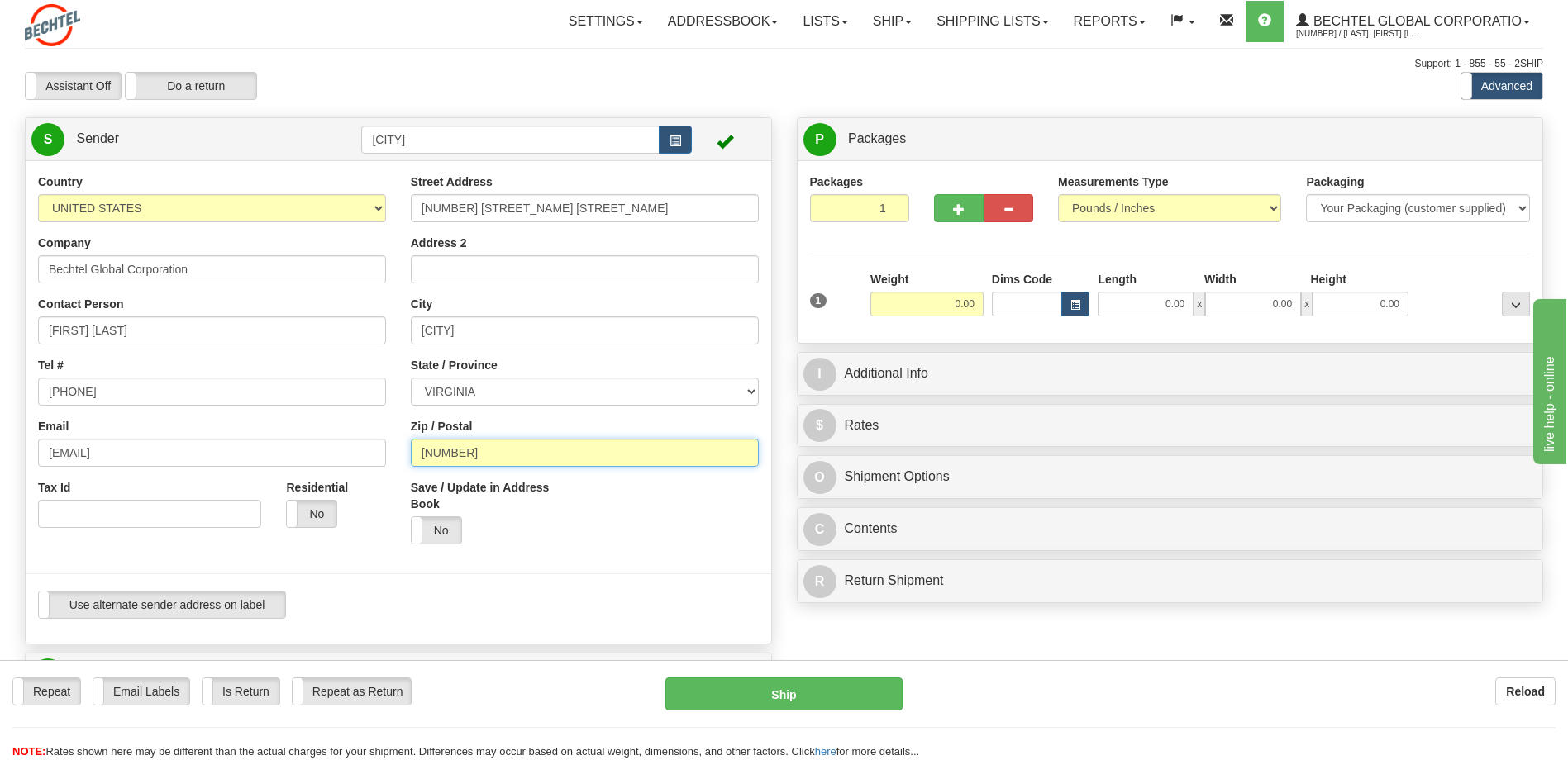 click on "20190" at bounding box center (584, 453) 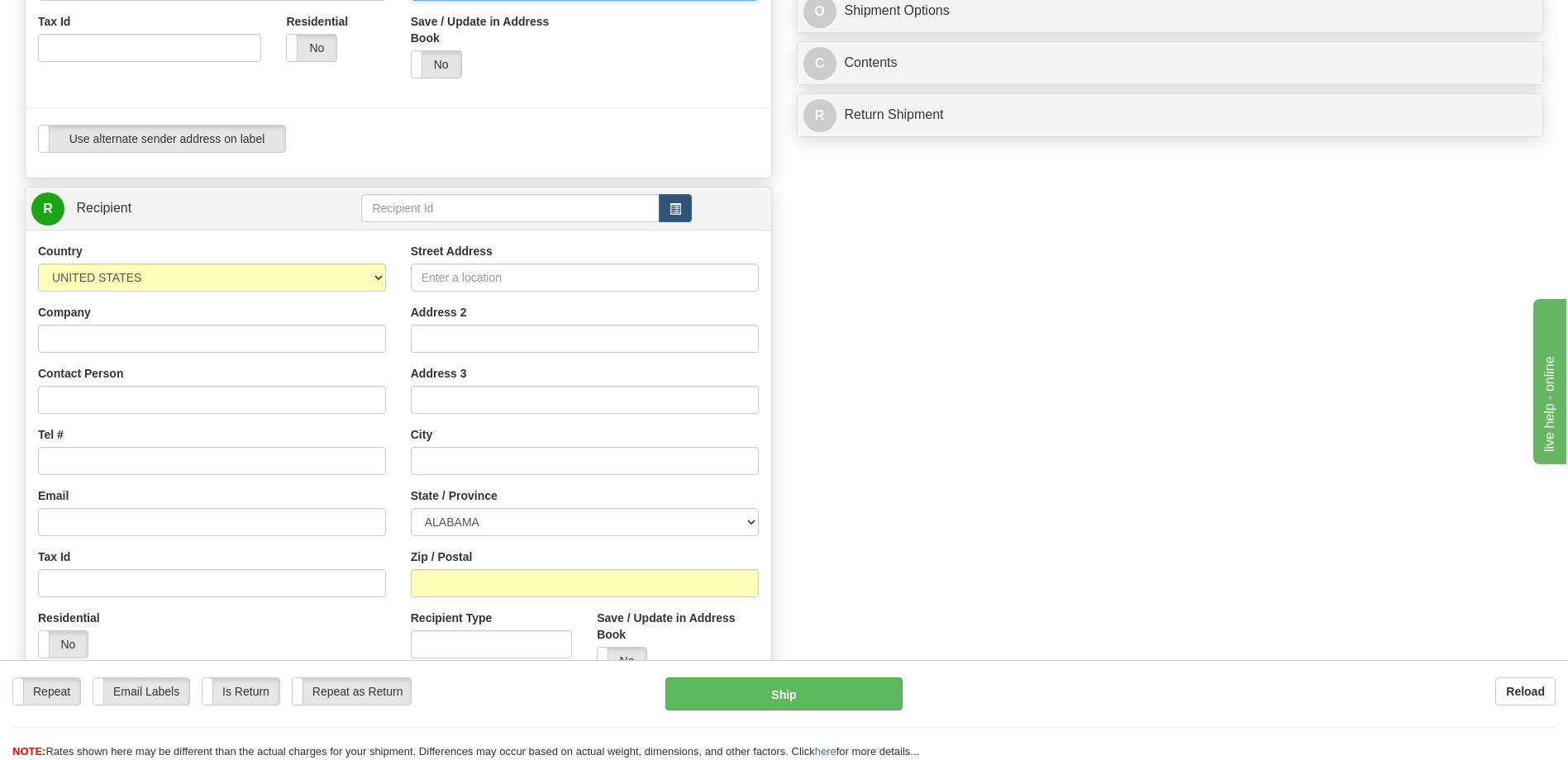 scroll, scrollTop: 496, scrollLeft: 0, axis: vertical 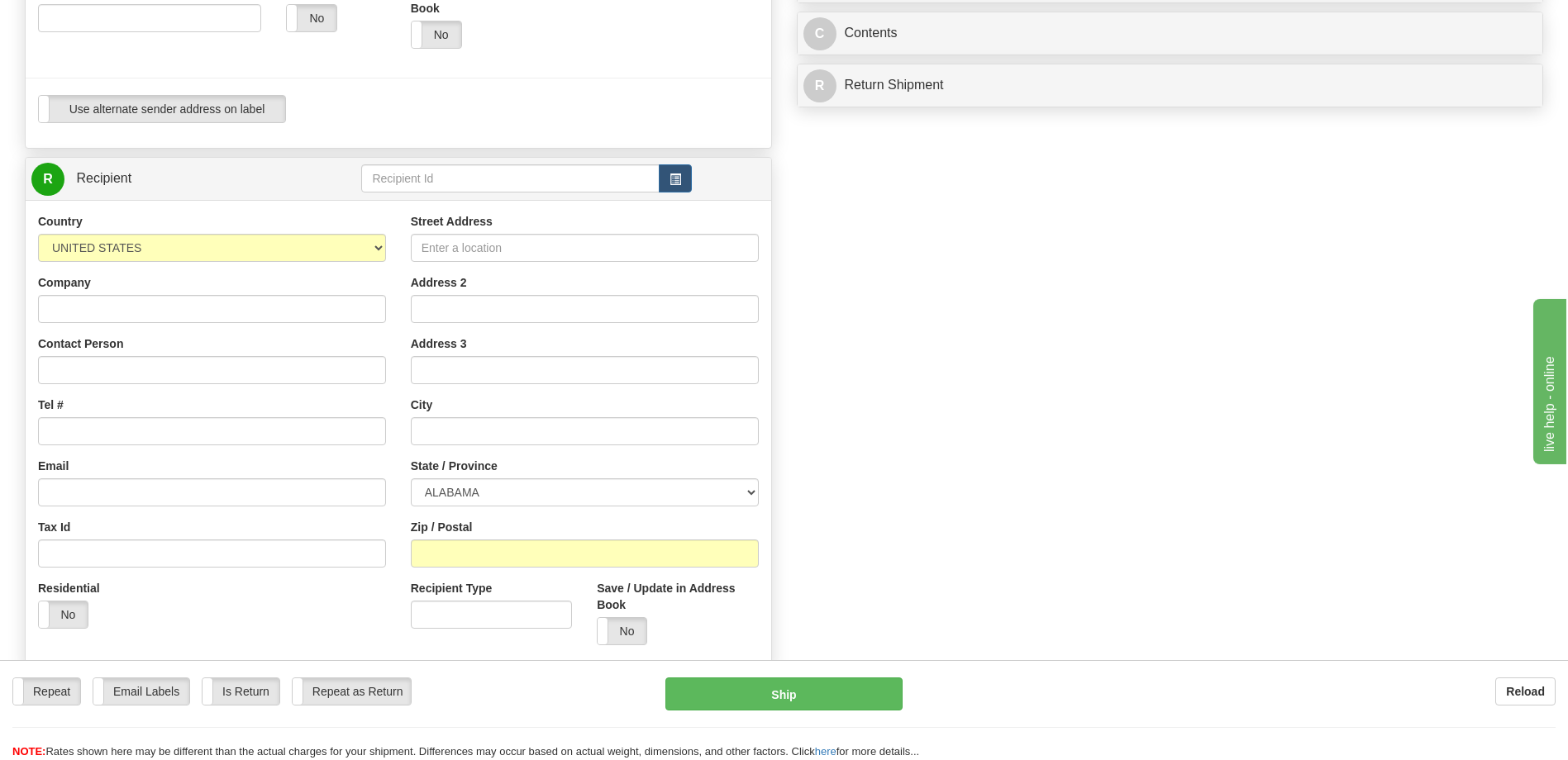 type on "83101" 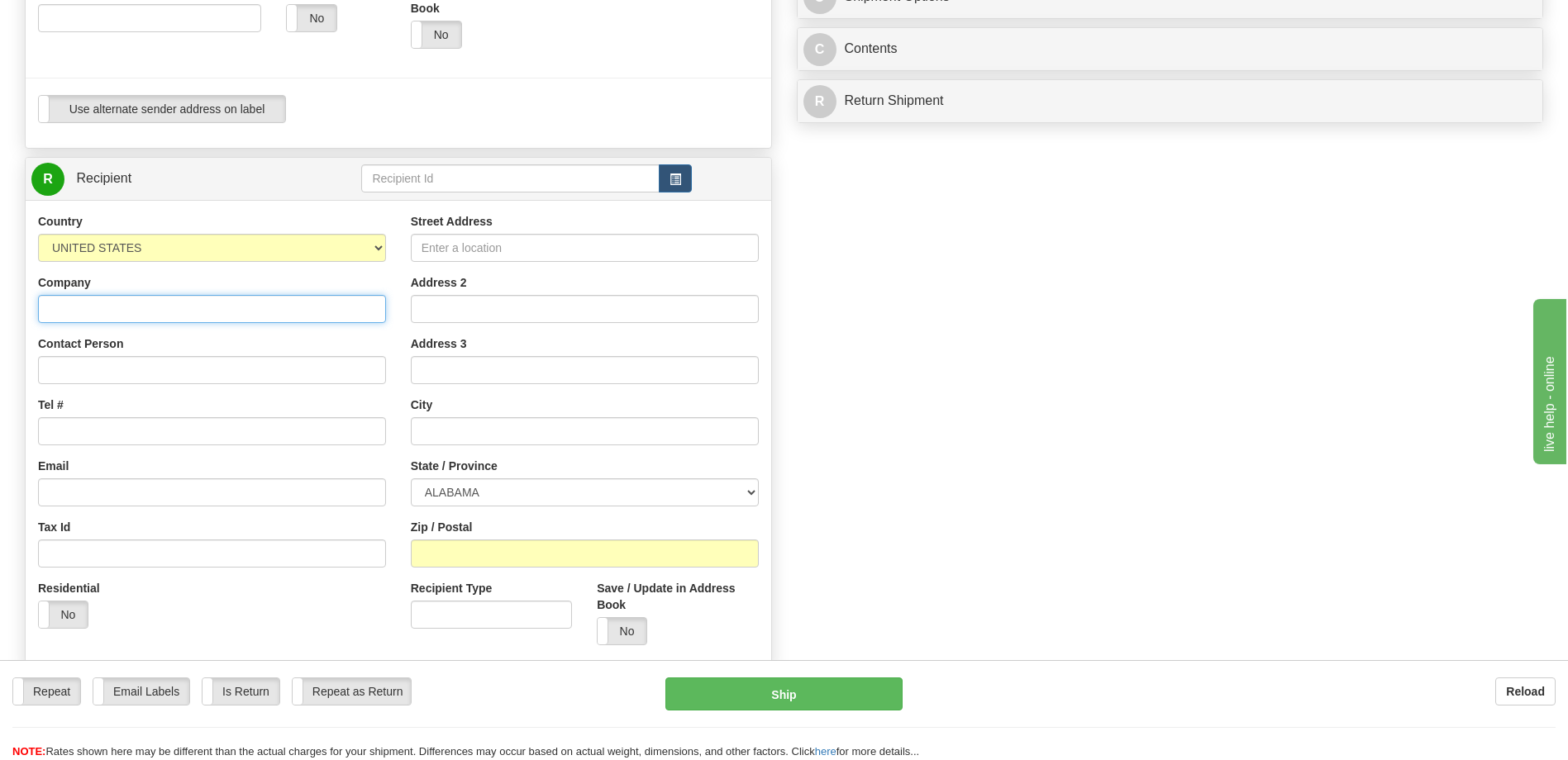 click on "Company" at bounding box center [212, 309] 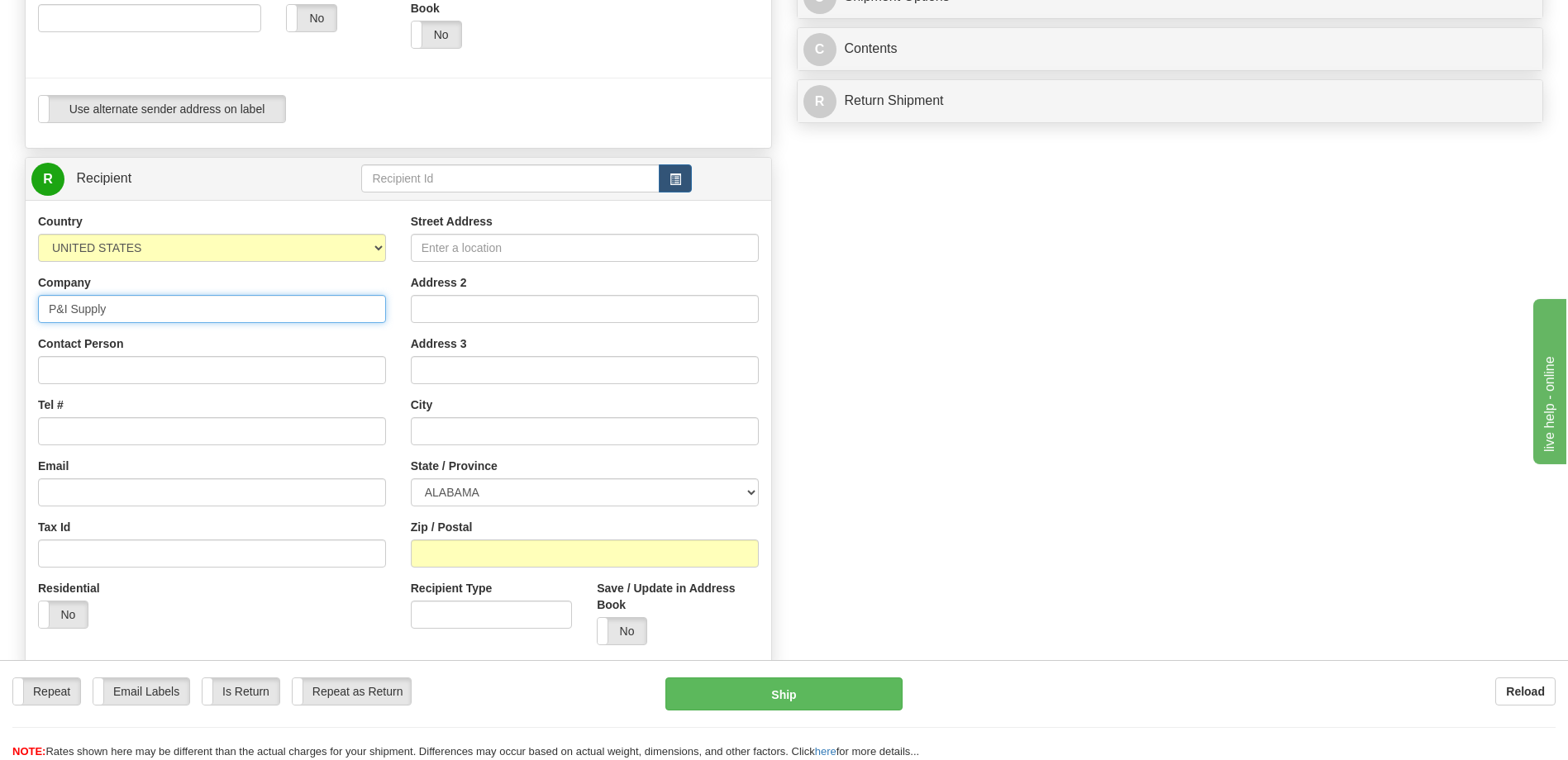 type on "P&I Supply" 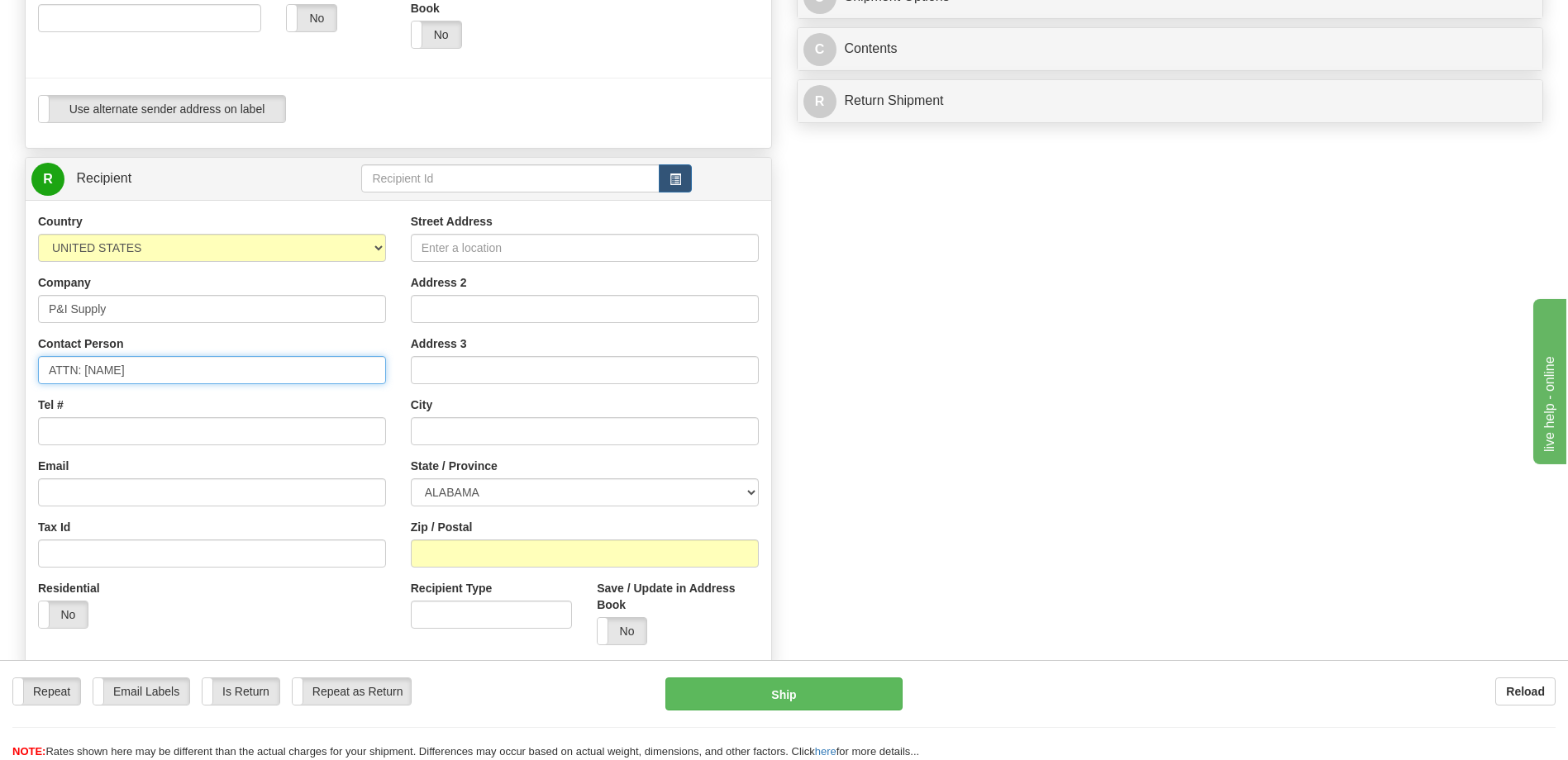 type on "ATTN: Scott Steurer" 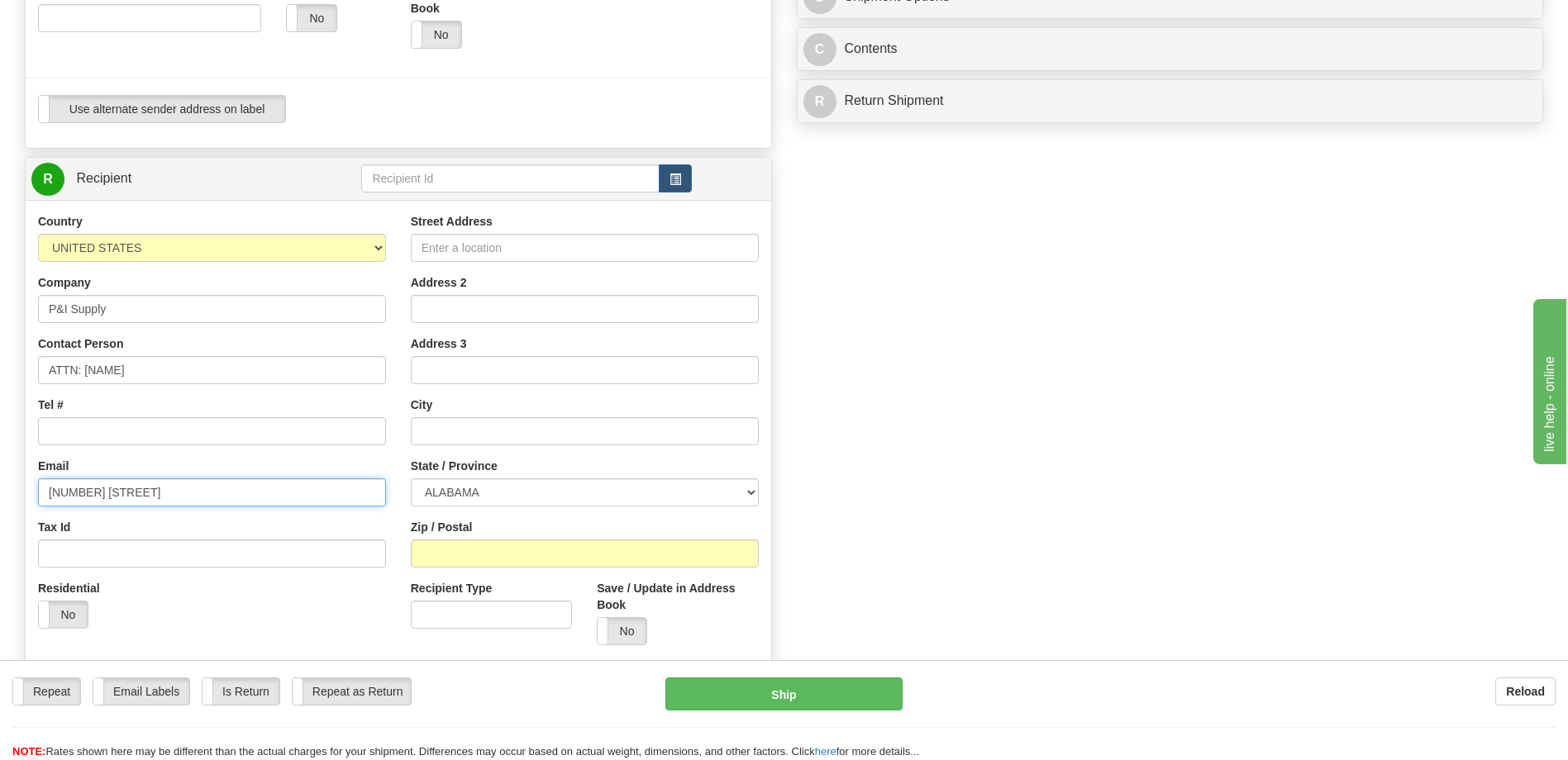 type on "2220 N Fares Avenue" 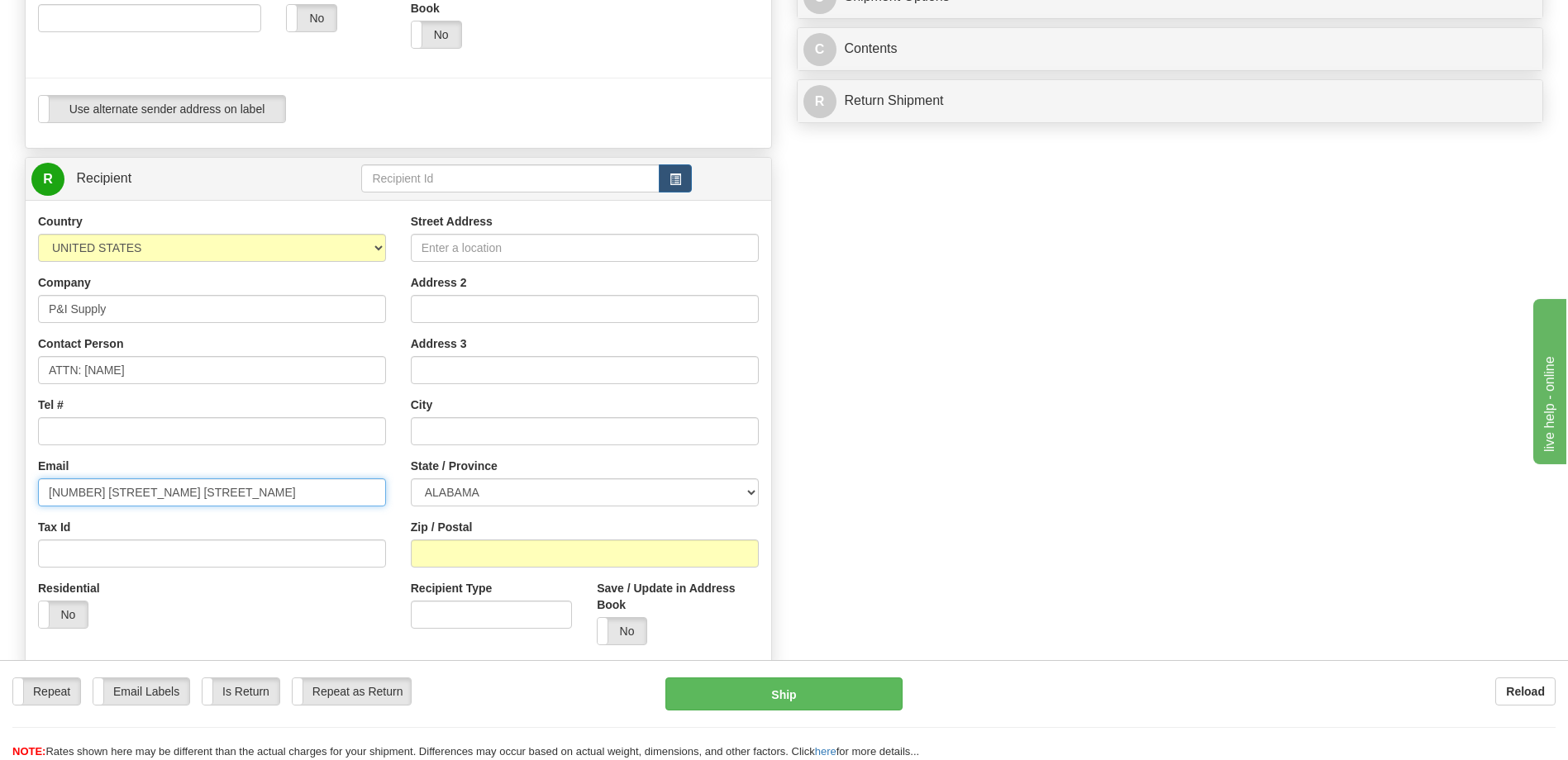 drag, startPoint x: 186, startPoint y: 498, endPoint x: 16, endPoint y: 474, distance: 171.68576 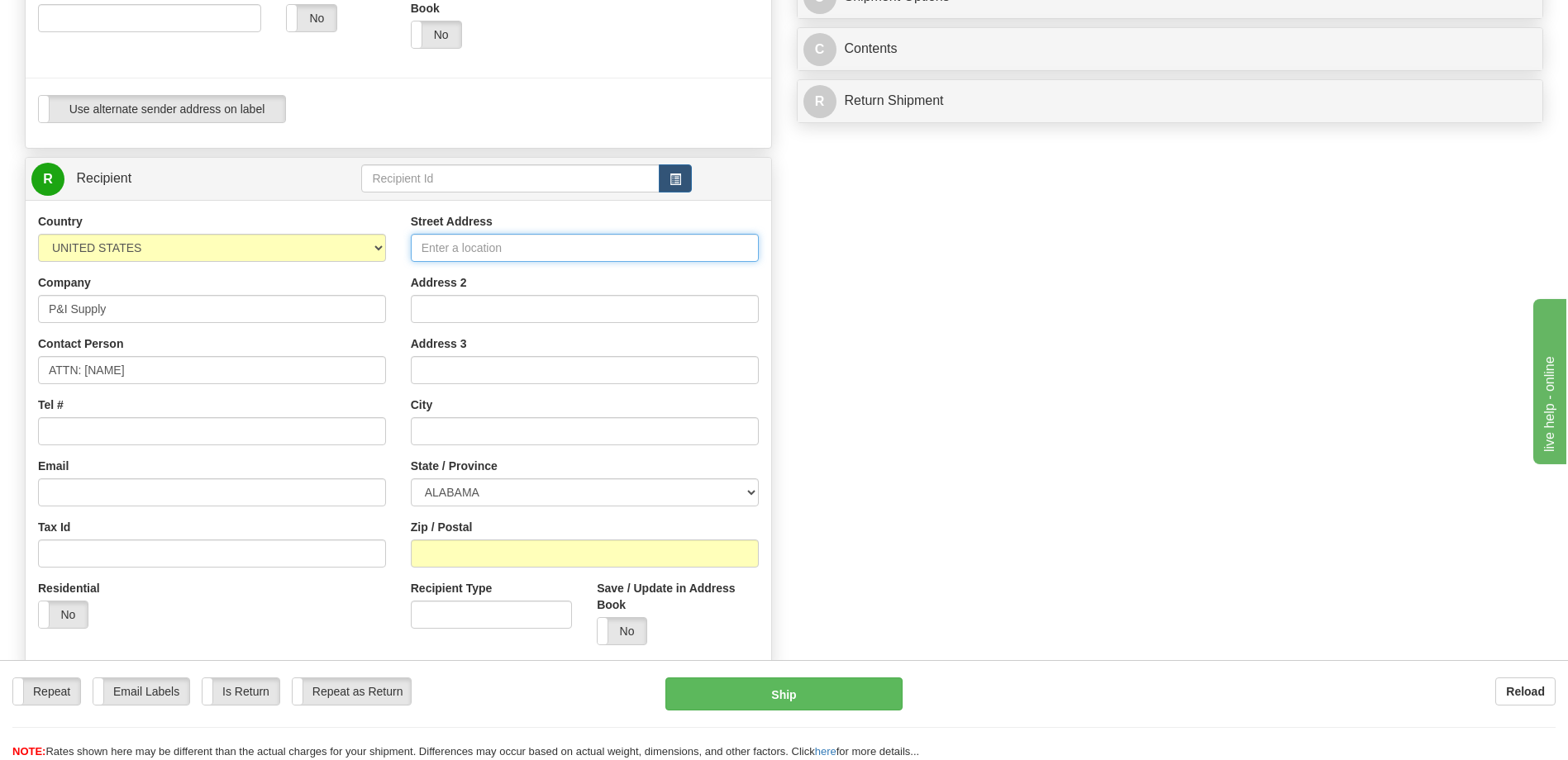 click on "Street Address" at bounding box center [584, 248] 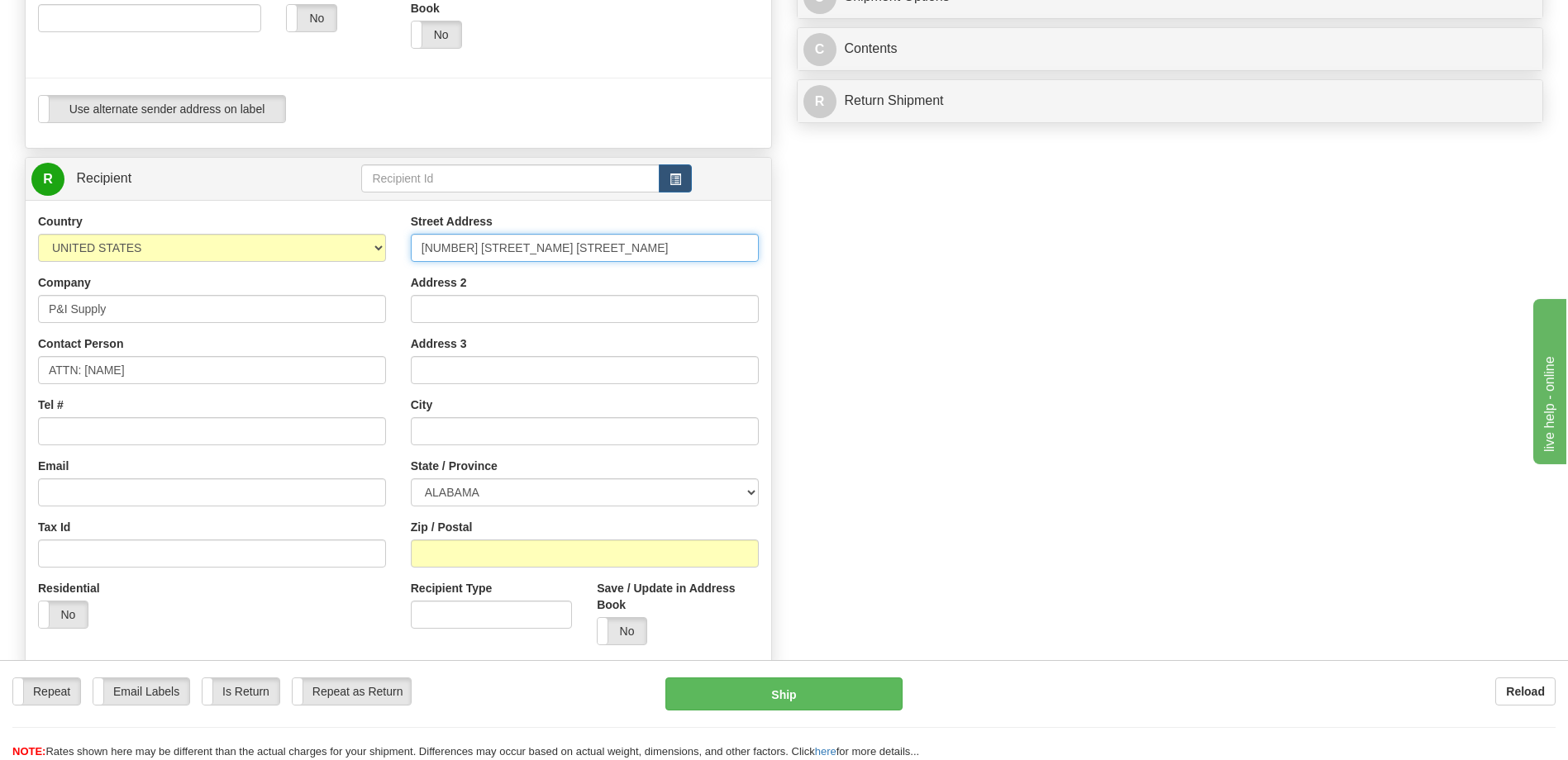 type on "2220 N Fares Avenue" 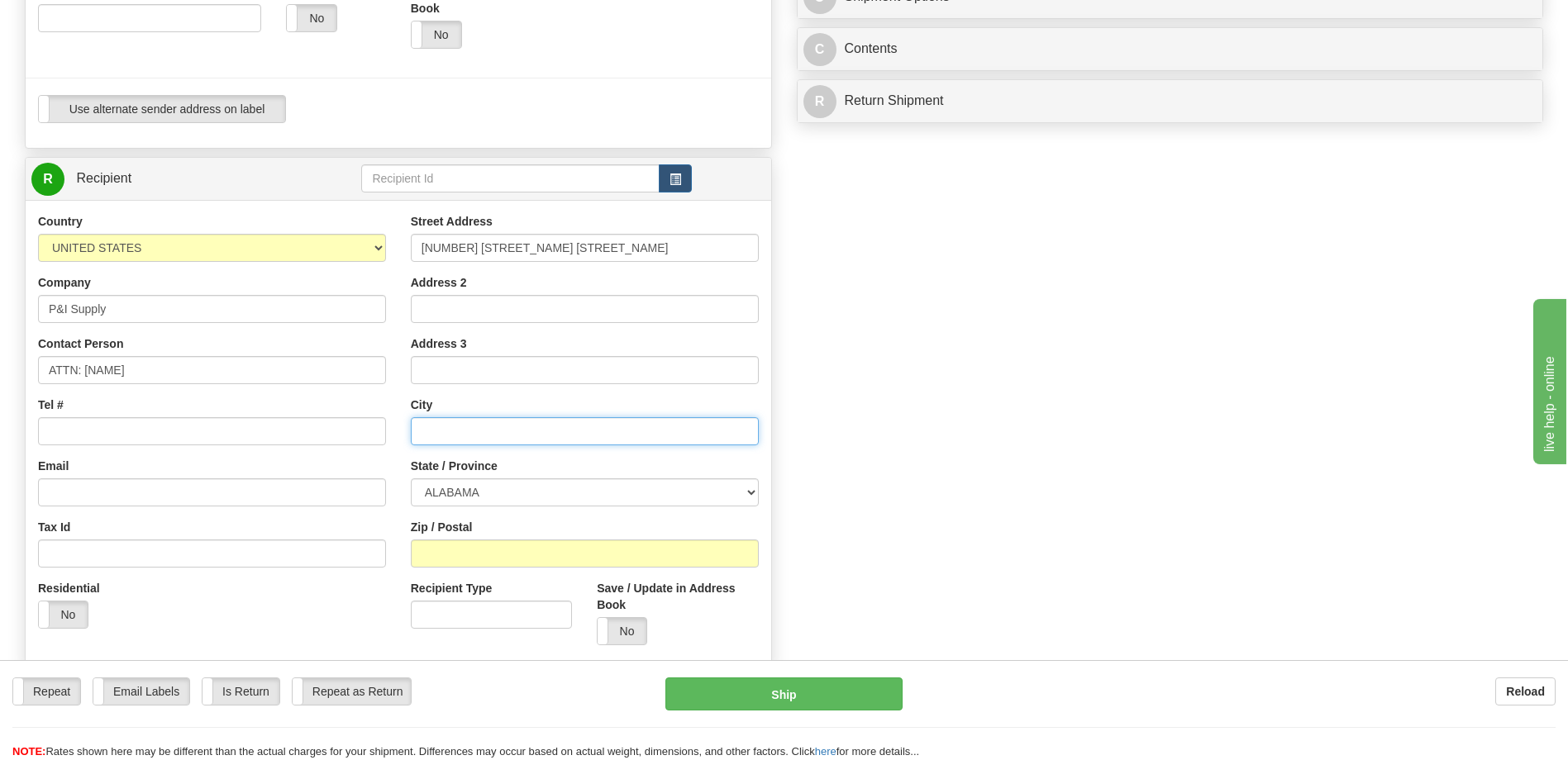 click at bounding box center (584, 431) 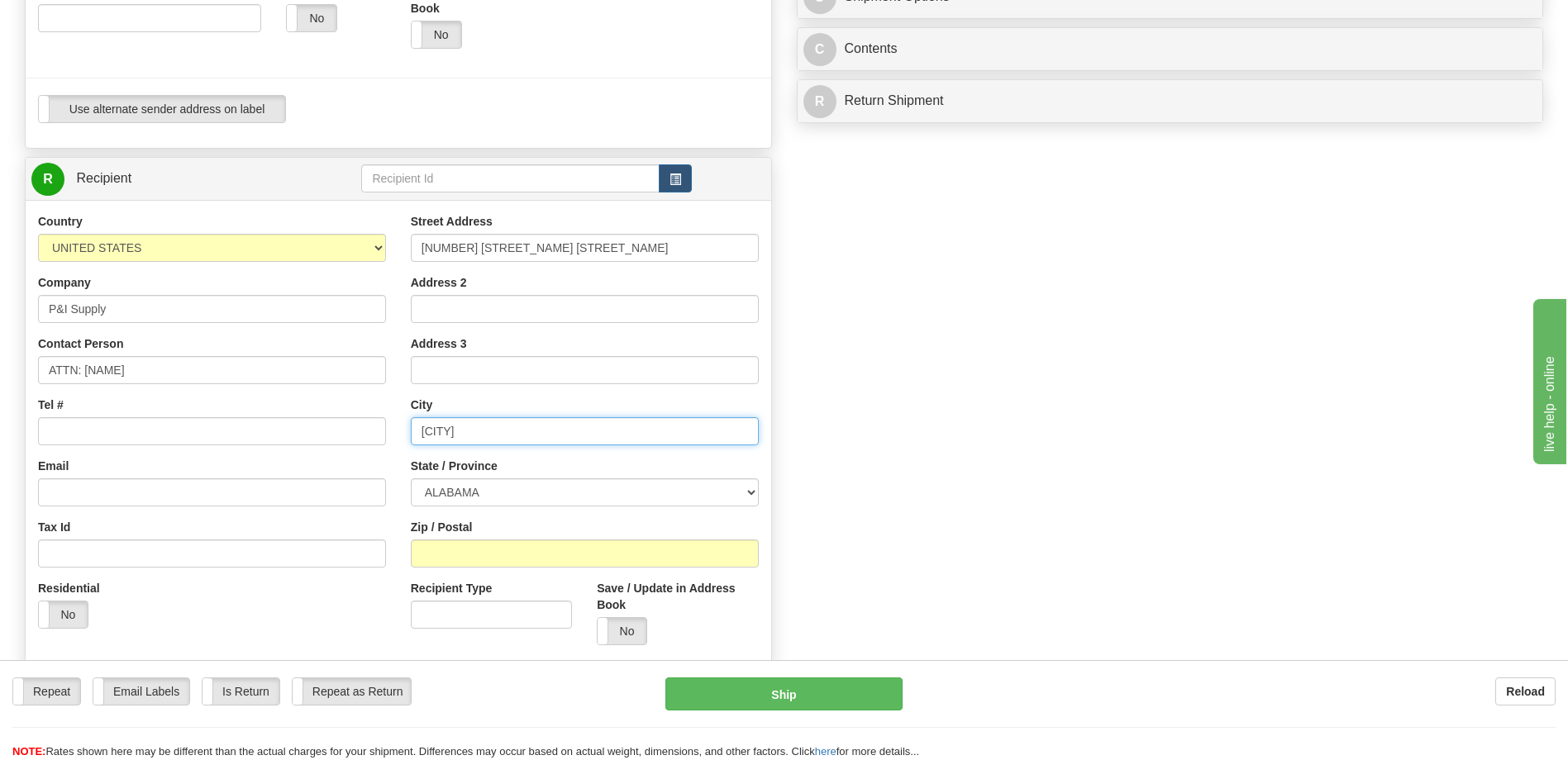 type on "Evansville" 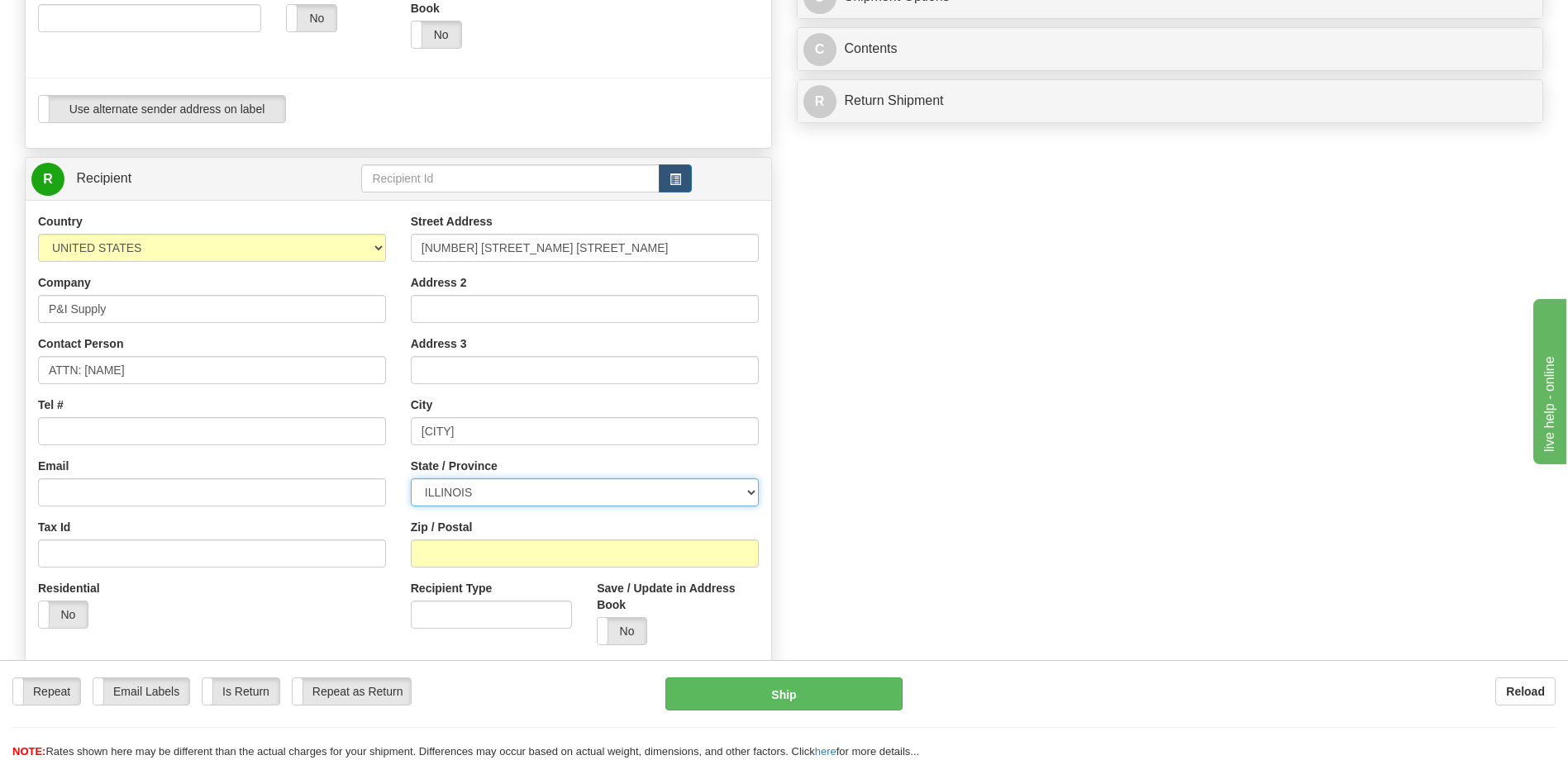 select on "IN" 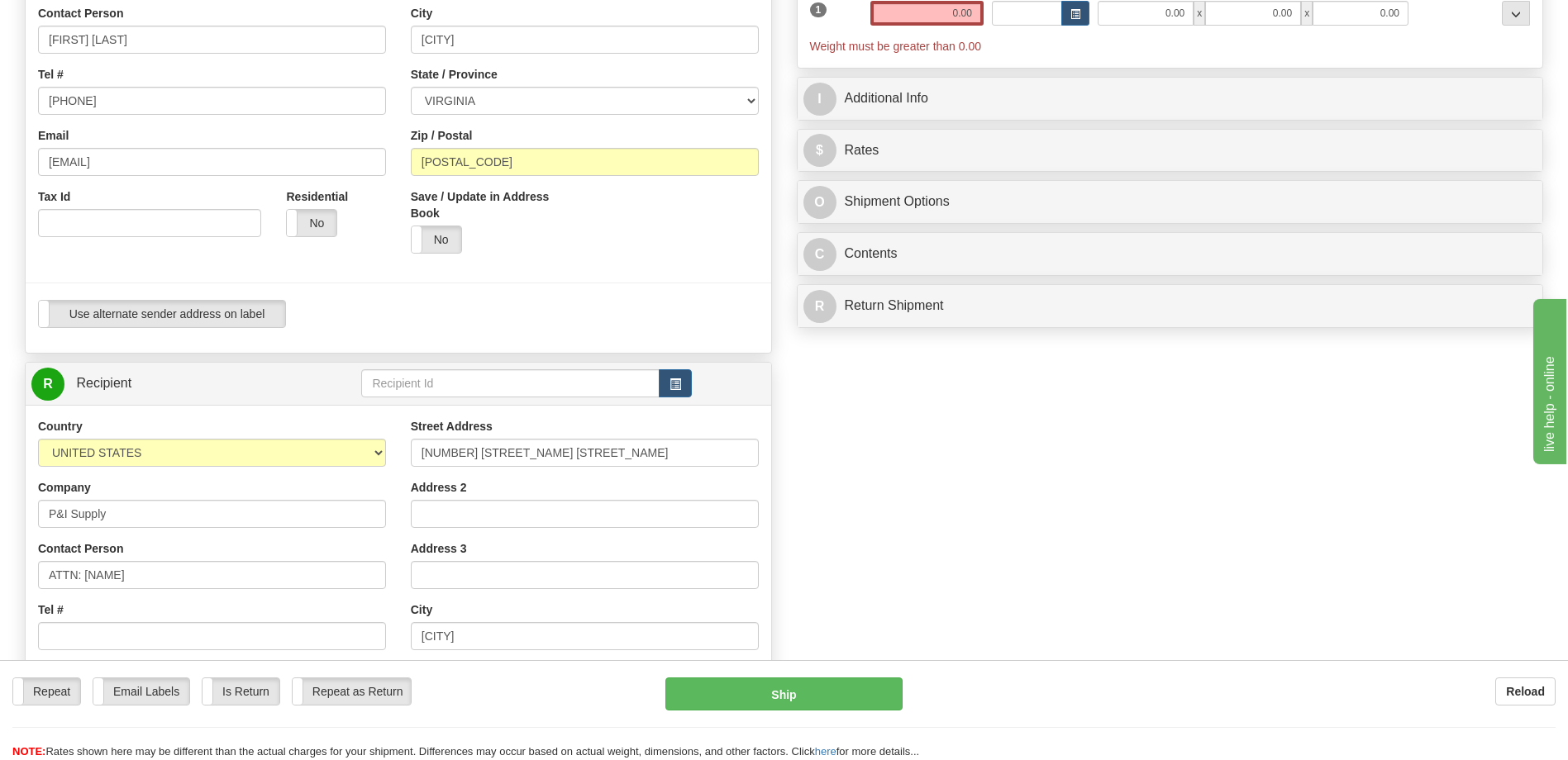 scroll, scrollTop: 83, scrollLeft: 0, axis: vertical 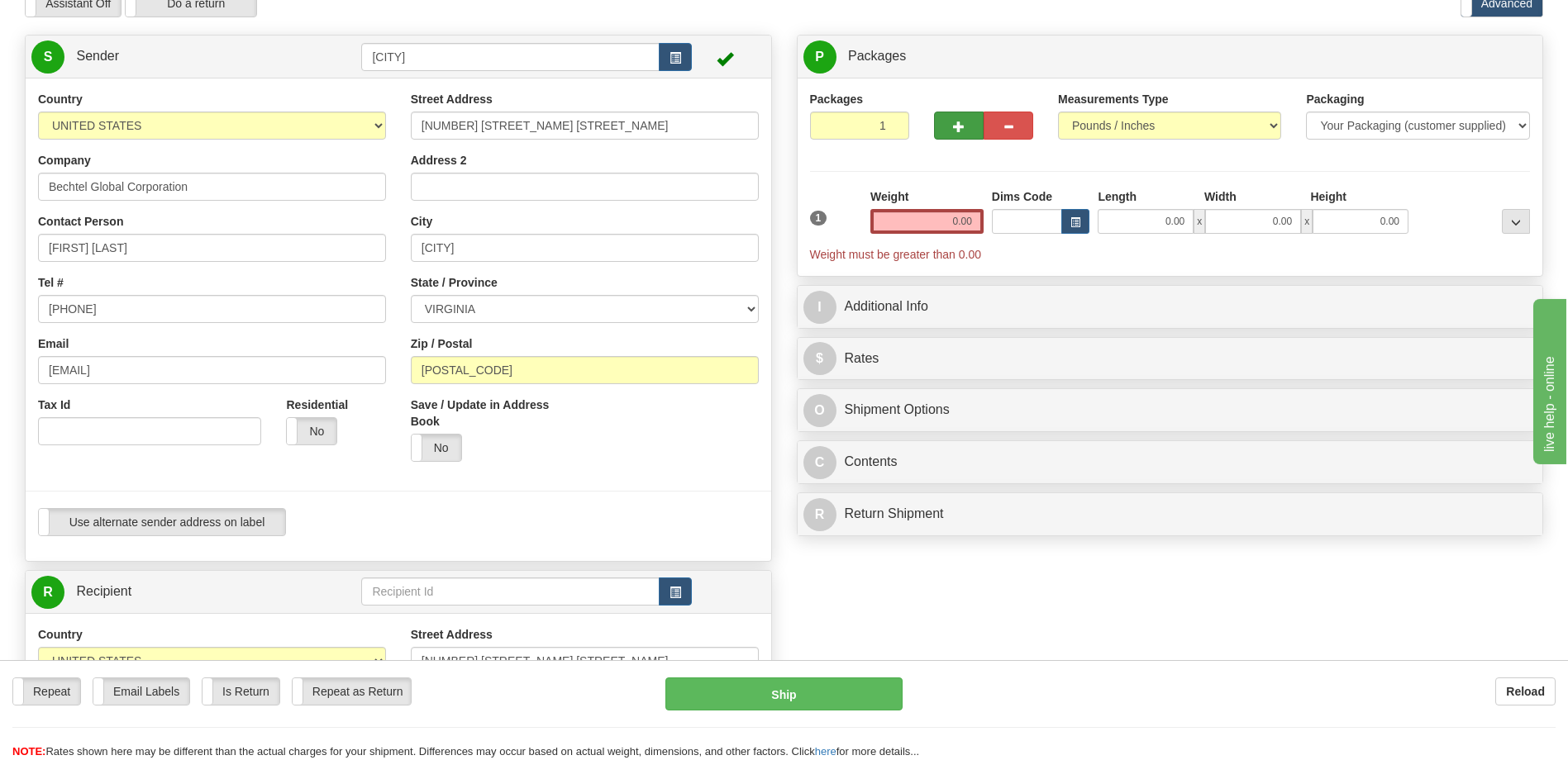 type on "47711" 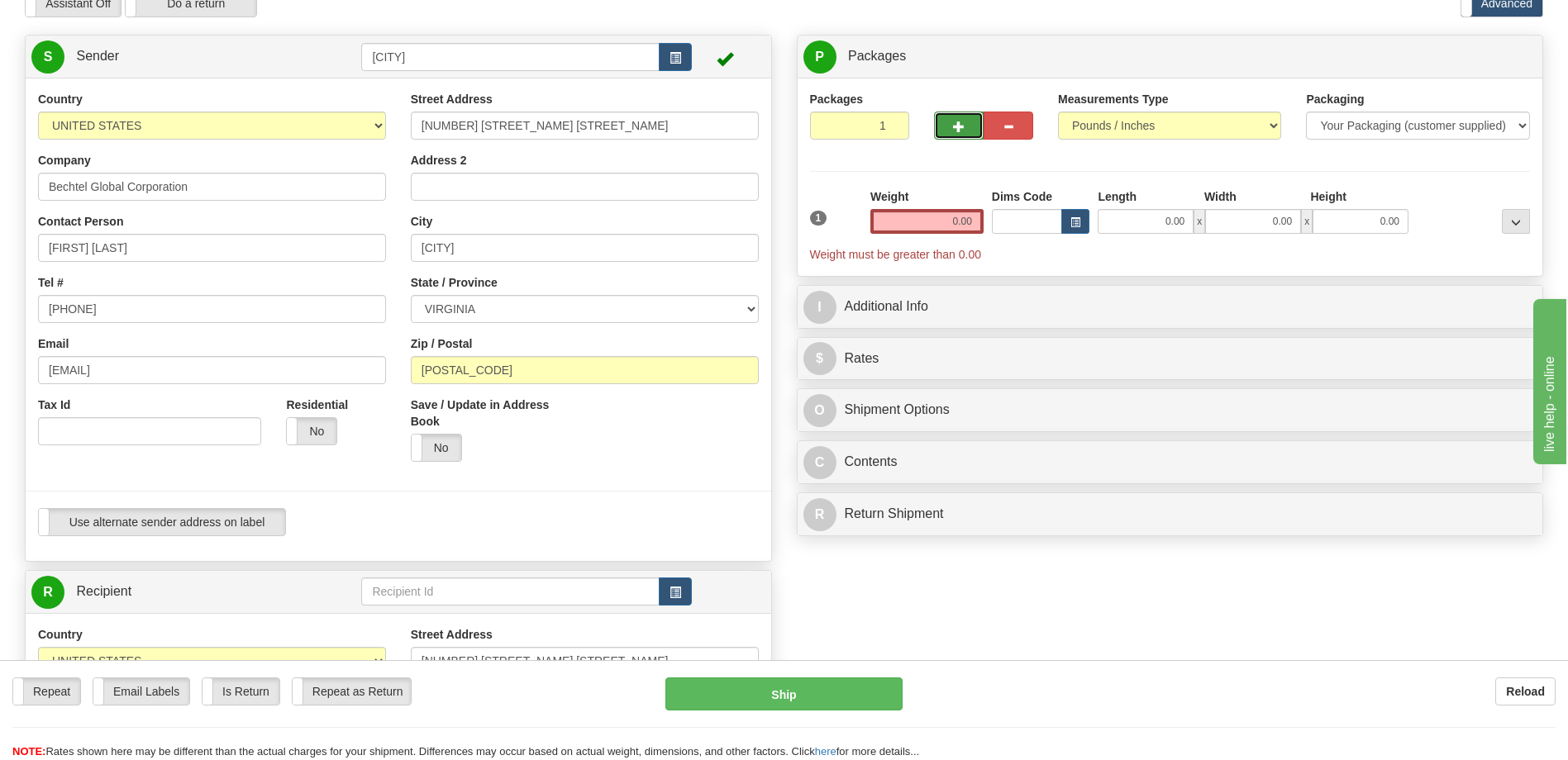 click at bounding box center (959, 126) 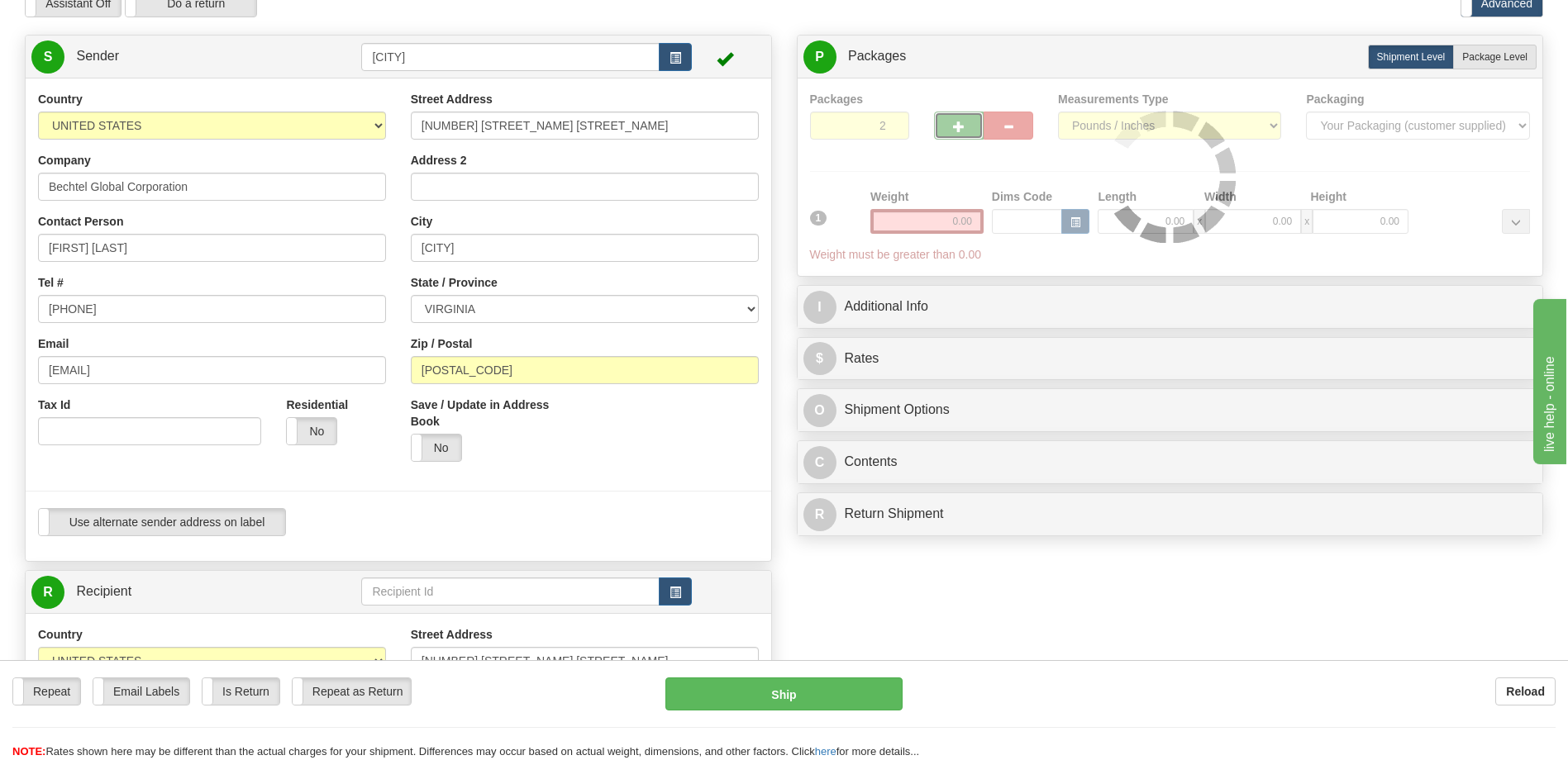 click on "Packages                                              2
1
Measurements Type" at bounding box center [1170, 177] 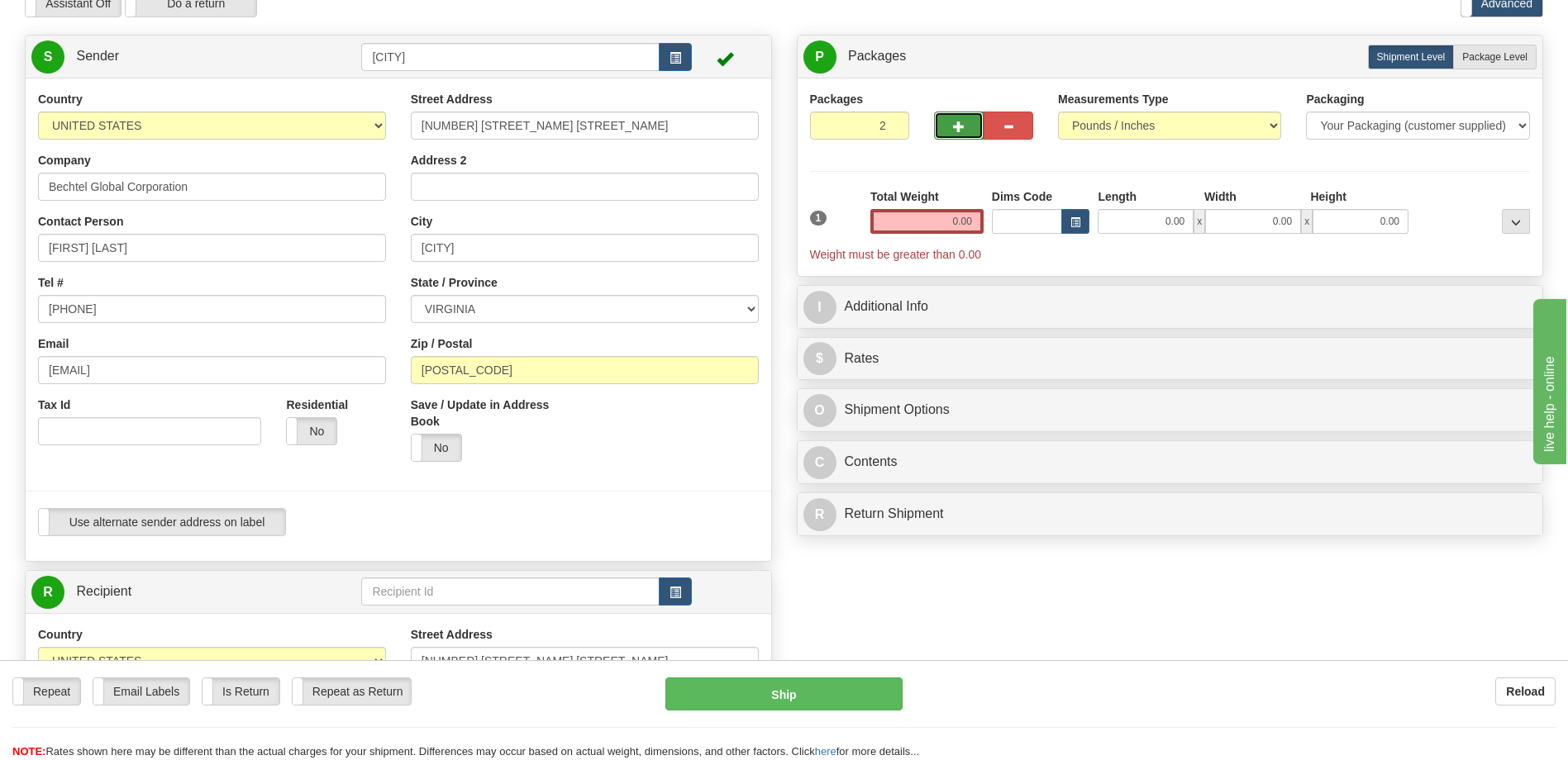 click at bounding box center [959, 126] 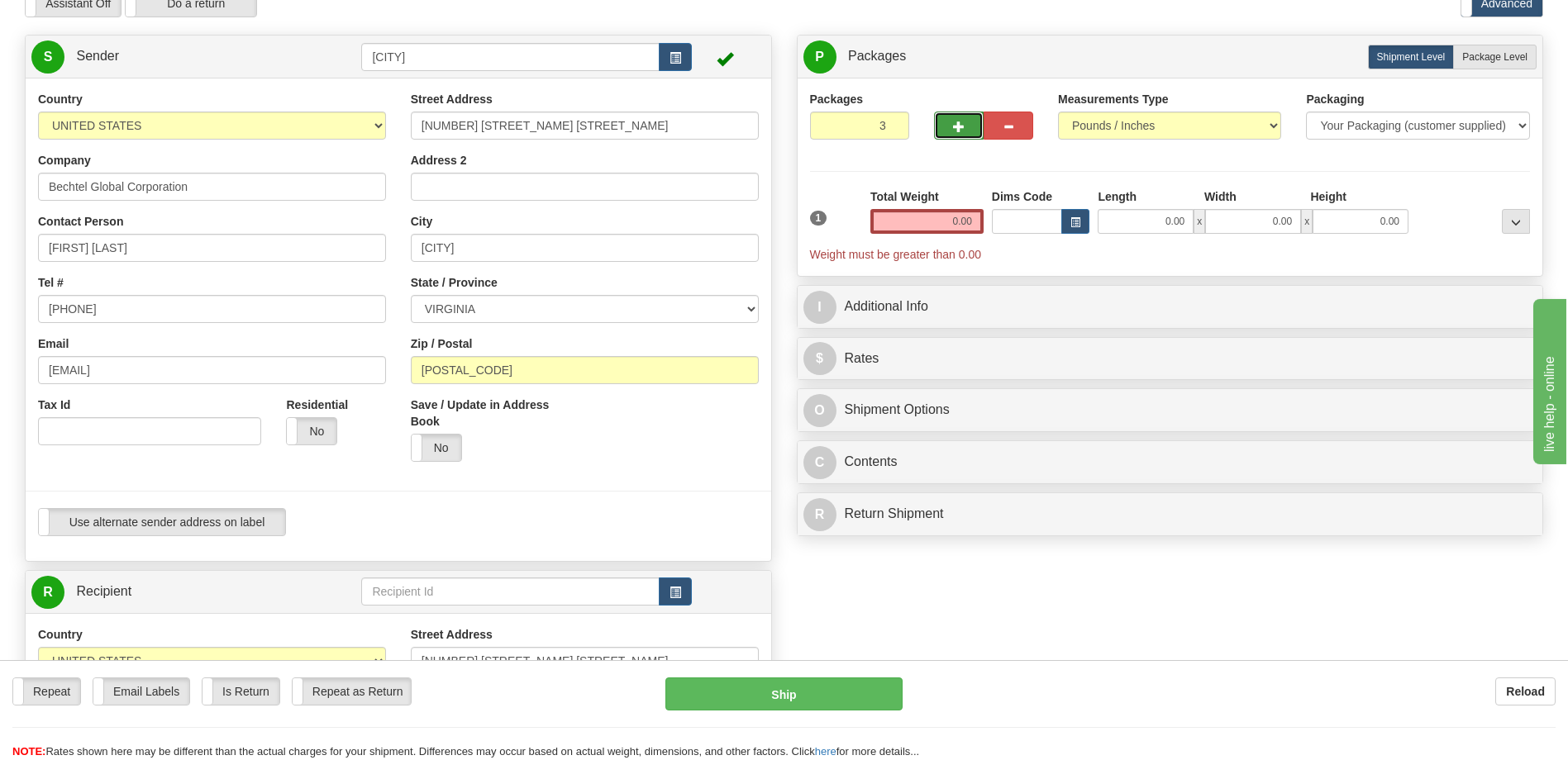 click at bounding box center [959, 126] 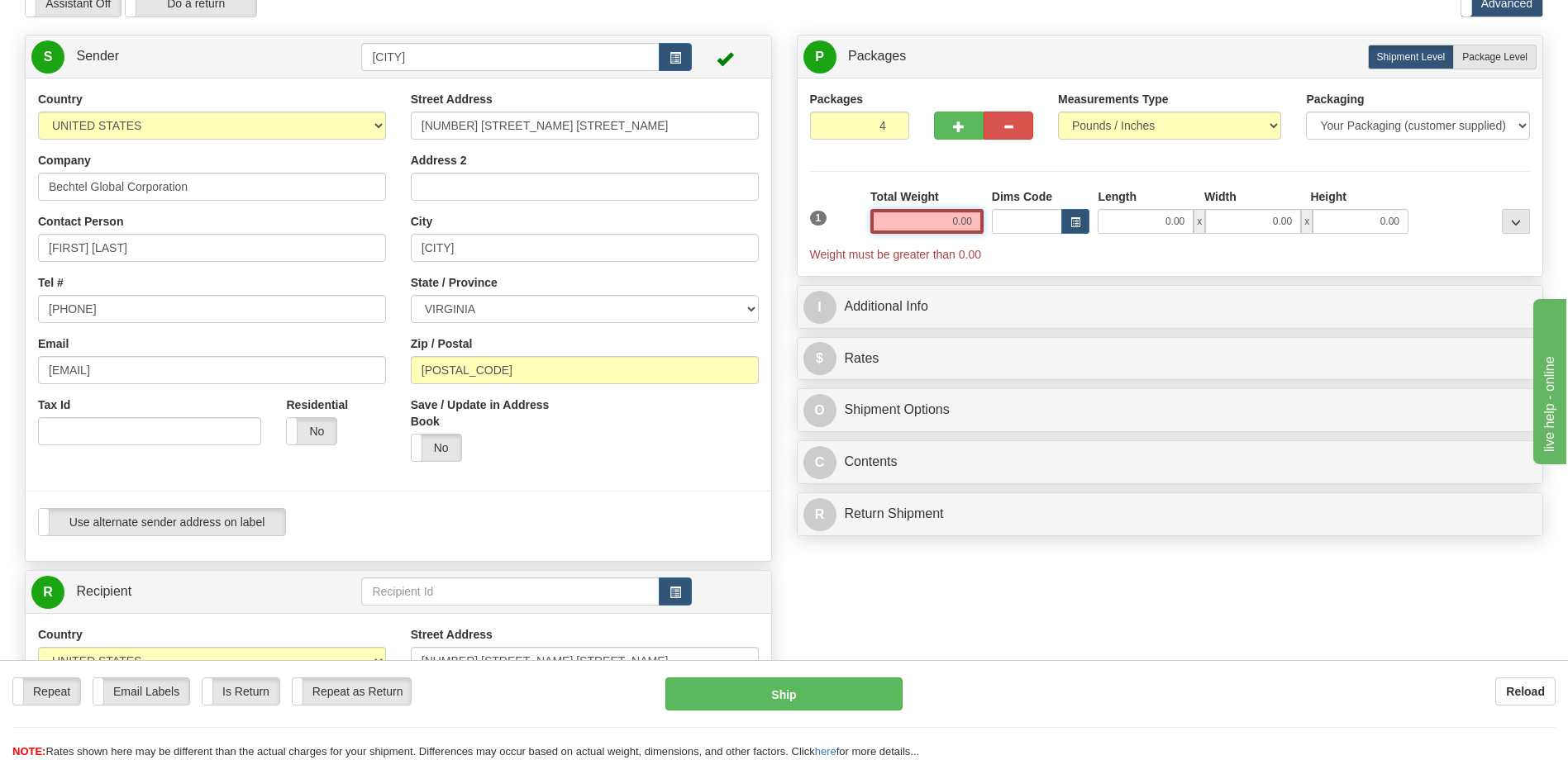 click on "0.00" at bounding box center [927, 221] 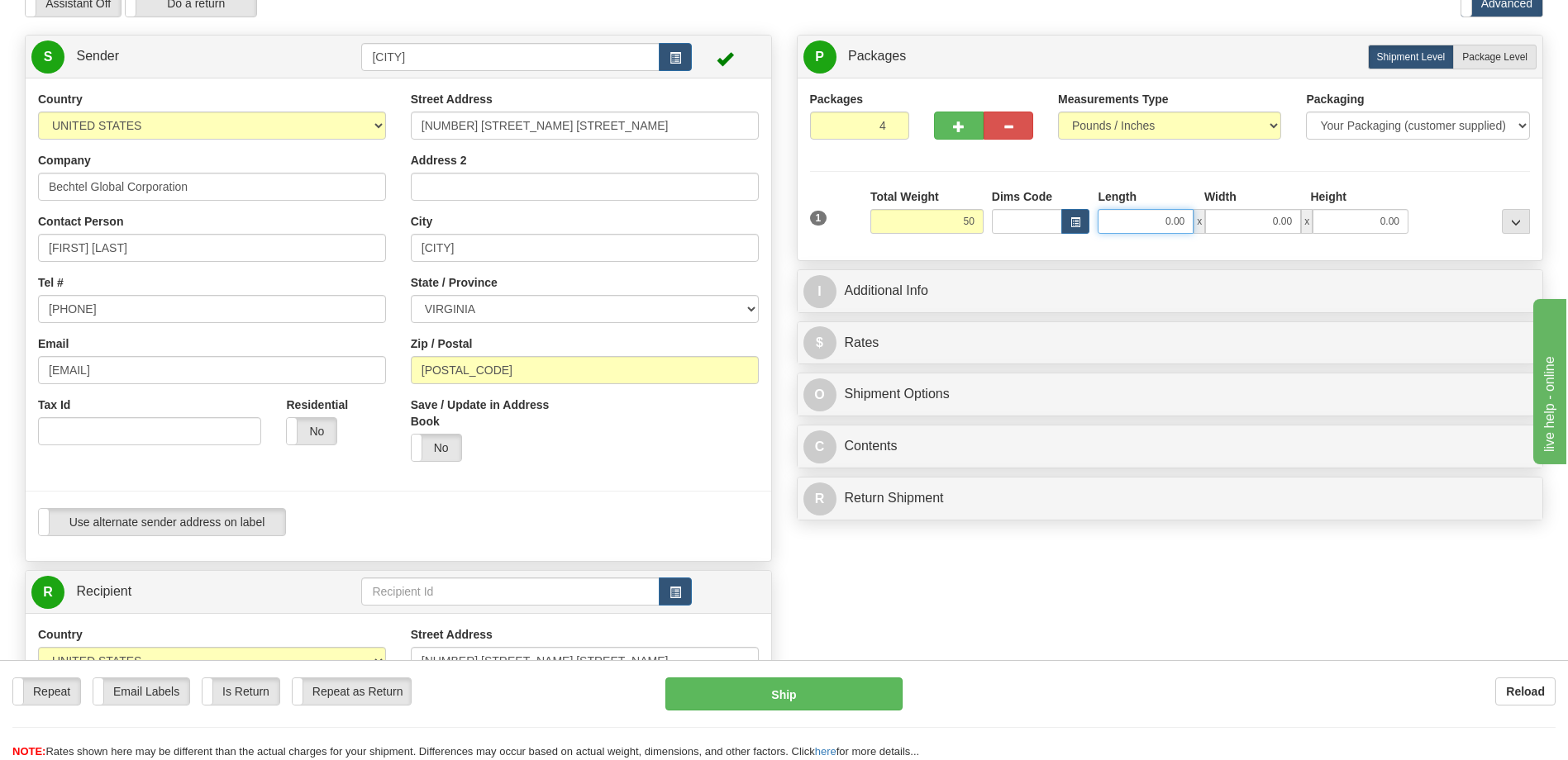type on "50.00" 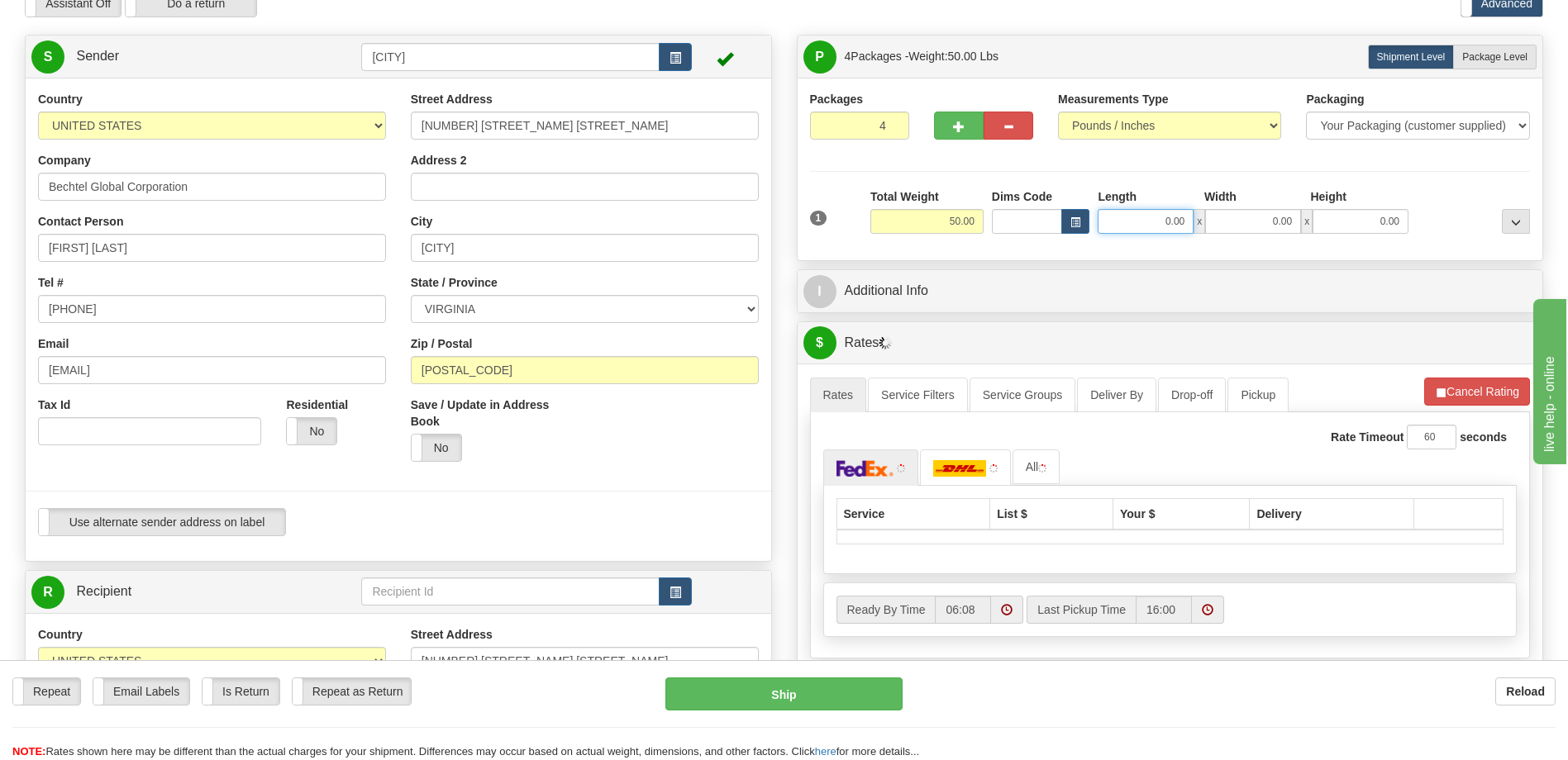 click on "0.00" at bounding box center (1146, 221) 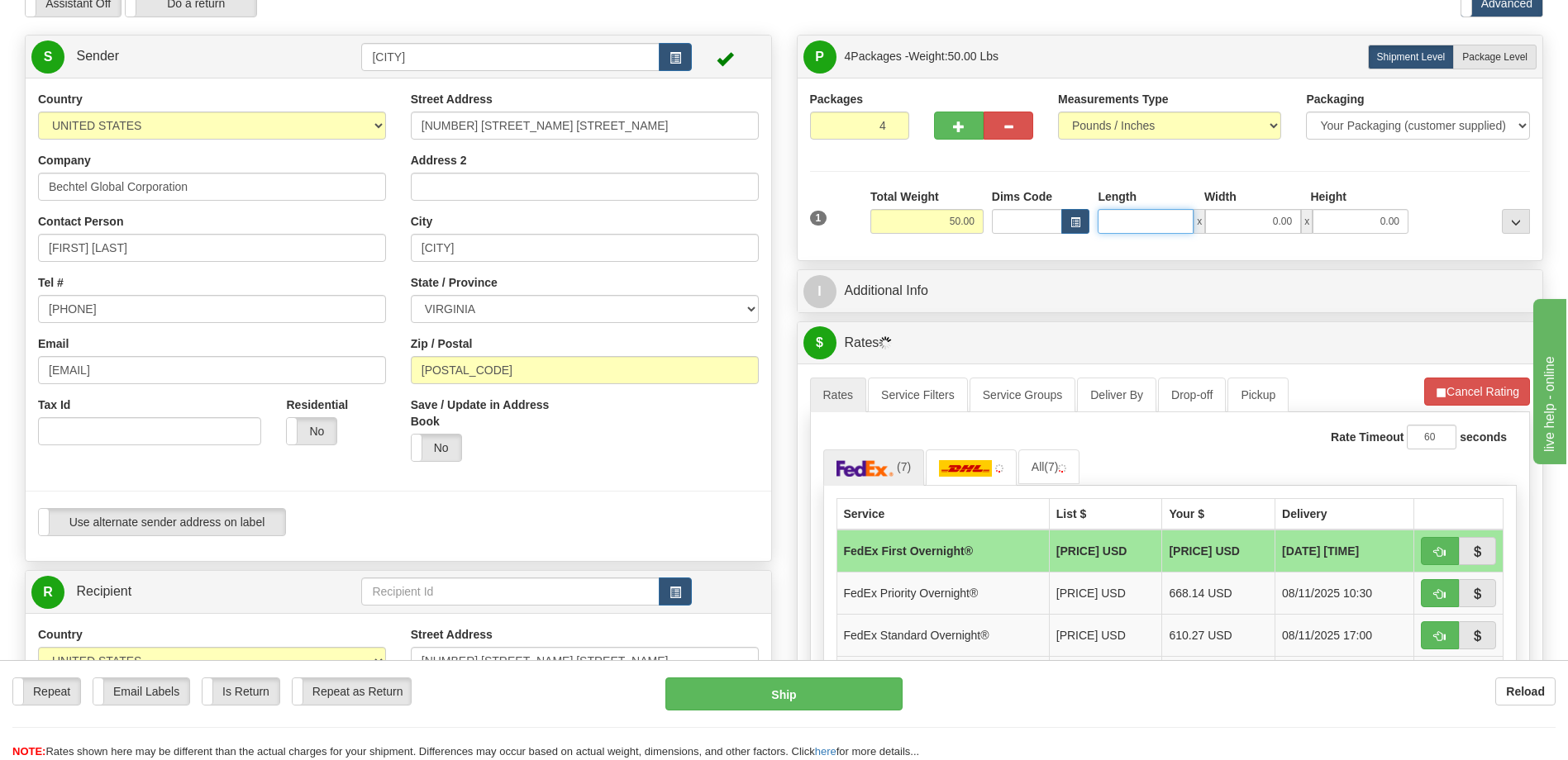 click on "Length" at bounding box center [1146, 221] 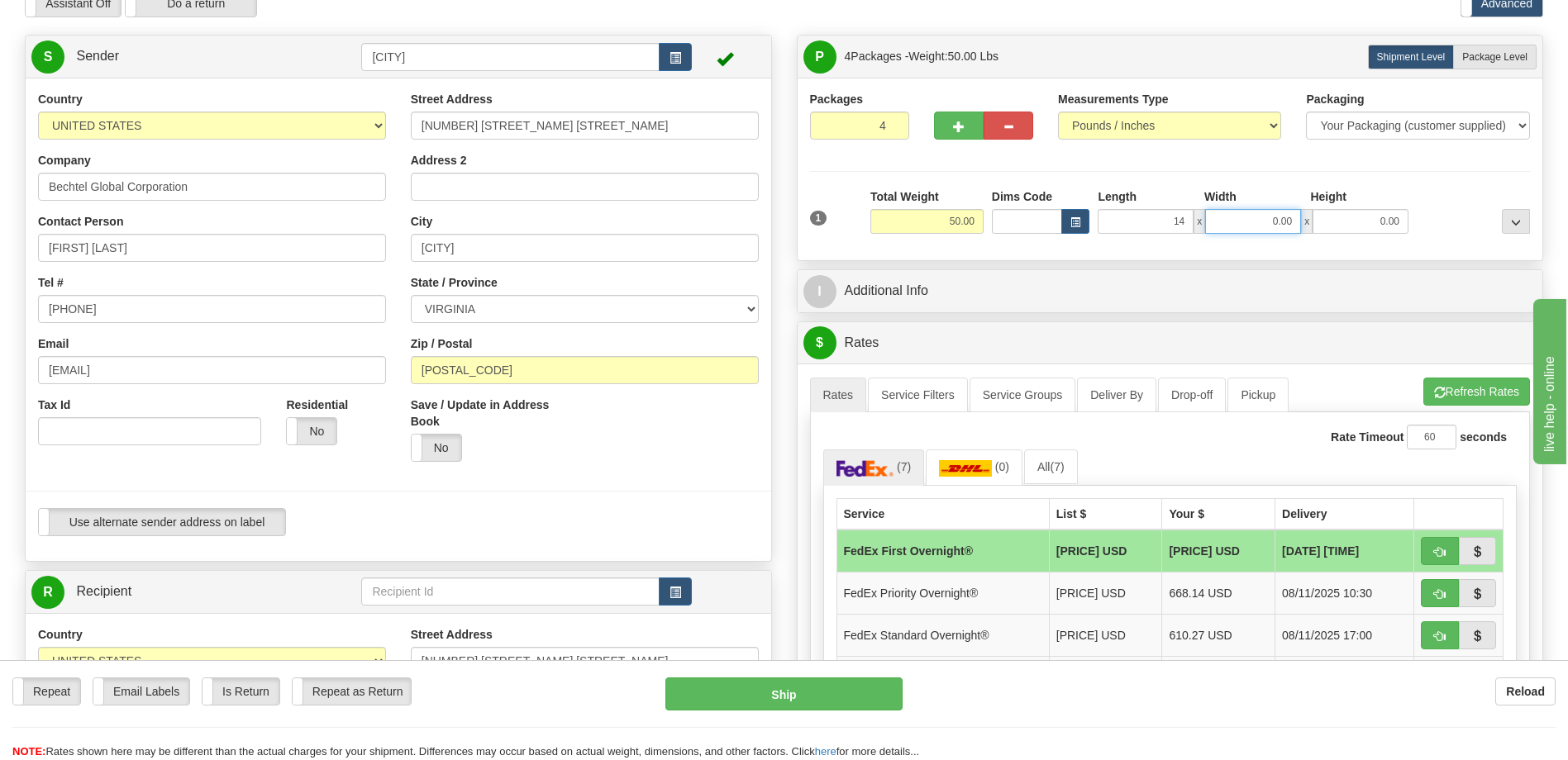 type on "14.00" 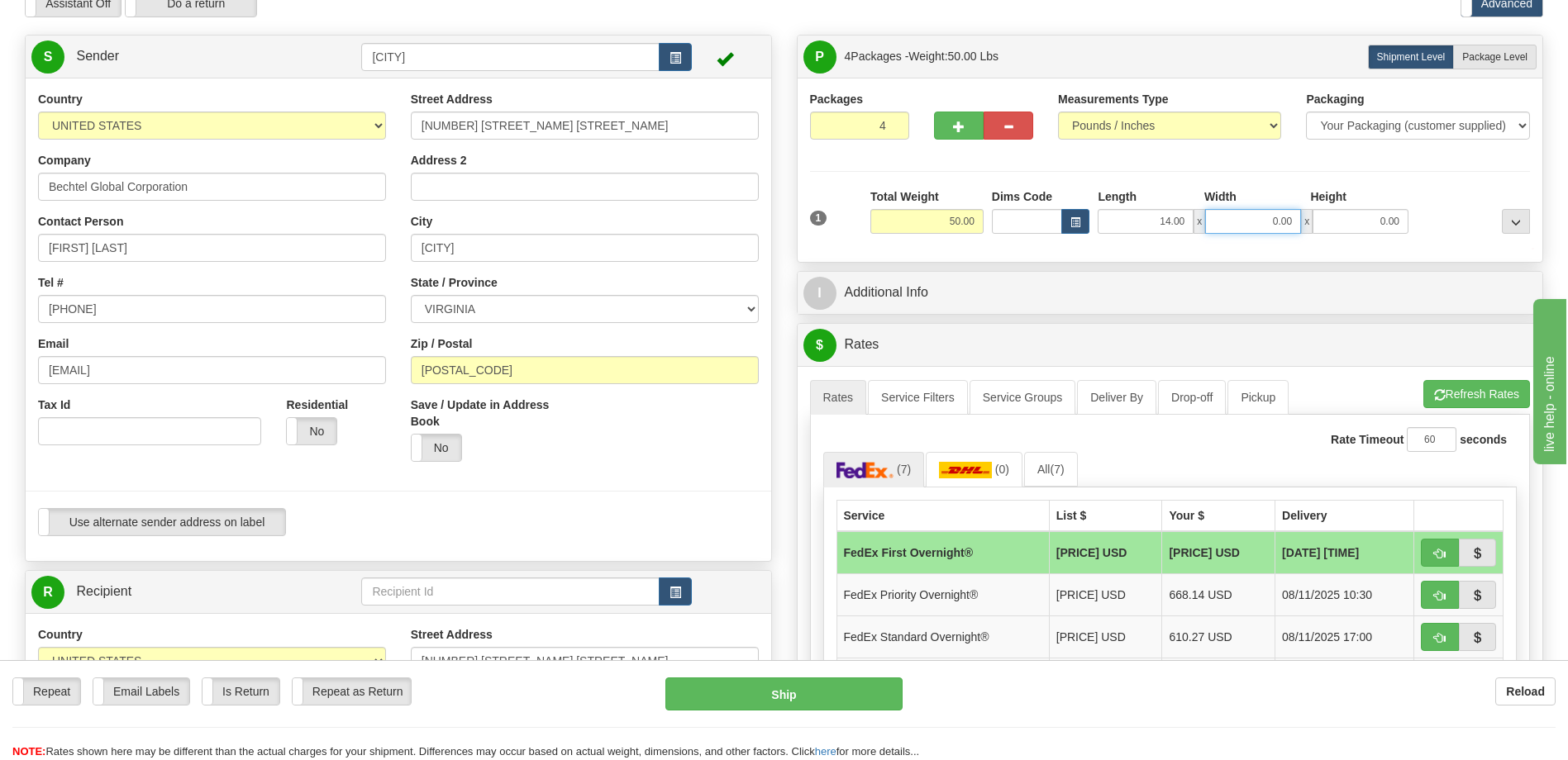 click on "0.00" at bounding box center (1253, 221) 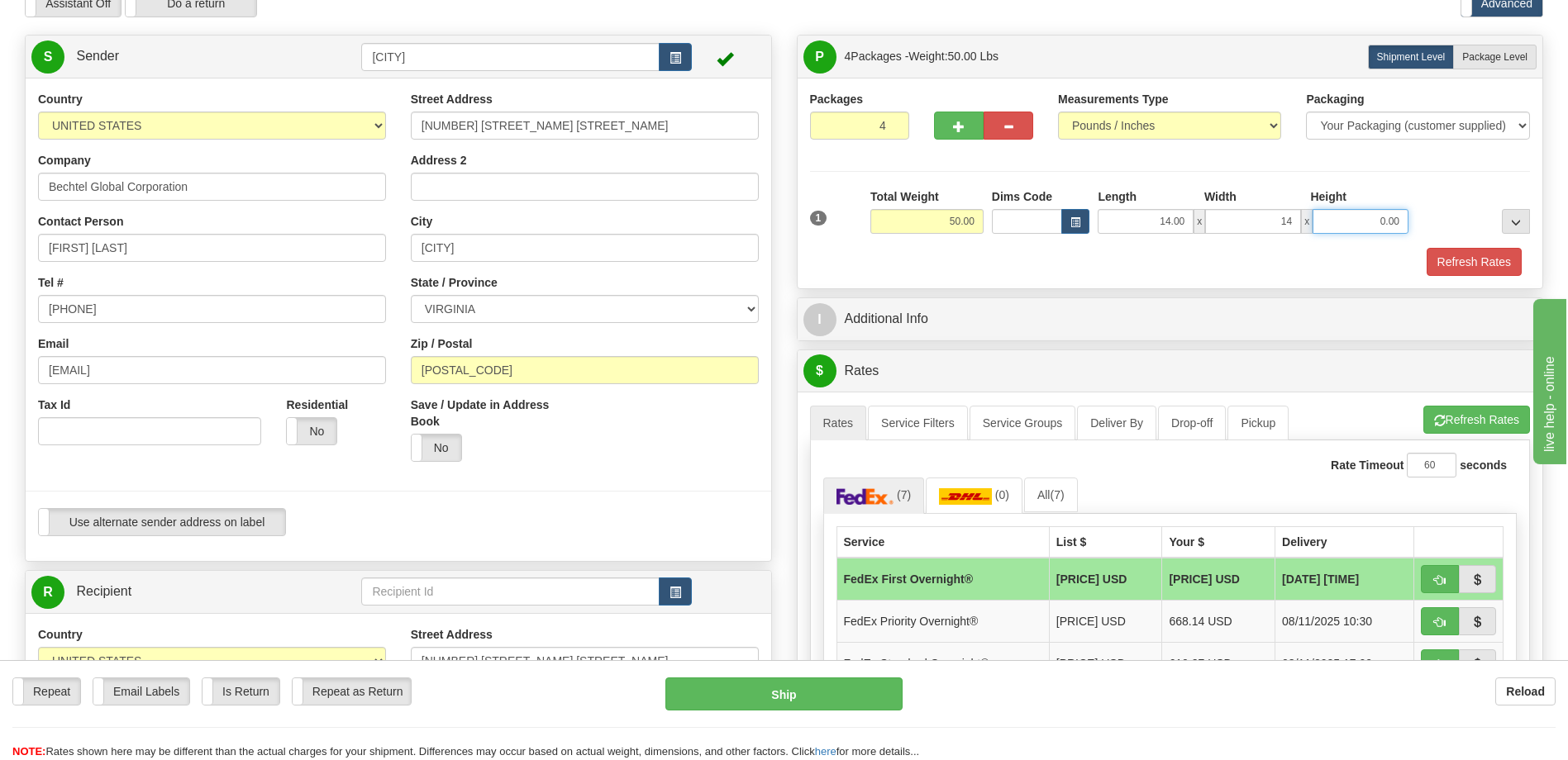 type on "14.00" 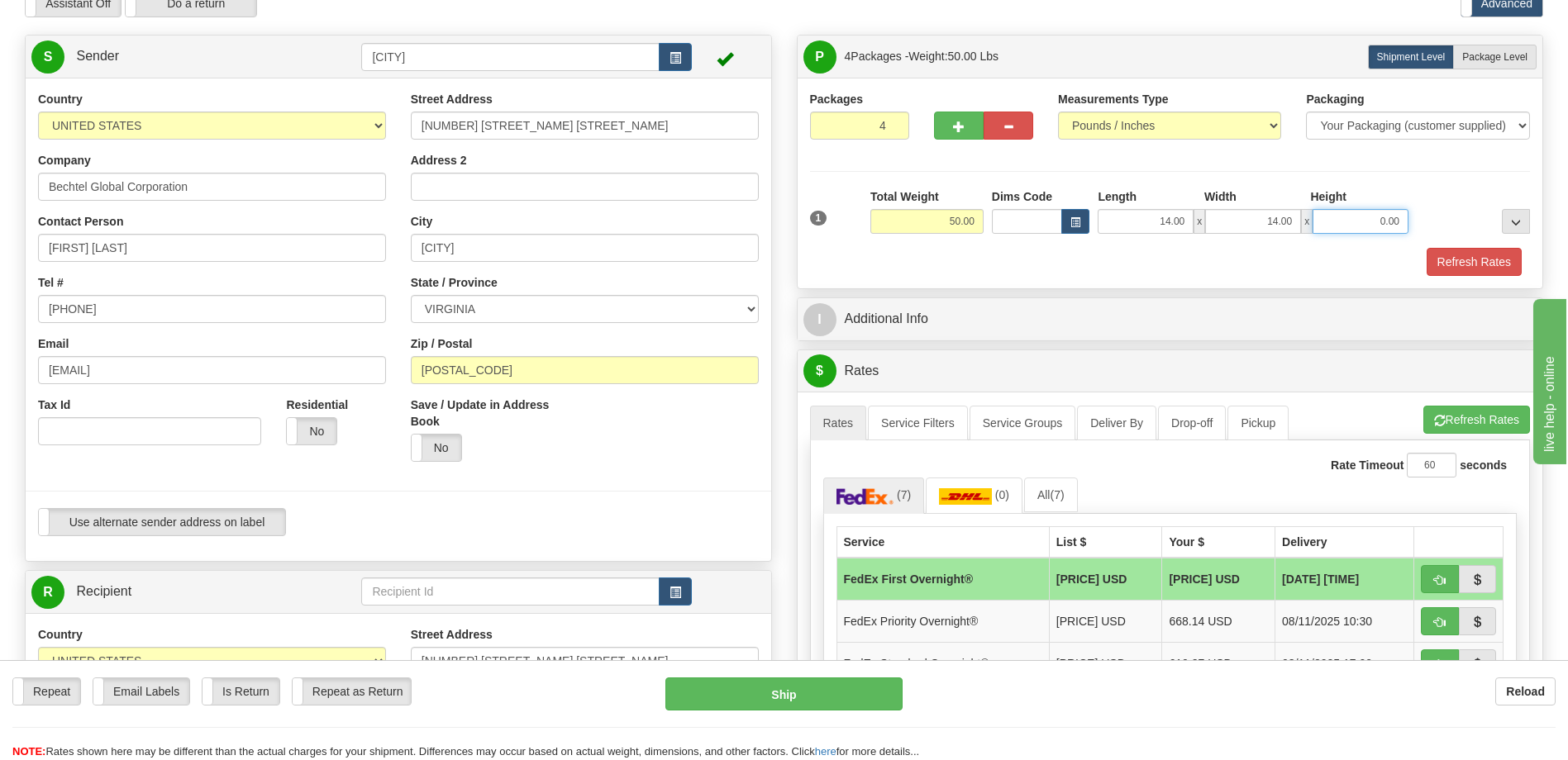 click on "0.00" at bounding box center [1361, 221] 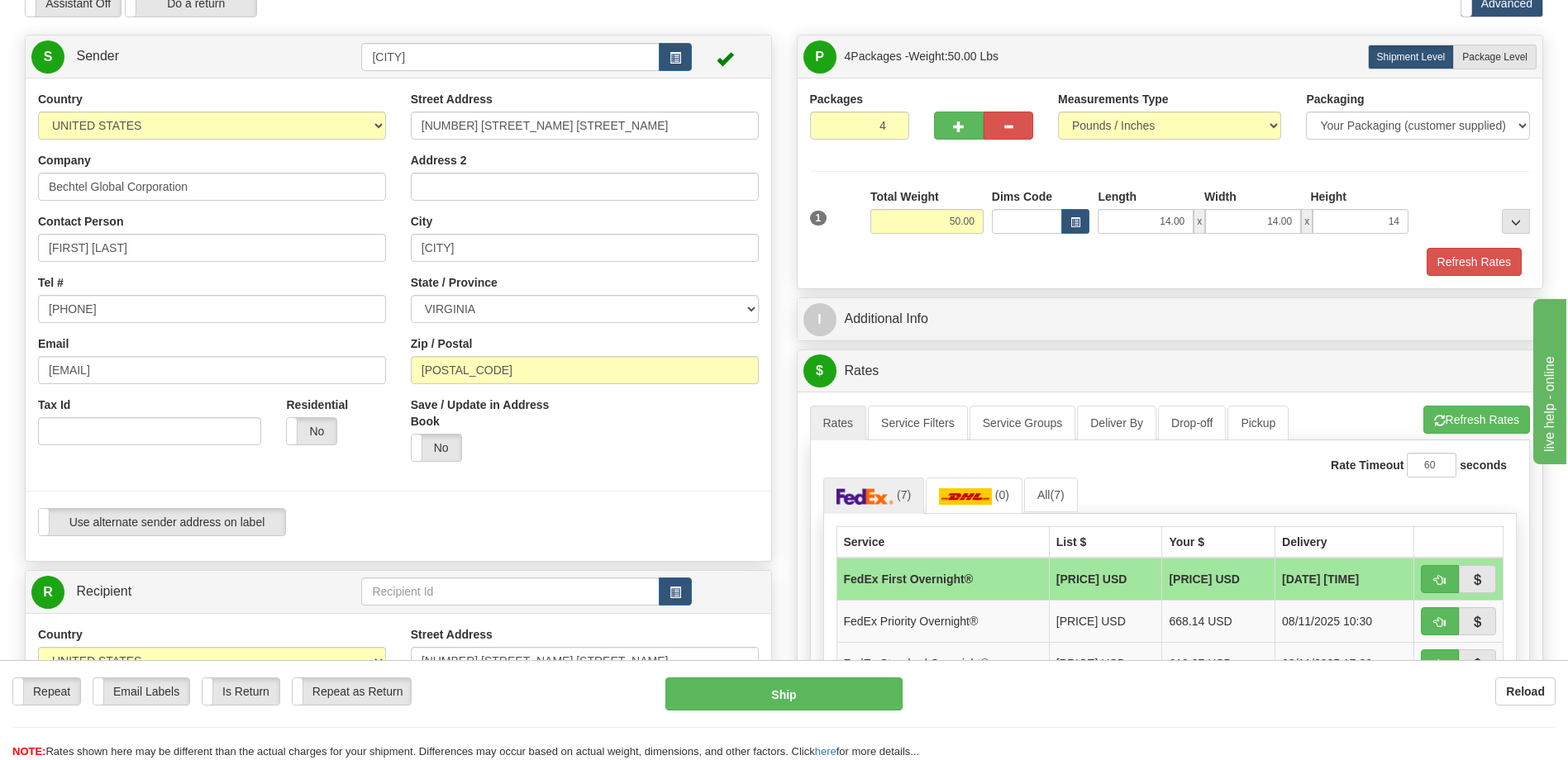 type on "14.00" 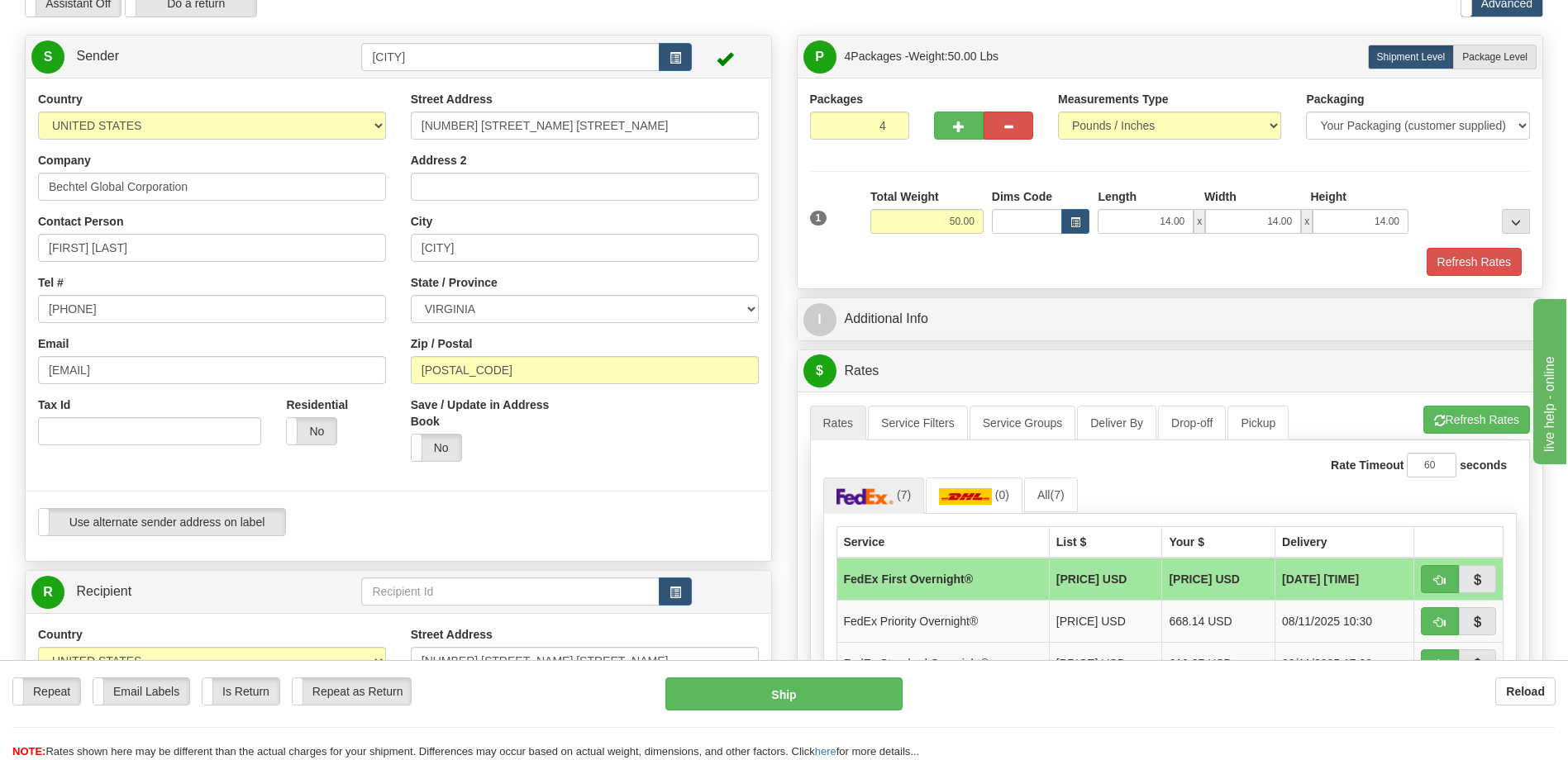 click on "Refresh Rates" at bounding box center [1170, 262] 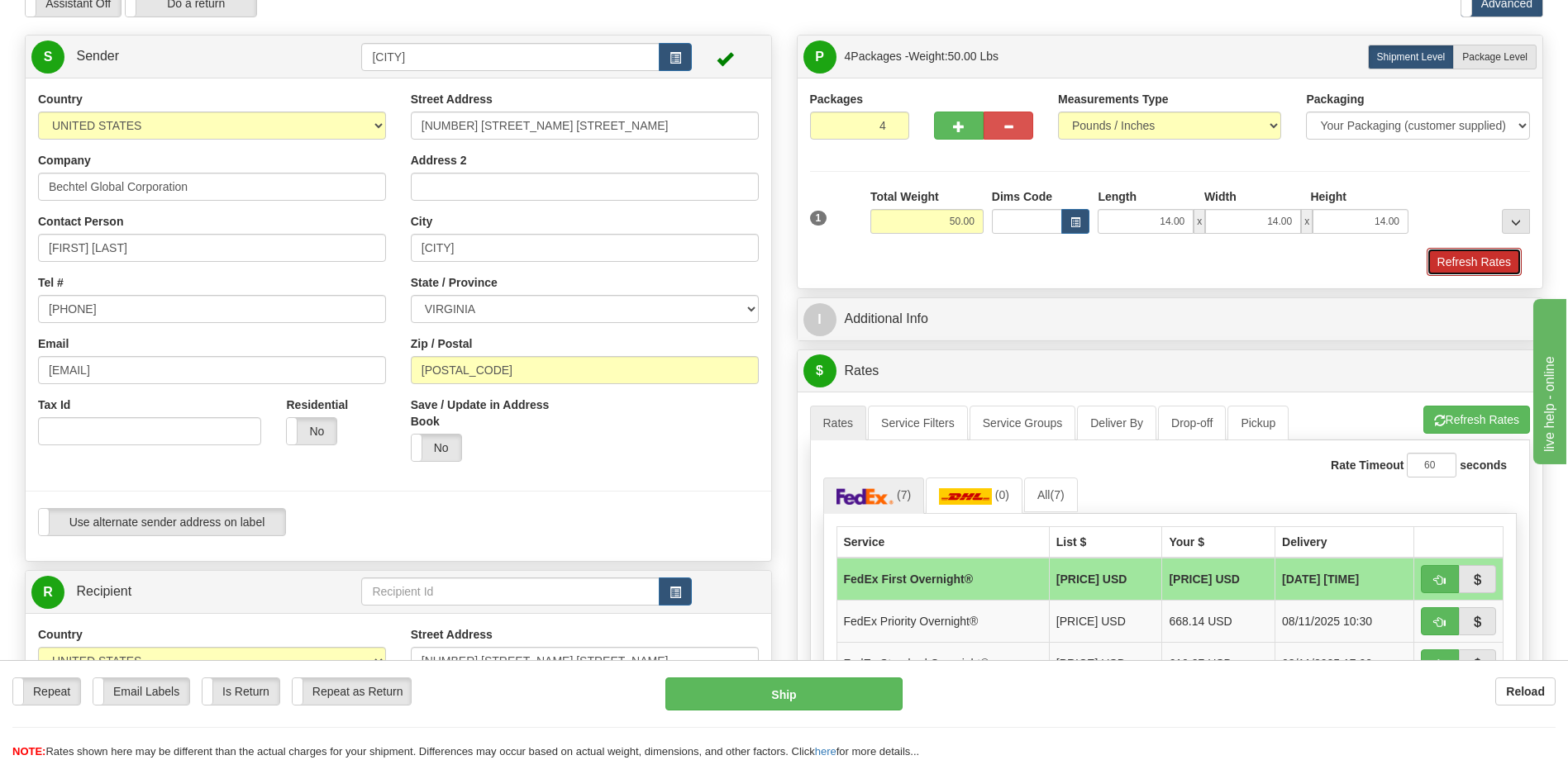 click on "Refresh Rates" at bounding box center [1474, 262] 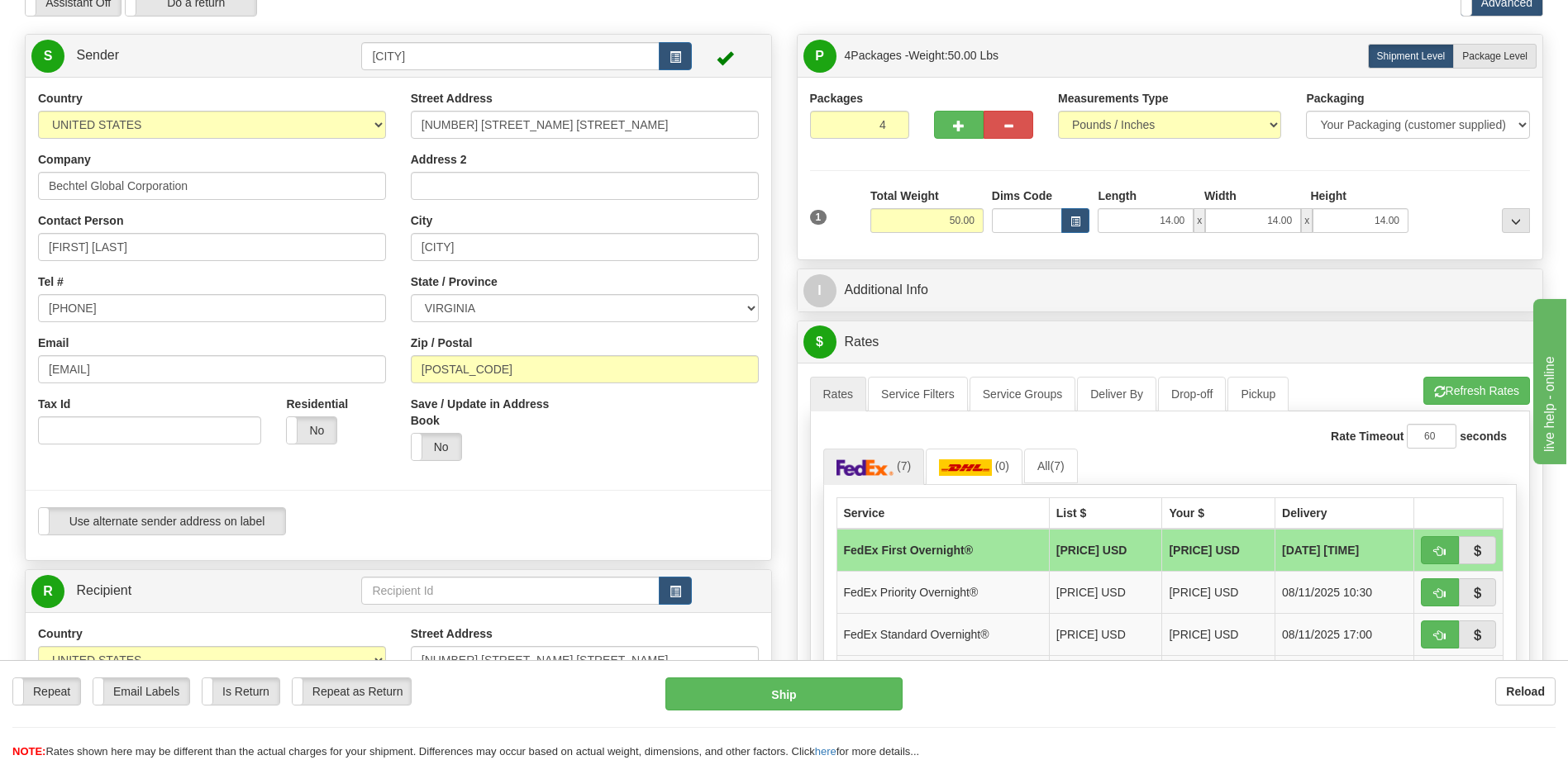 scroll, scrollTop: 83, scrollLeft: 0, axis: vertical 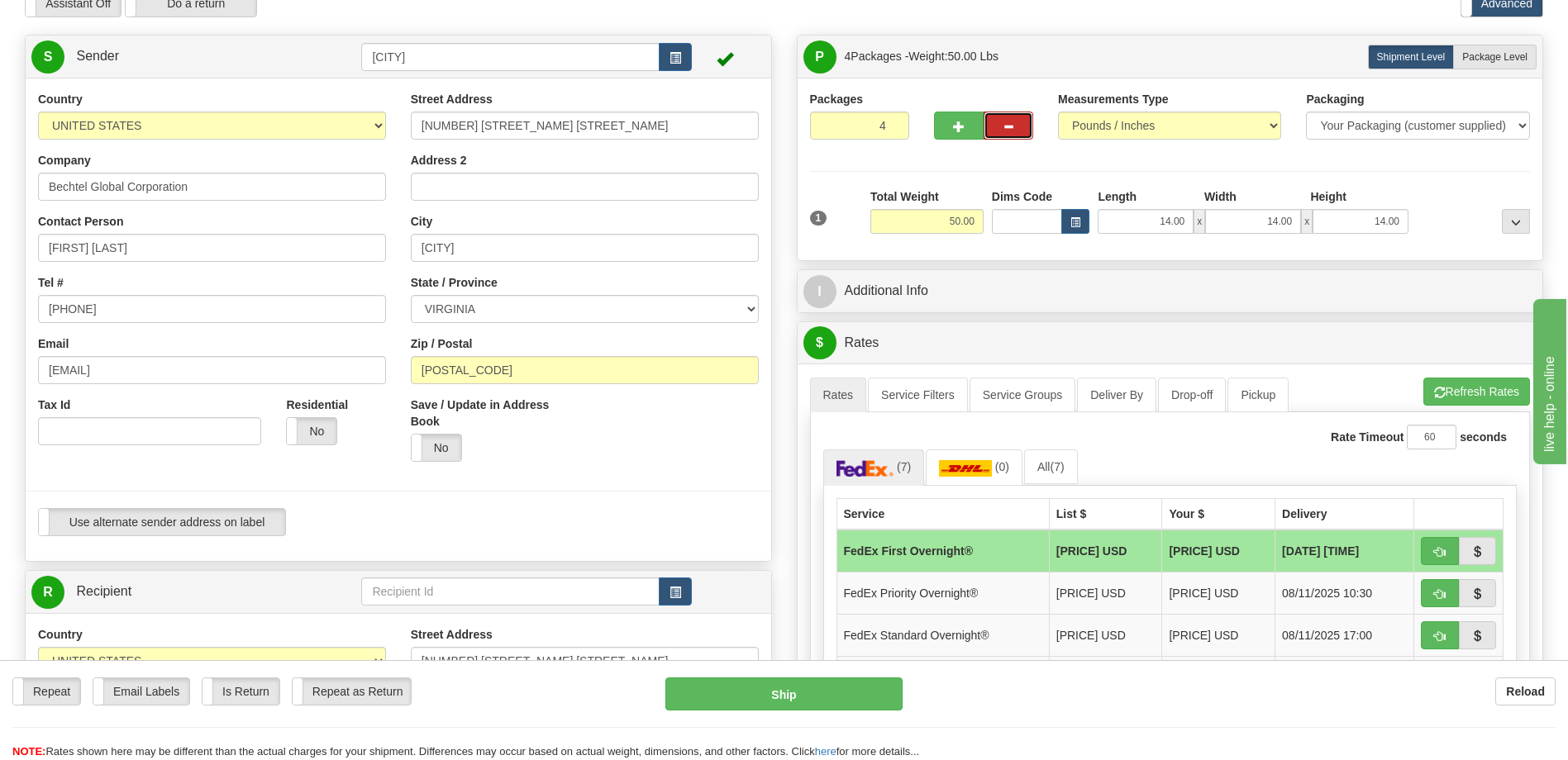 click at bounding box center (1008, 126) 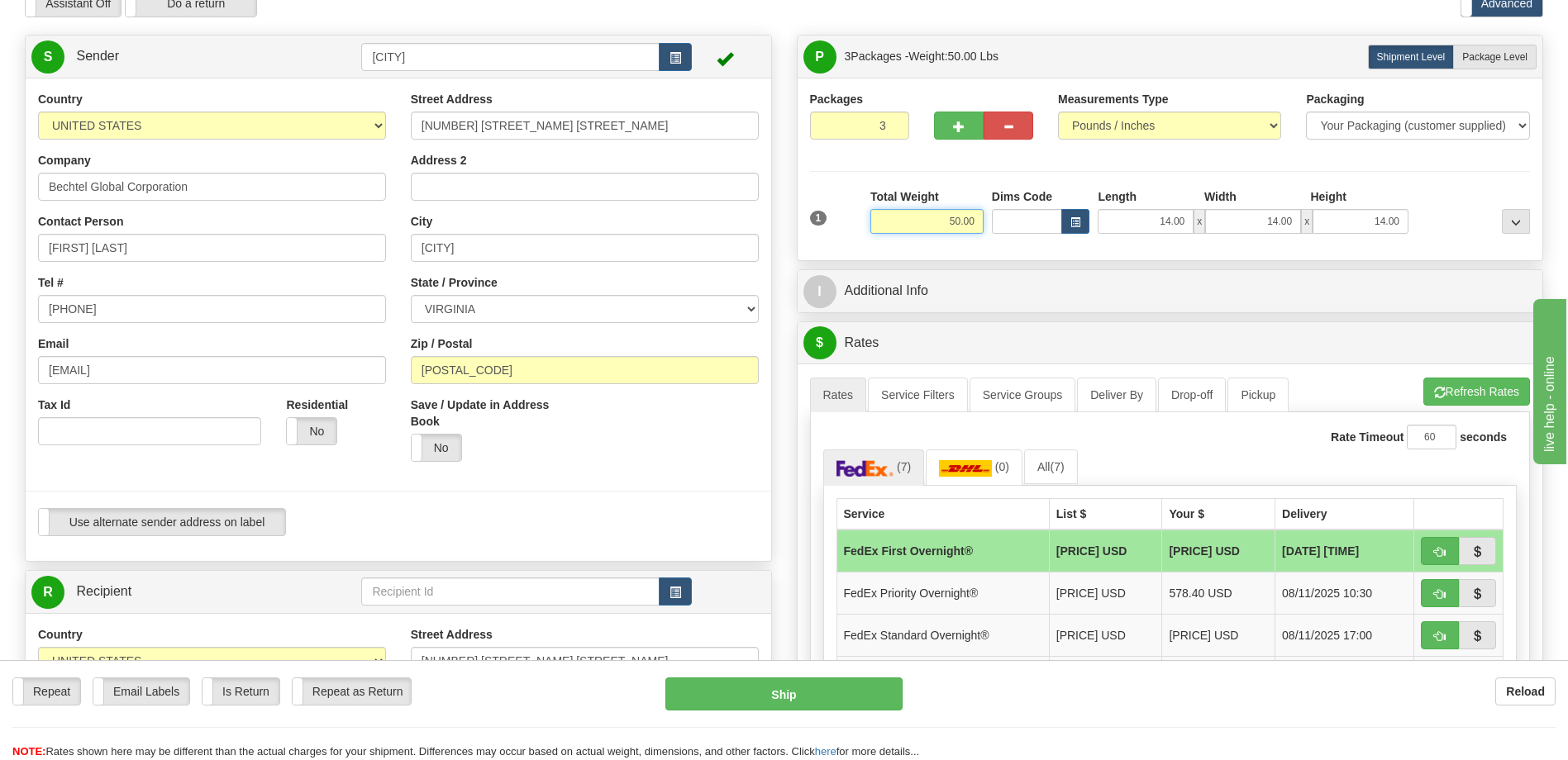 drag, startPoint x: 945, startPoint y: 221, endPoint x: 1001, endPoint y: 224, distance: 56.0803 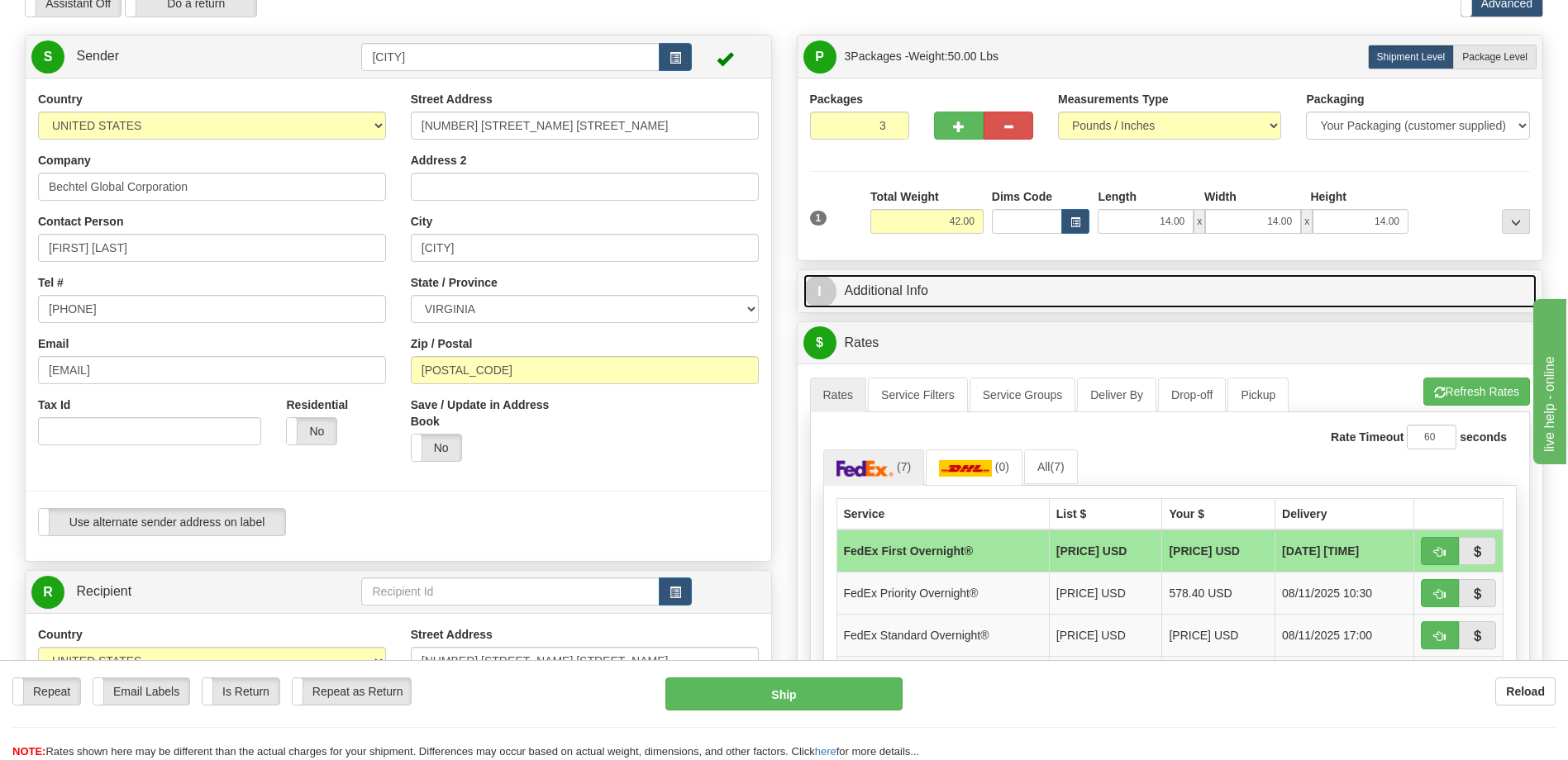 click on "I Additional Info" at bounding box center (1170, 291) 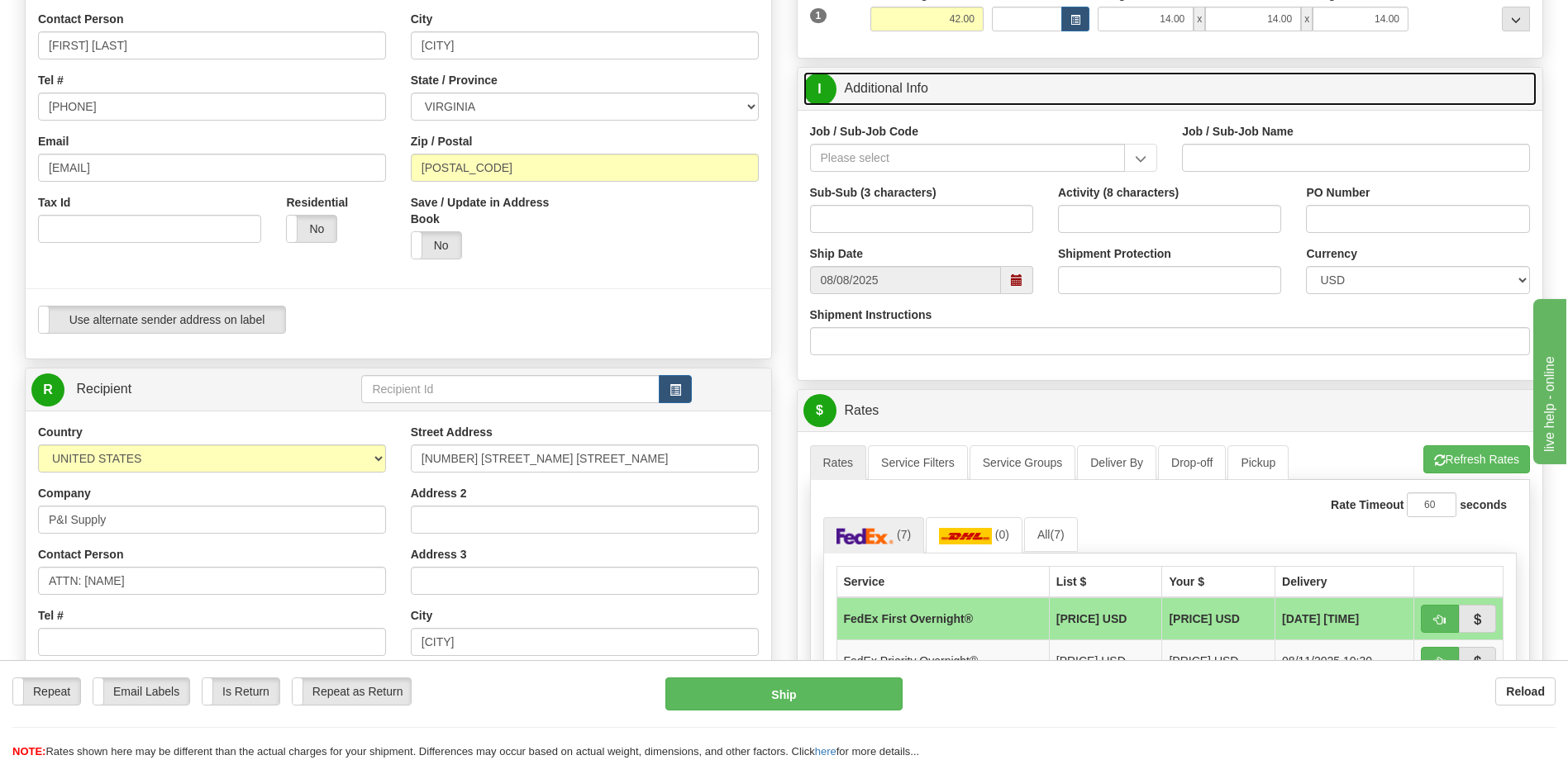 scroll, scrollTop: 165, scrollLeft: 0, axis: vertical 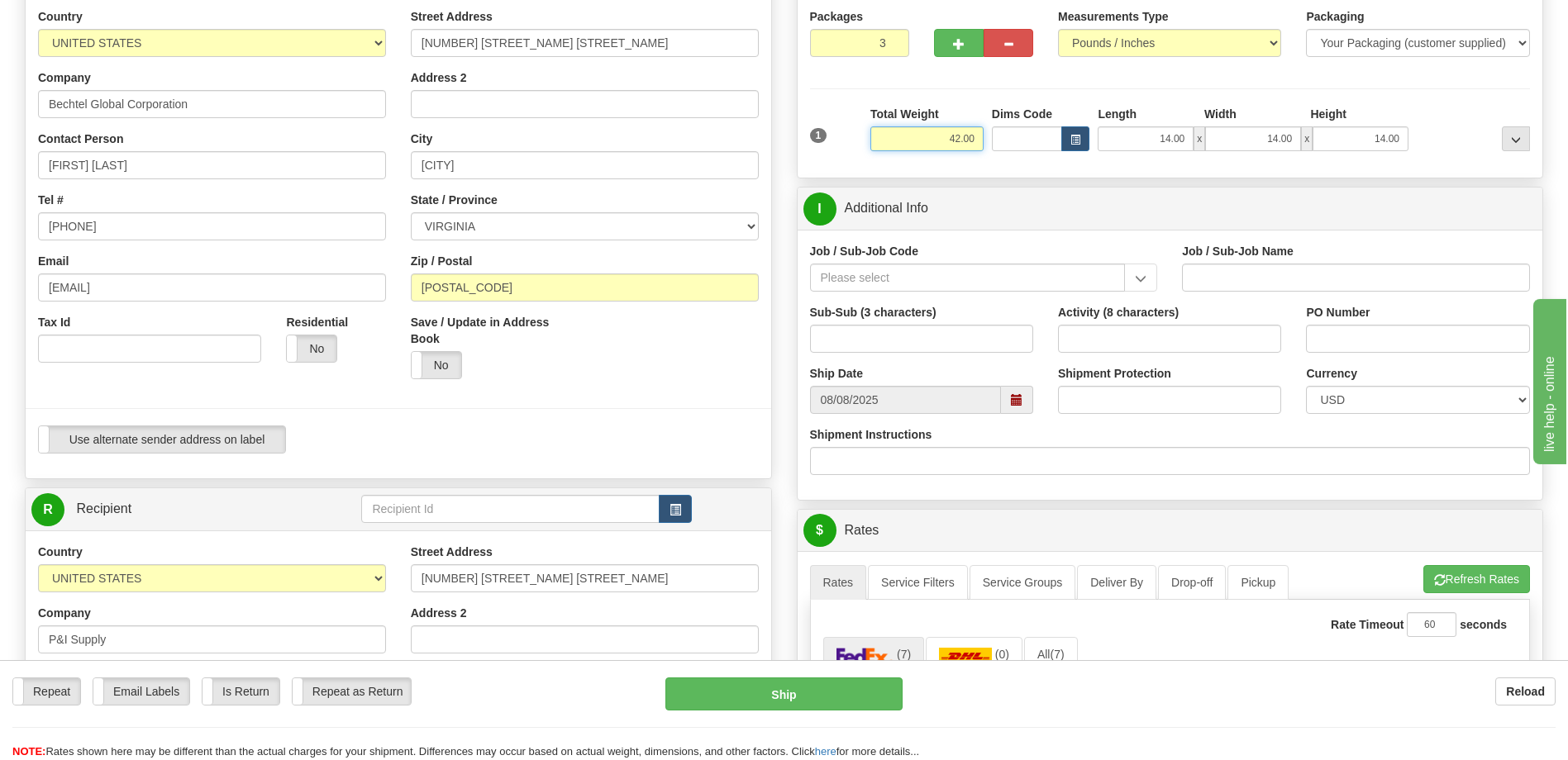 drag, startPoint x: 948, startPoint y: 137, endPoint x: 1019, endPoint y: 140, distance: 71.06335 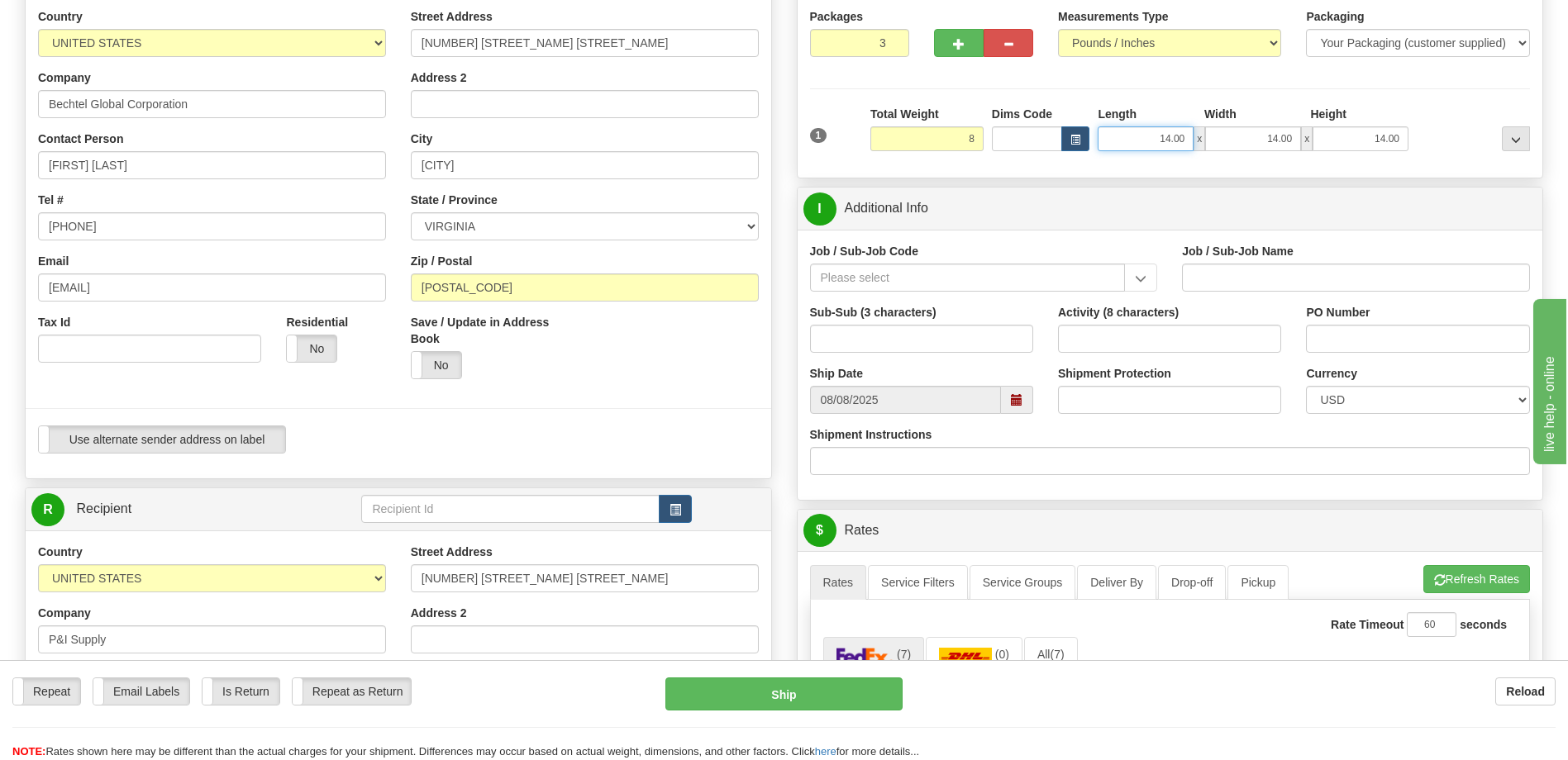 type on "8.00" 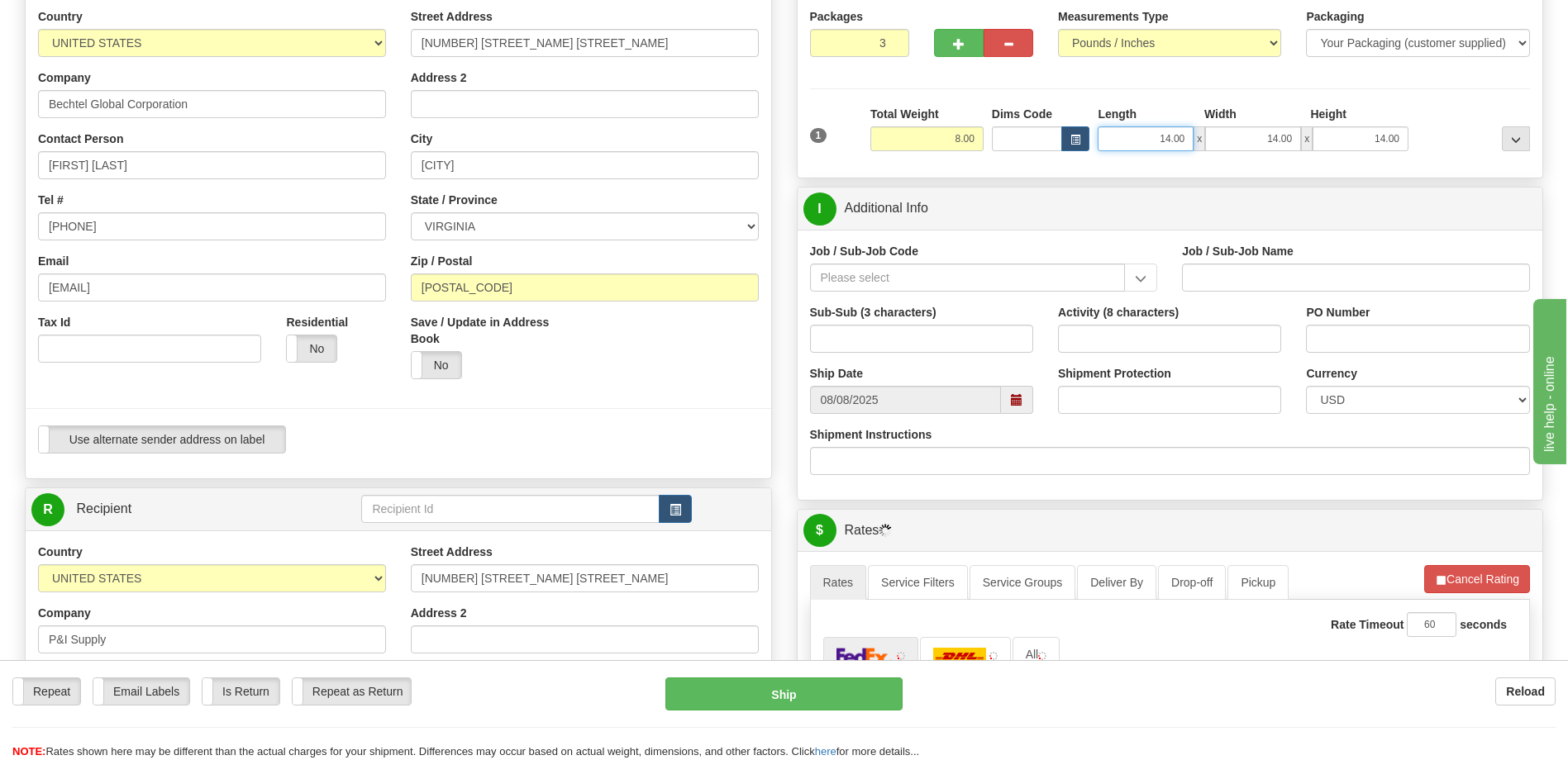drag, startPoint x: 1156, startPoint y: 139, endPoint x: 1210, endPoint y: 145, distance: 54.33231 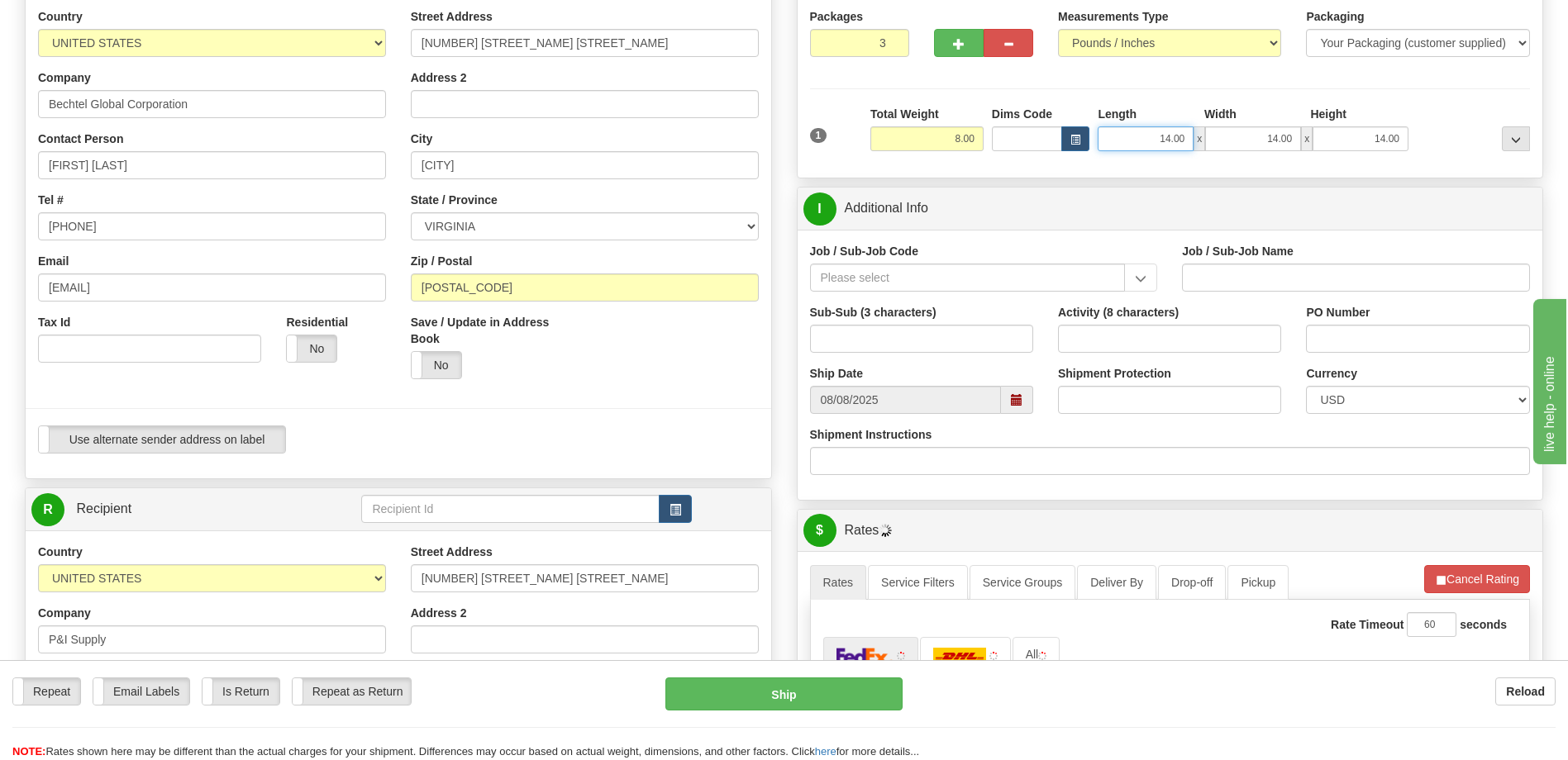 click on "14.00
x
14.00
x
14.00" at bounding box center (1253, 139) 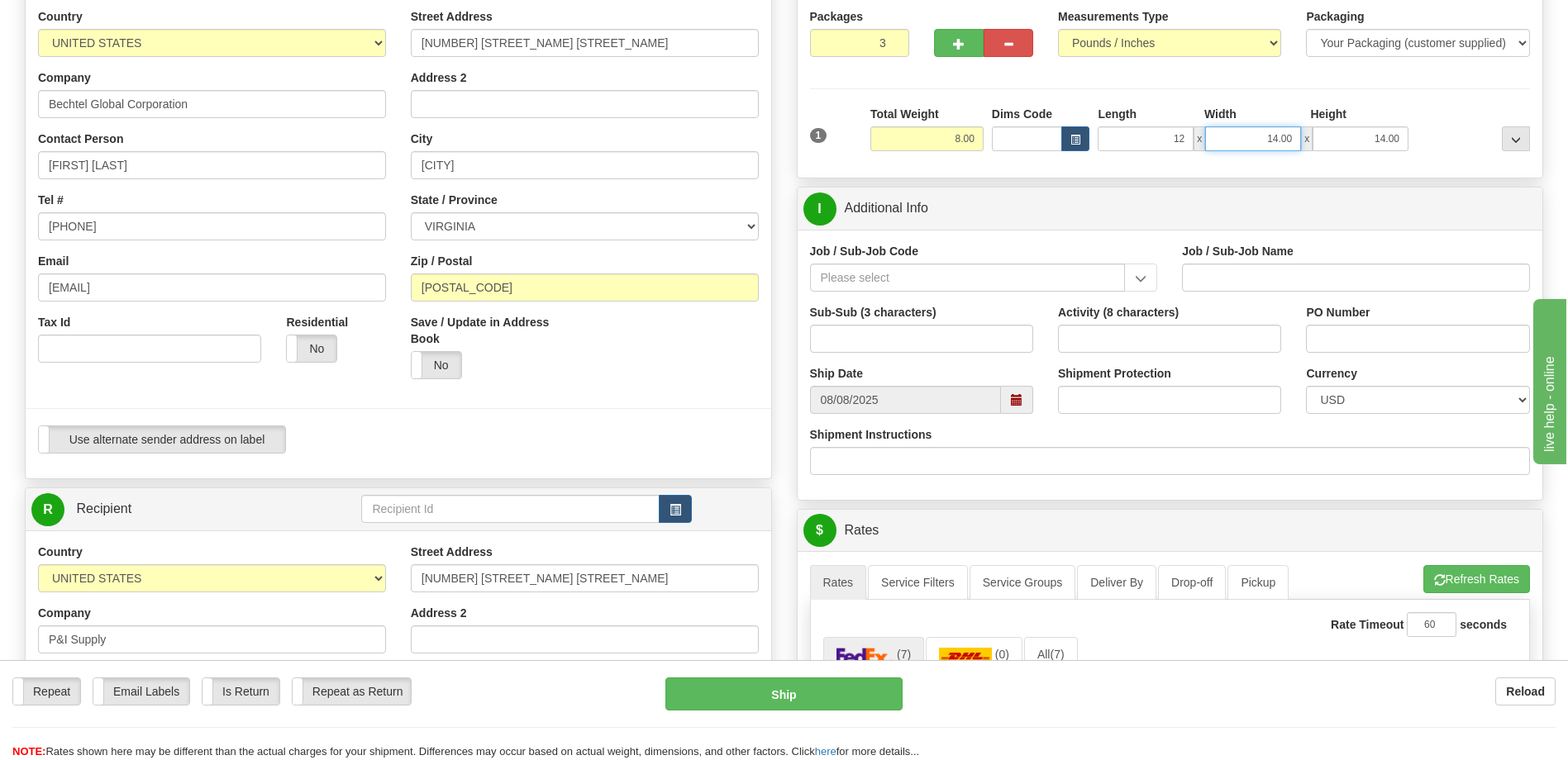 type on "12.00" 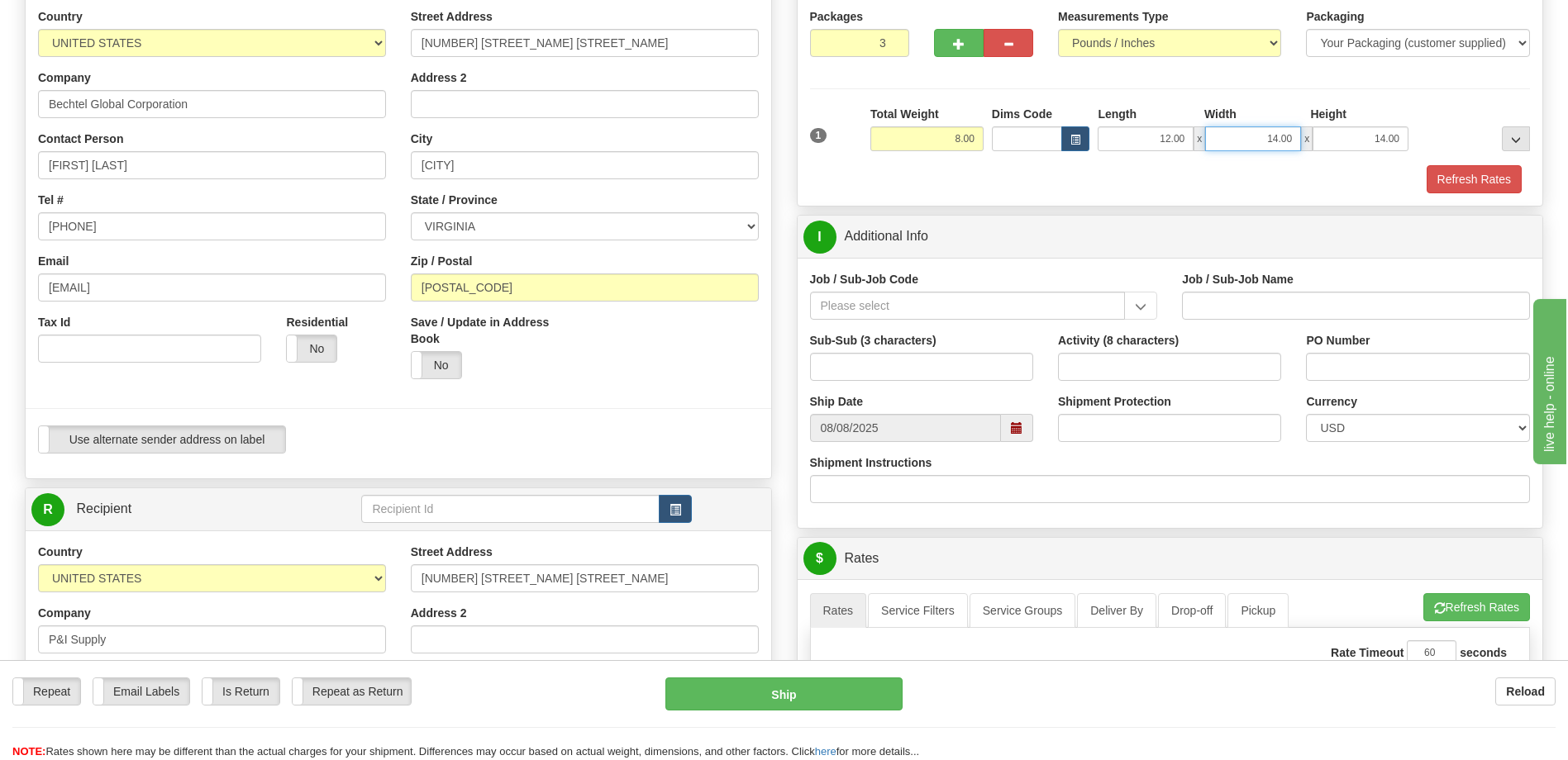 drag, startPoint x: 1291, startPoint y: 136, endPoint x: 1307, endPoint y: 138, distance: 16.124515 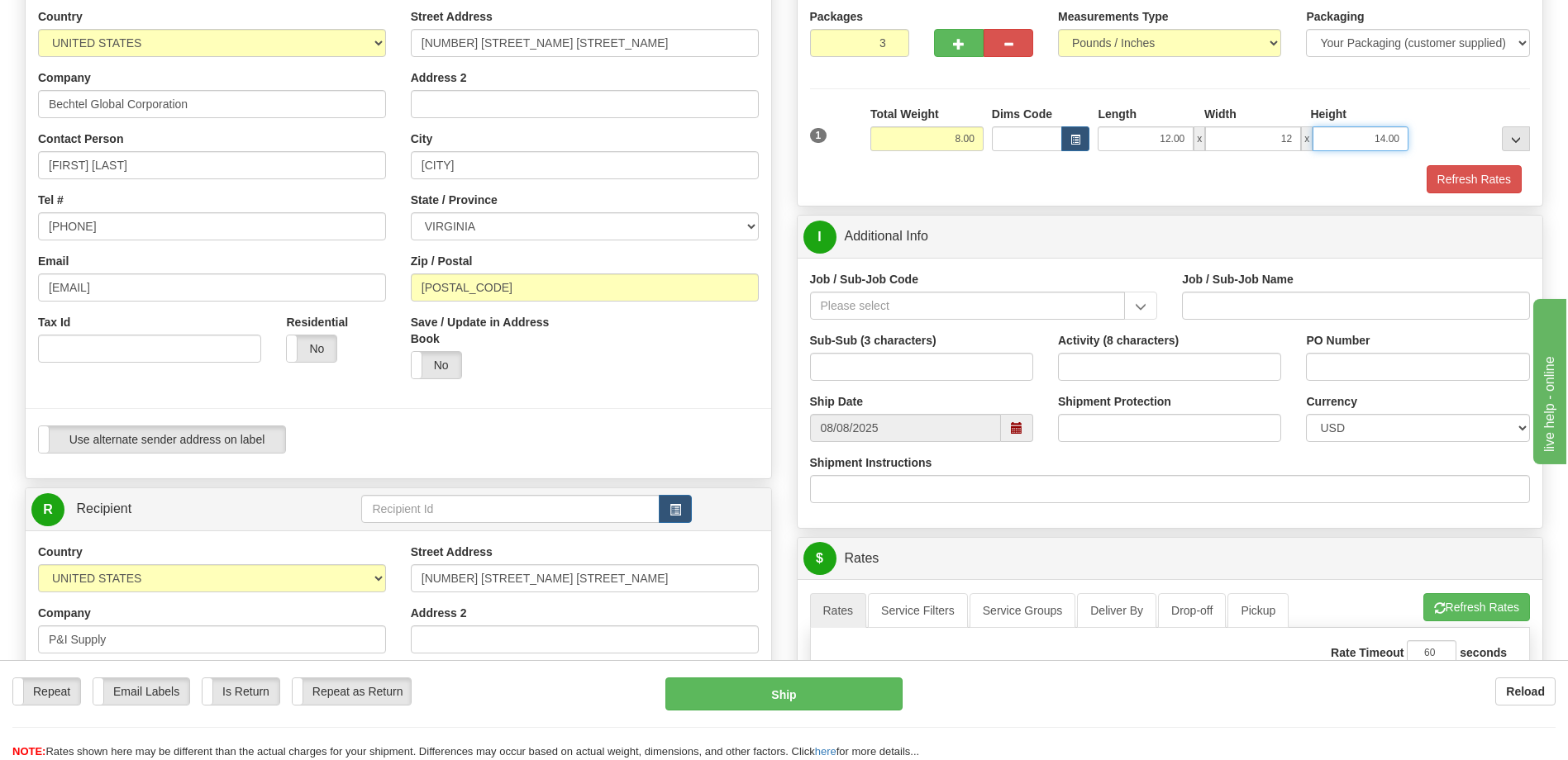 type on "12.00" 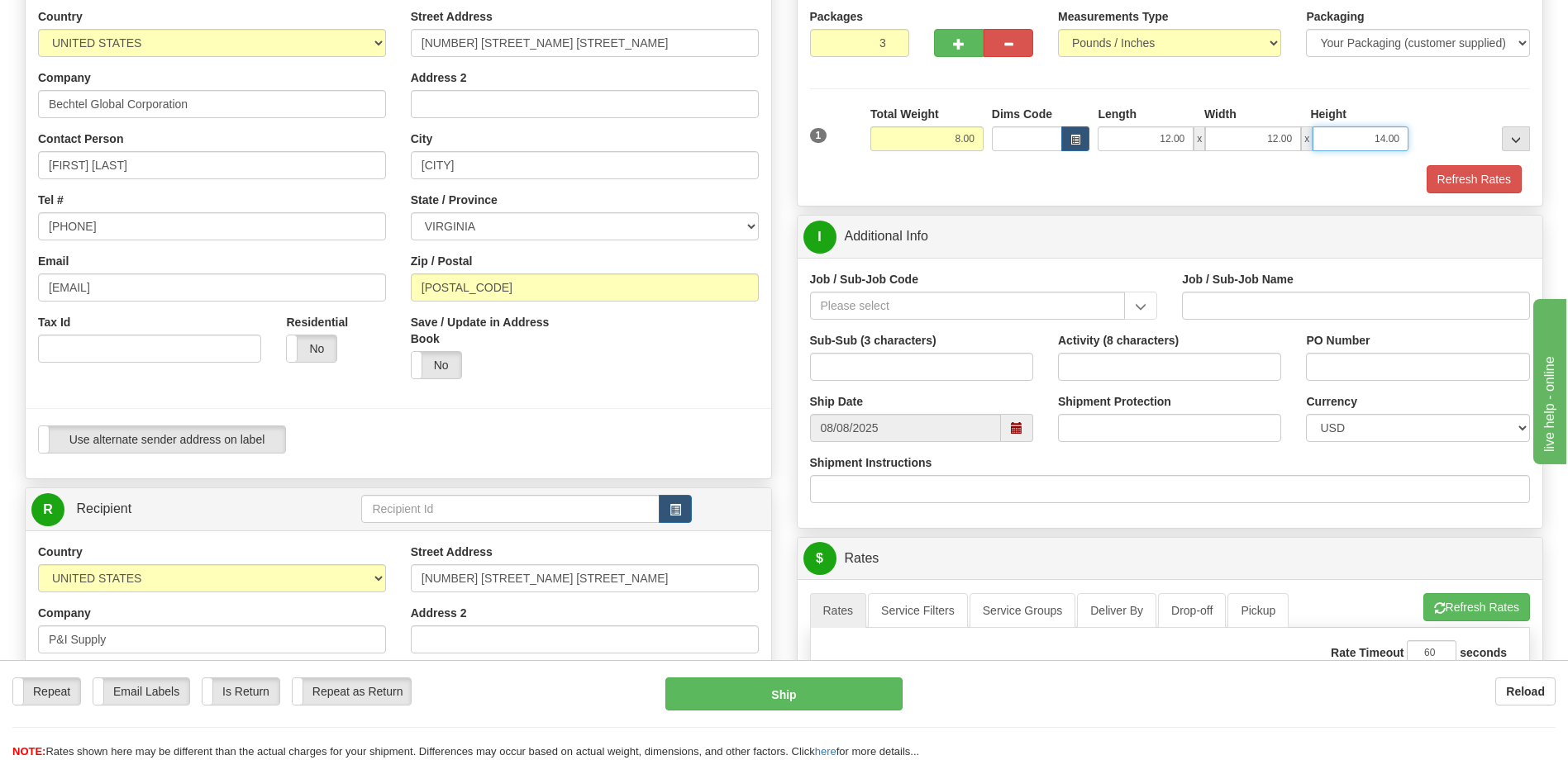 drag, startPoint x: 1347, startPoint y: 138, endPoint x: 1436, endPoint y: 150, distance: 89.805 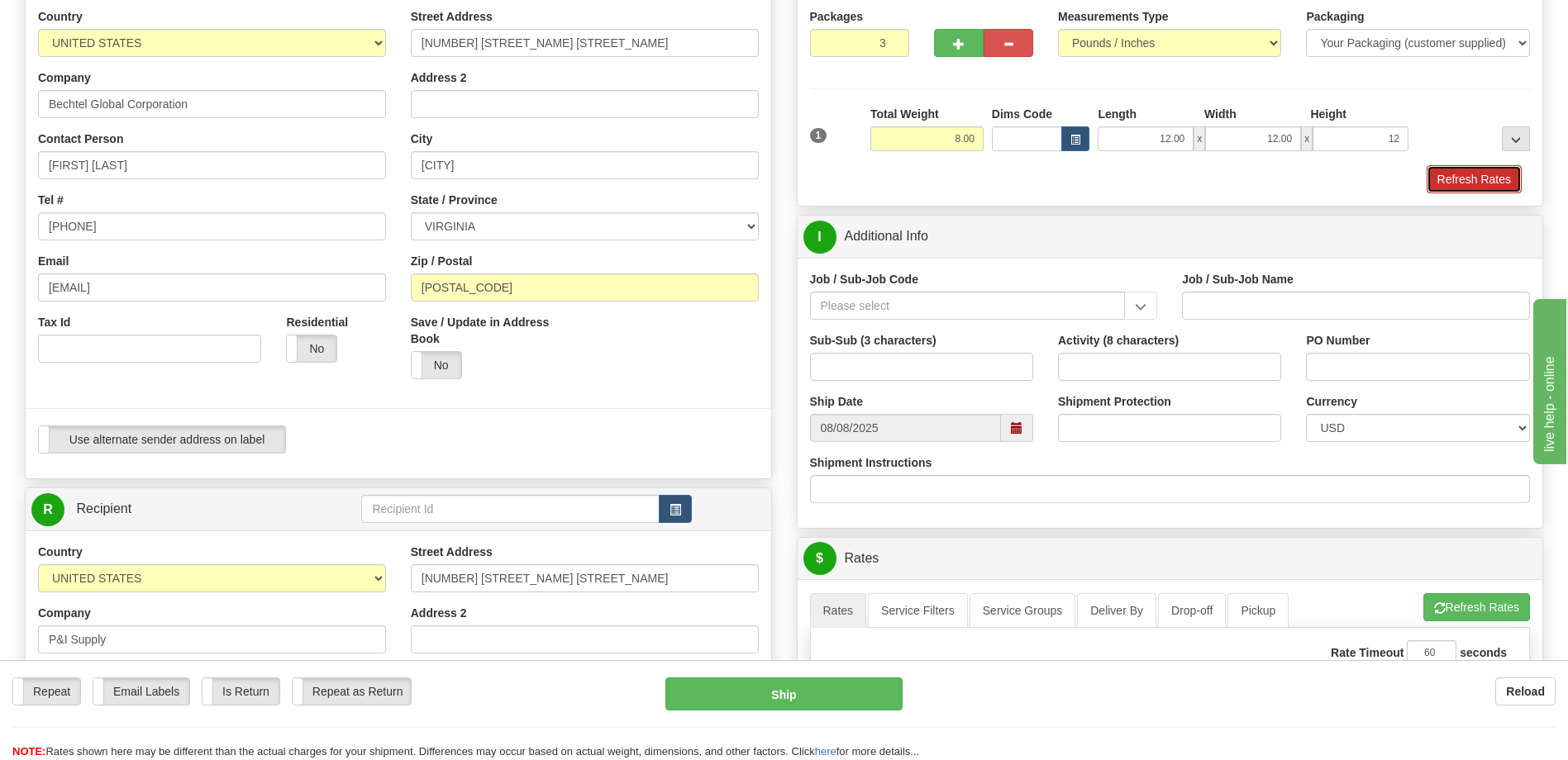 type on "12.00" 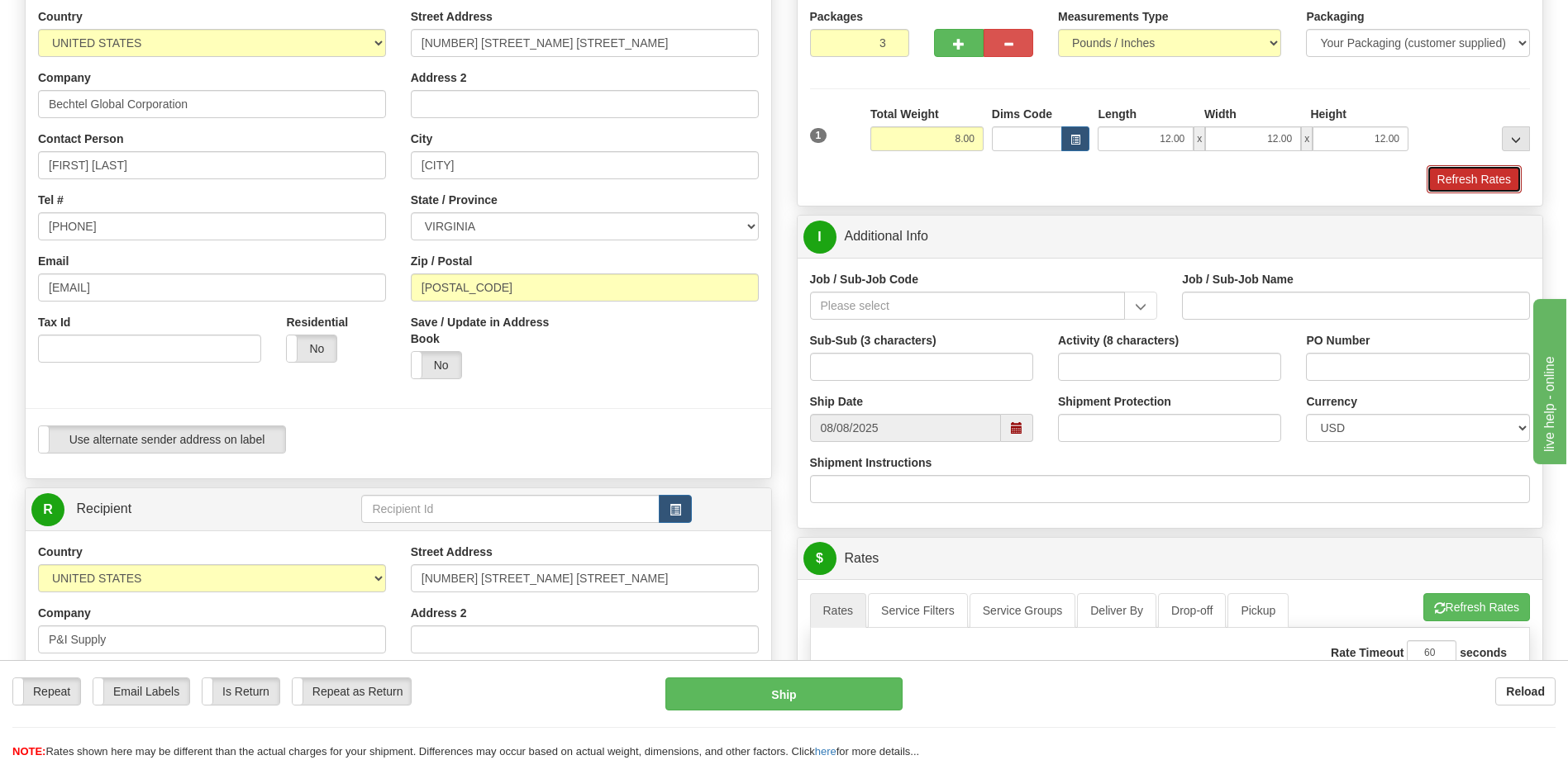 click on "Refresh Rates" at bounding box center [1474, 179] 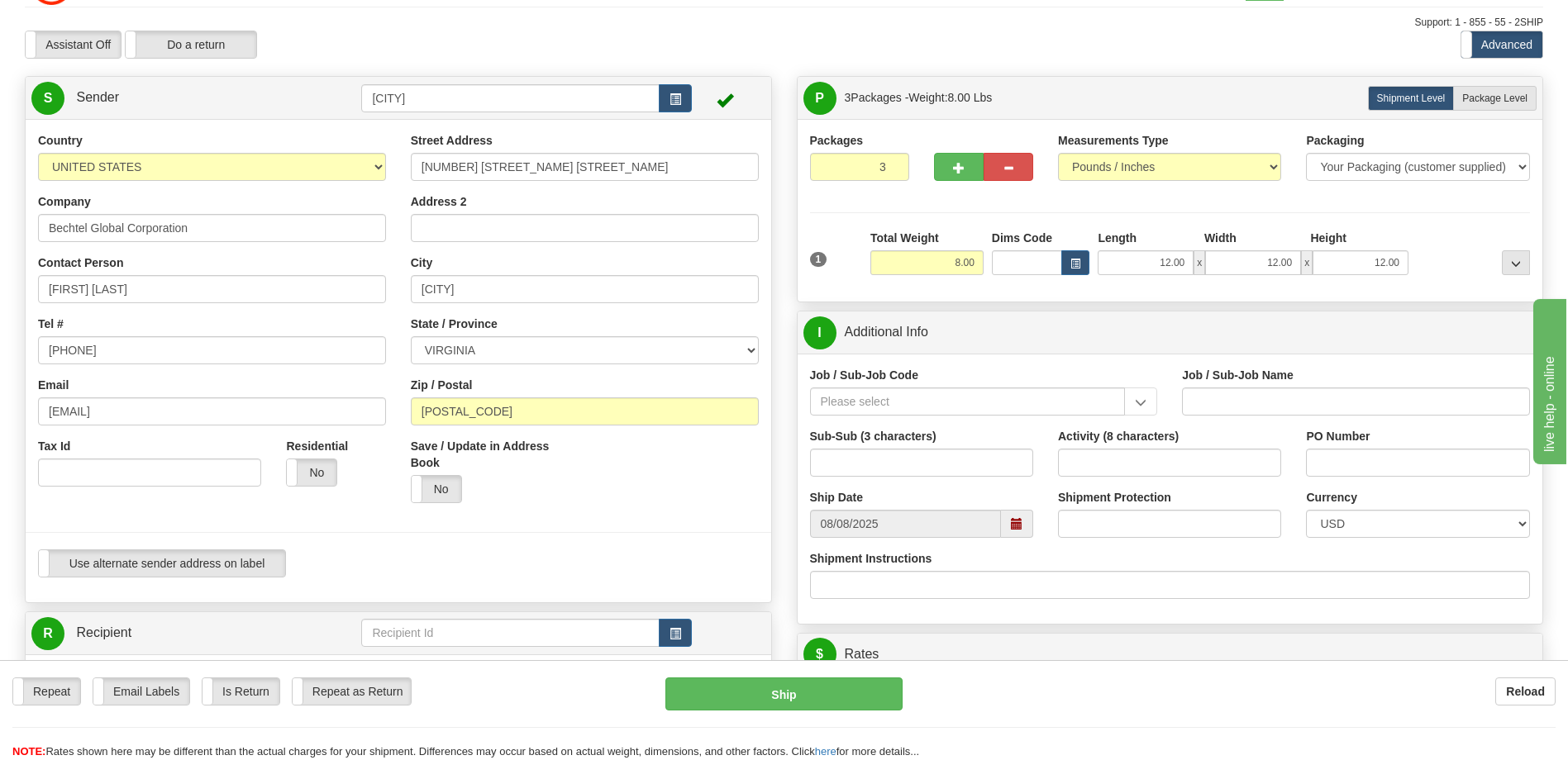 scroll, scrollTop: 0, scrollLeft: 0, axis: both 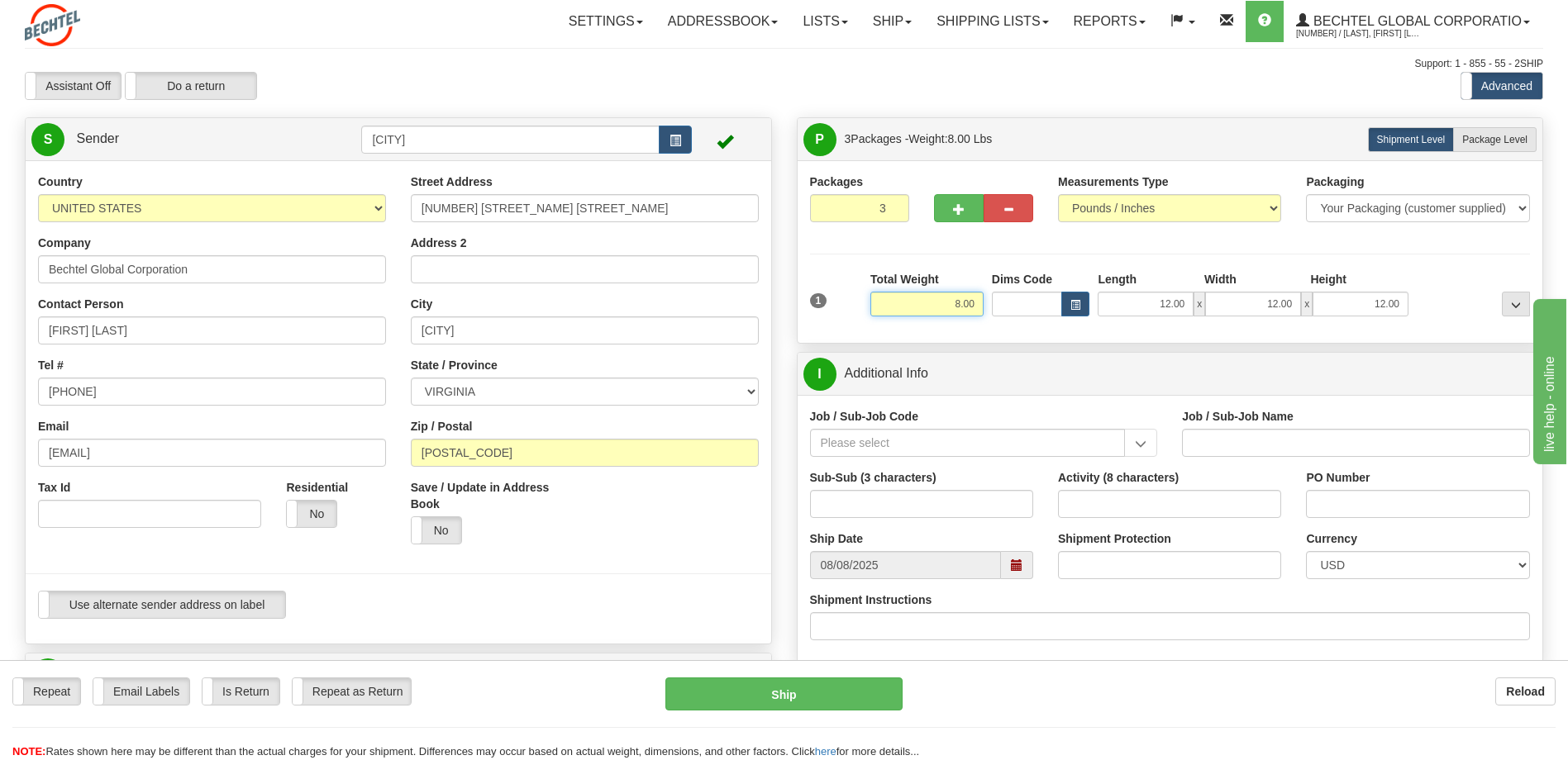 drag, startPoint x: 939, startPoint y: 299, endPoint x: 1021, endPoint y: 311, distance: 82.873 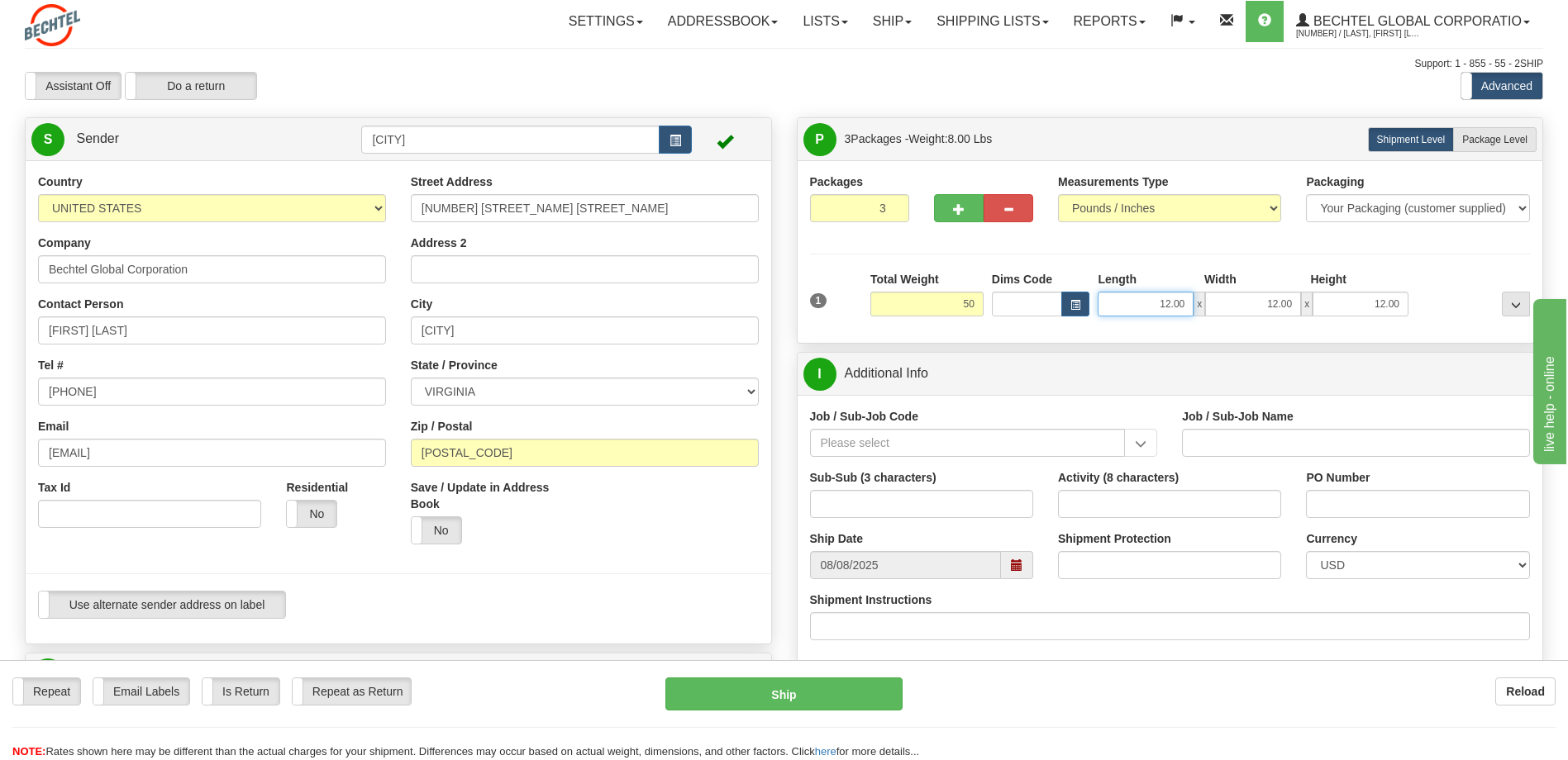 type on "50.00" 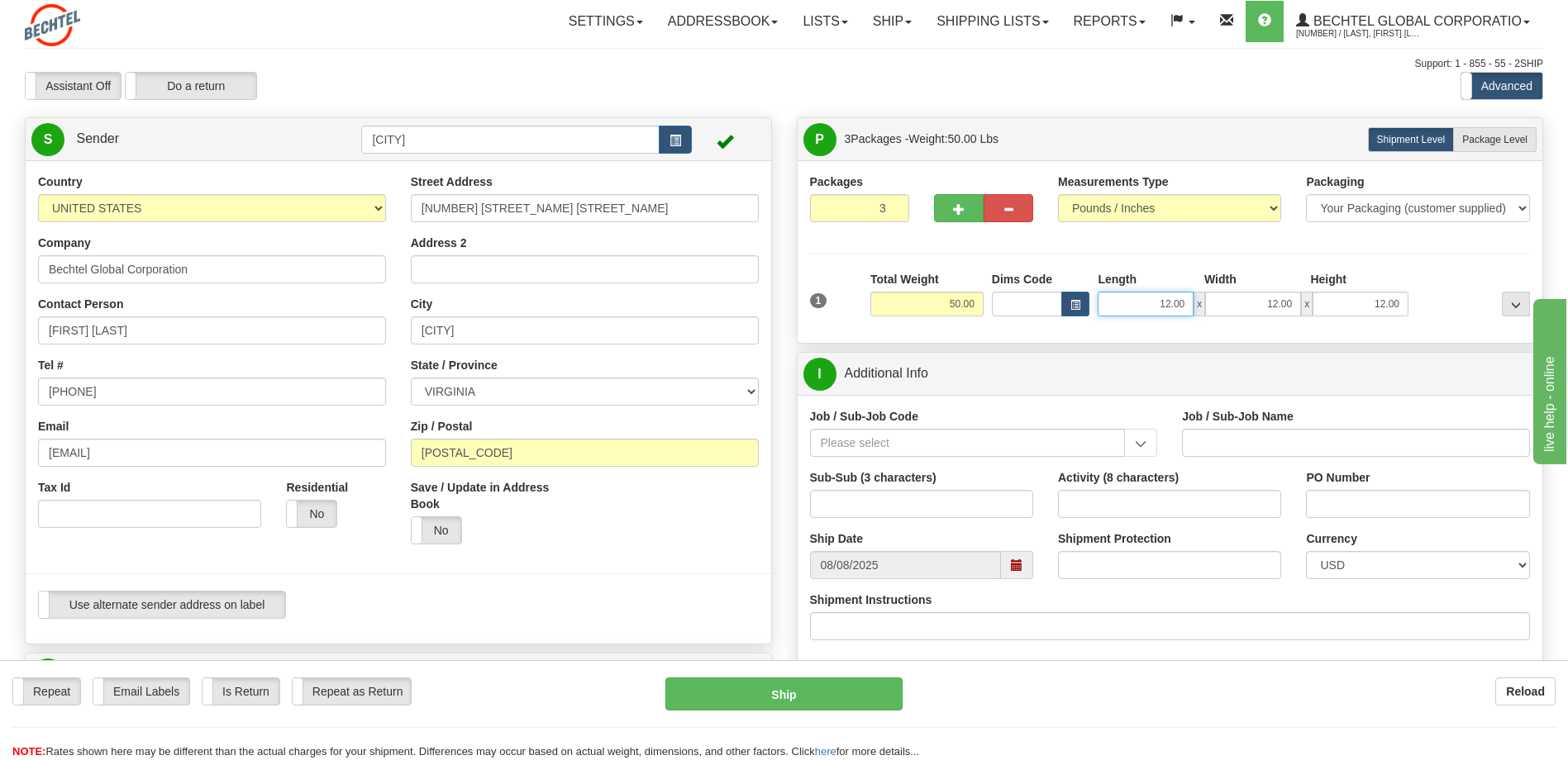 drag, startPoint x: 1165, startPoint y: 302, endPoint x: 1202, endPoint y: 302, distance: 37 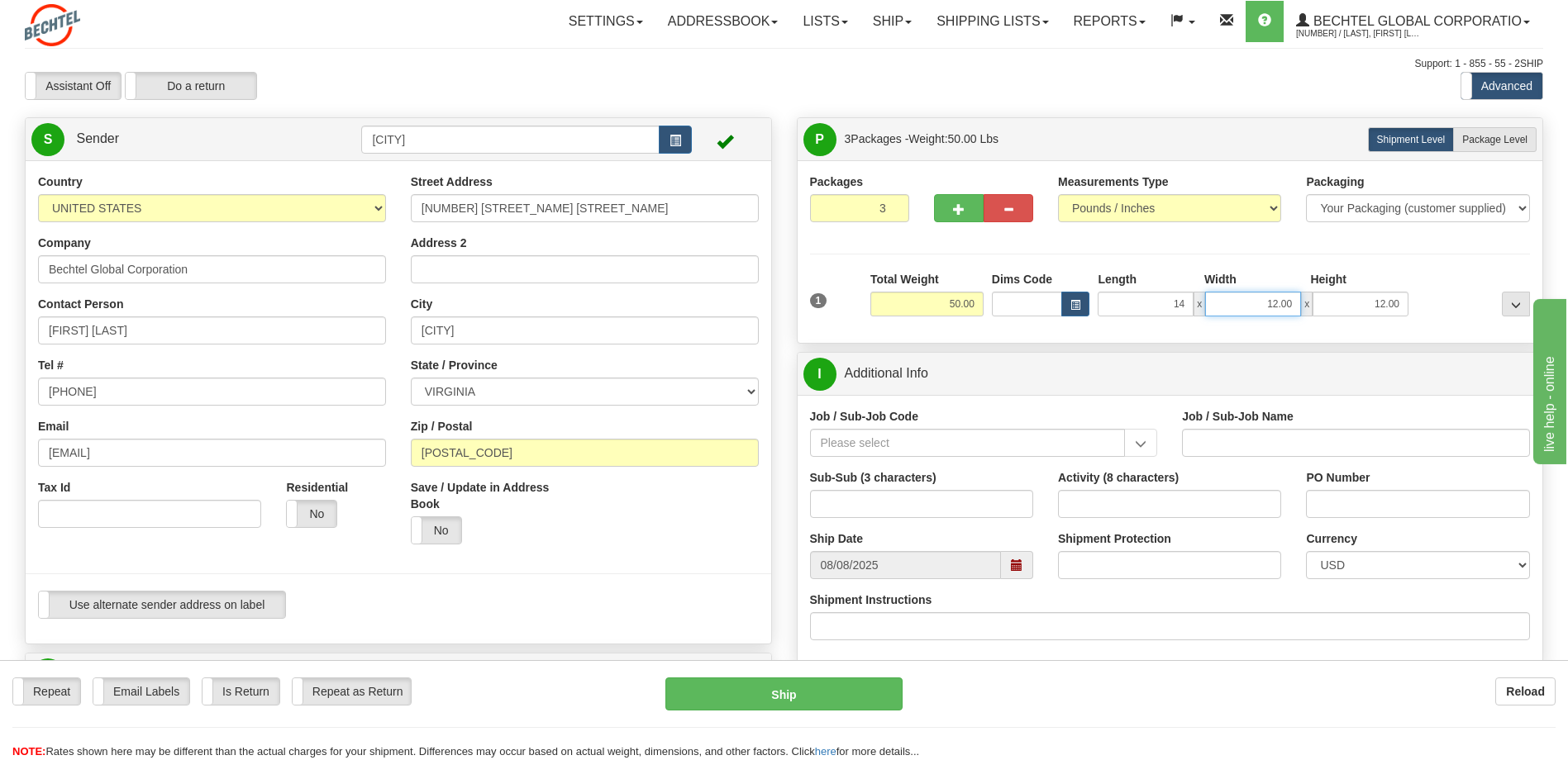 type on "14.00" 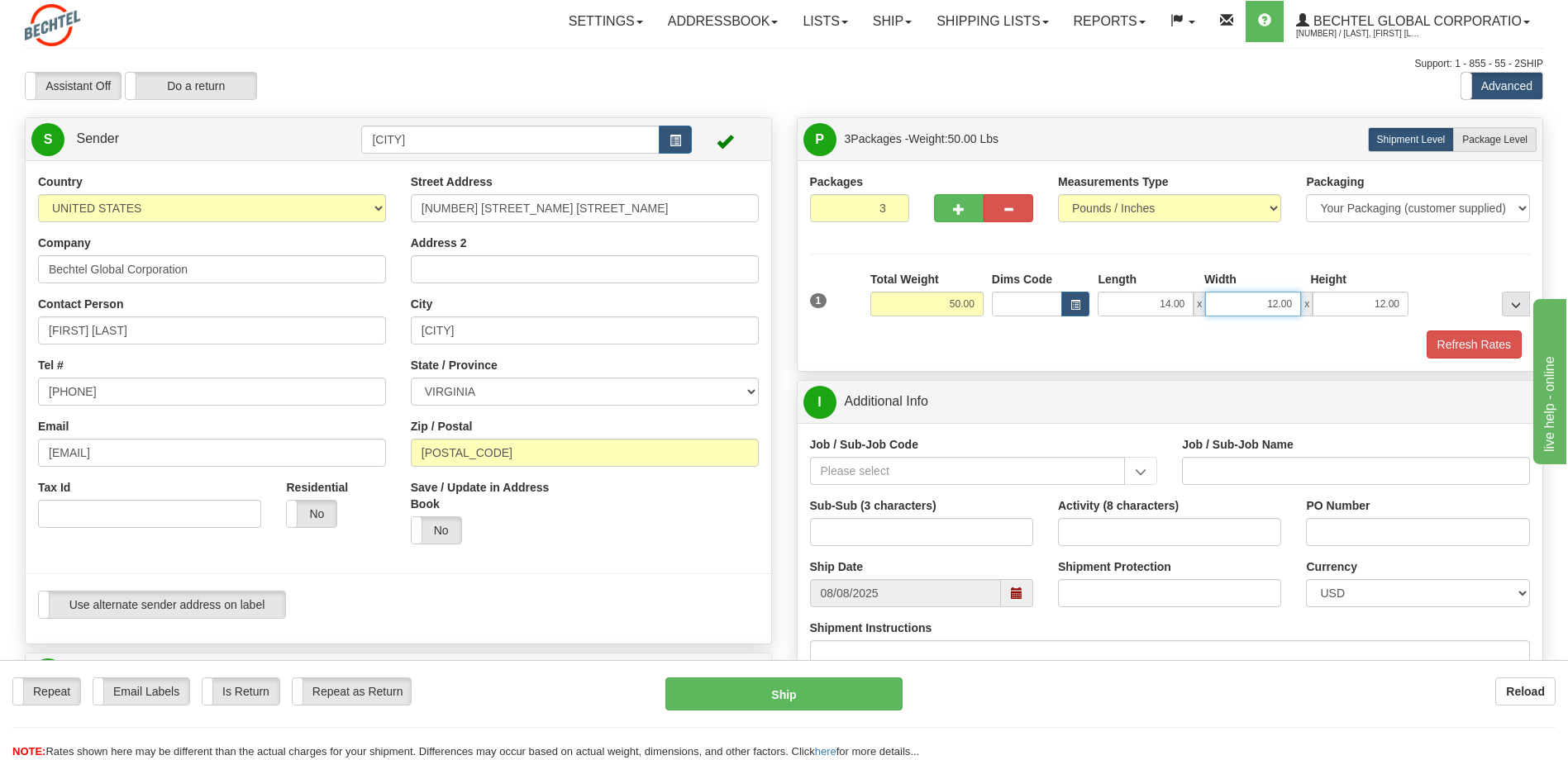 drag, startPoint x: 1256, startPoint y: 302, endPoint x: 1307, endPoint y: 309, distance: 51.478 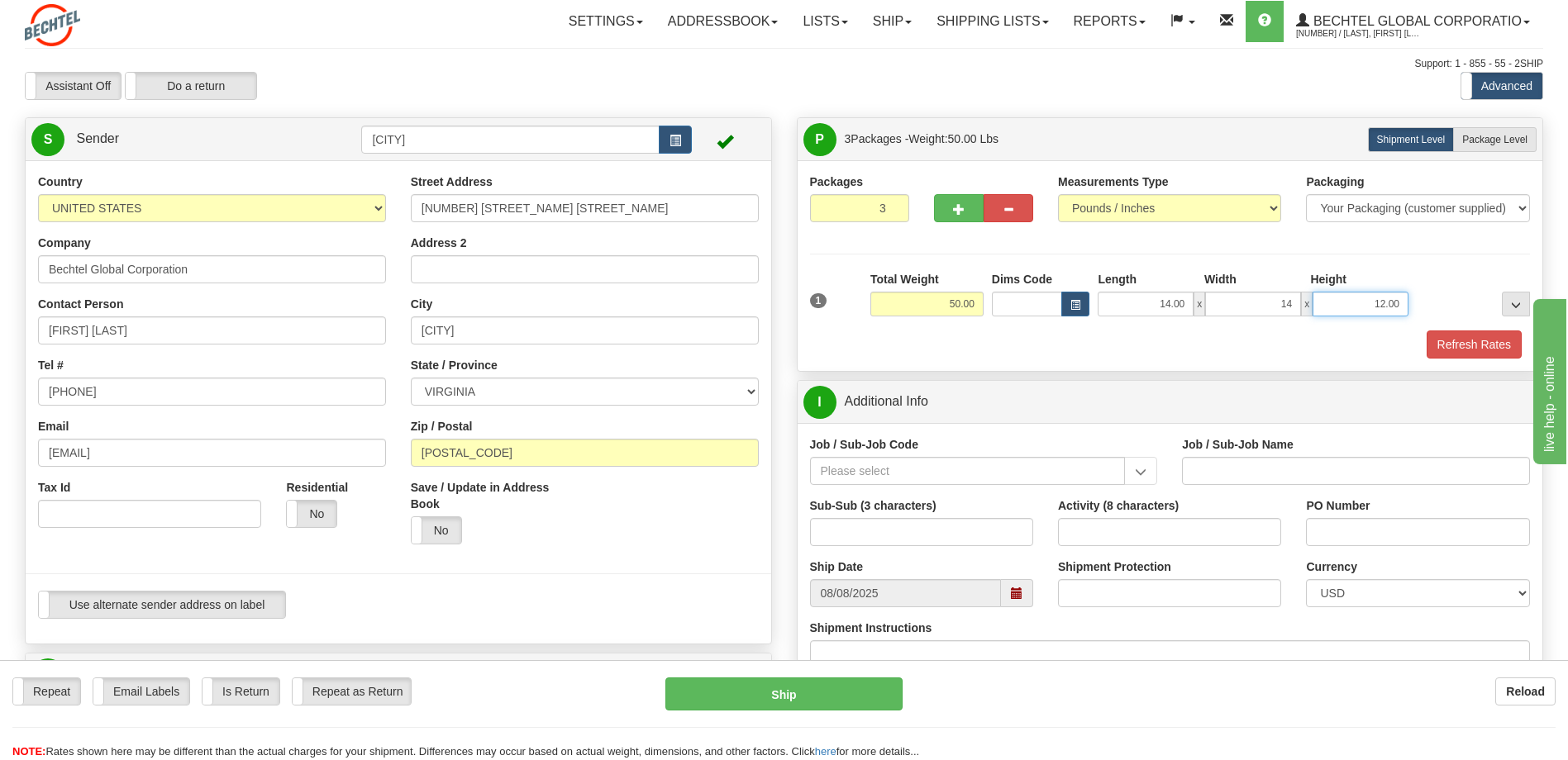 type on "14.00" 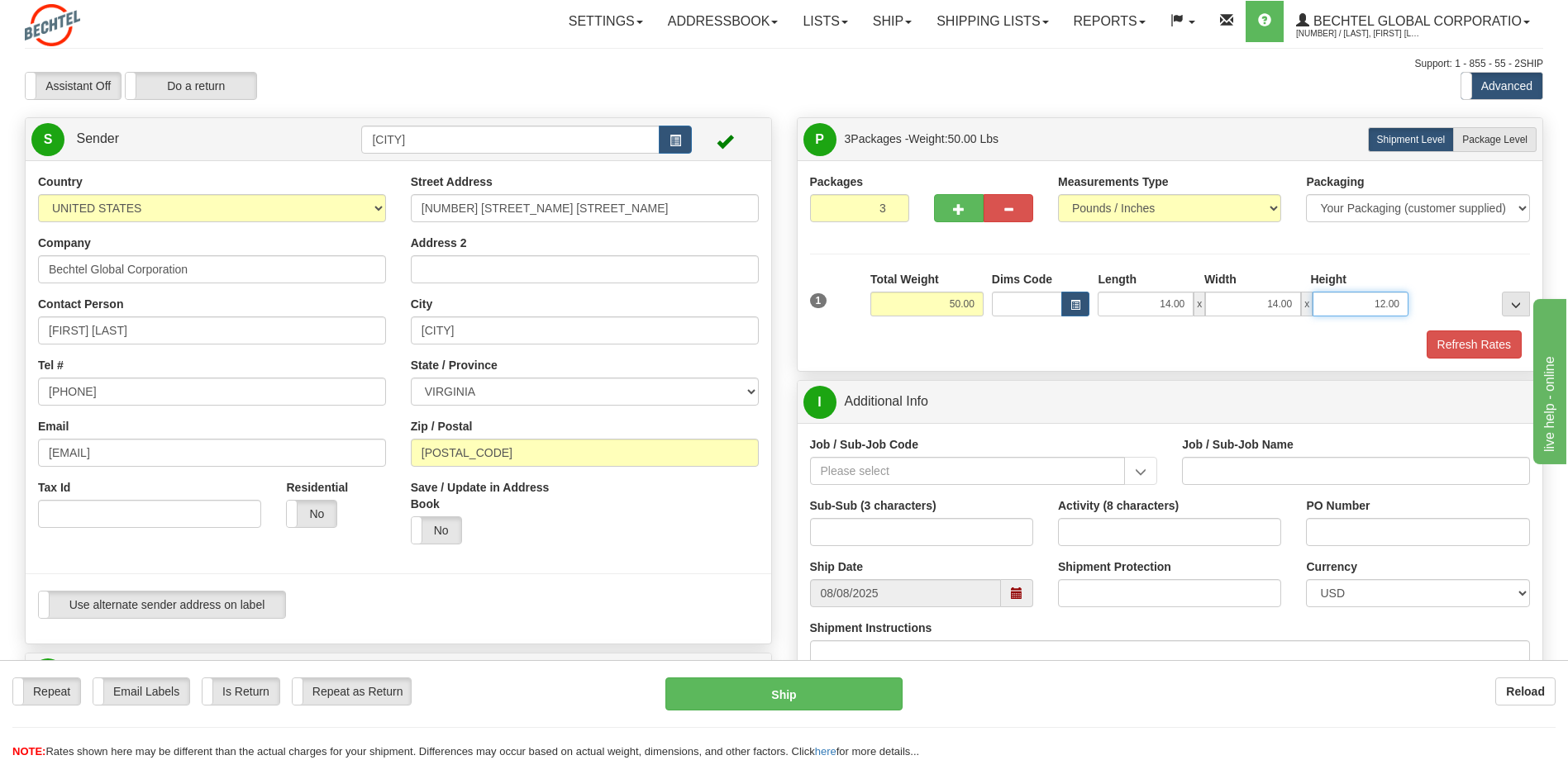 drag, startPoint x: 1369, startPoint y: 302, endPoint x: 1389, endPoint y: 302, distance: 20 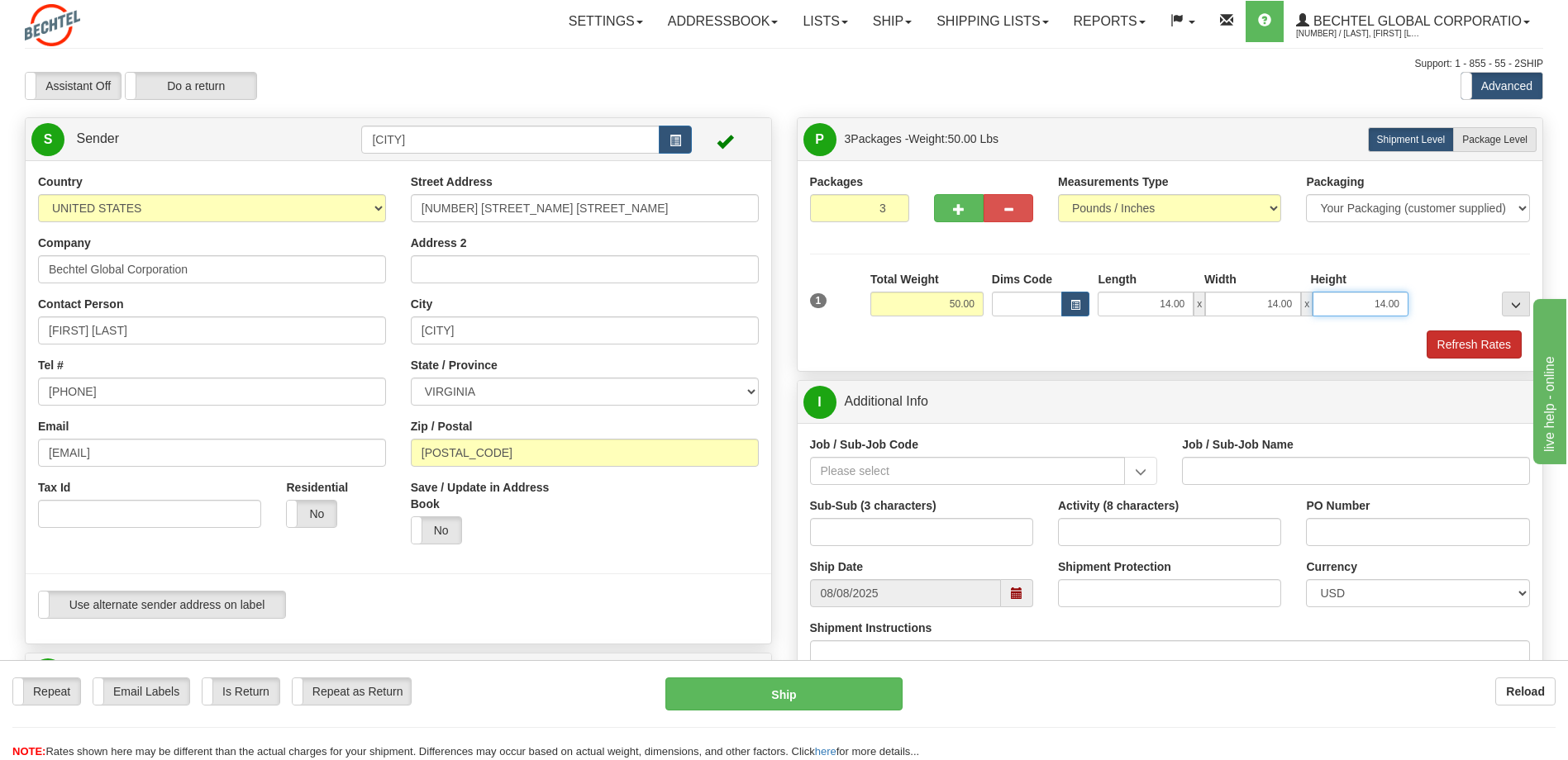 type on "14.00" 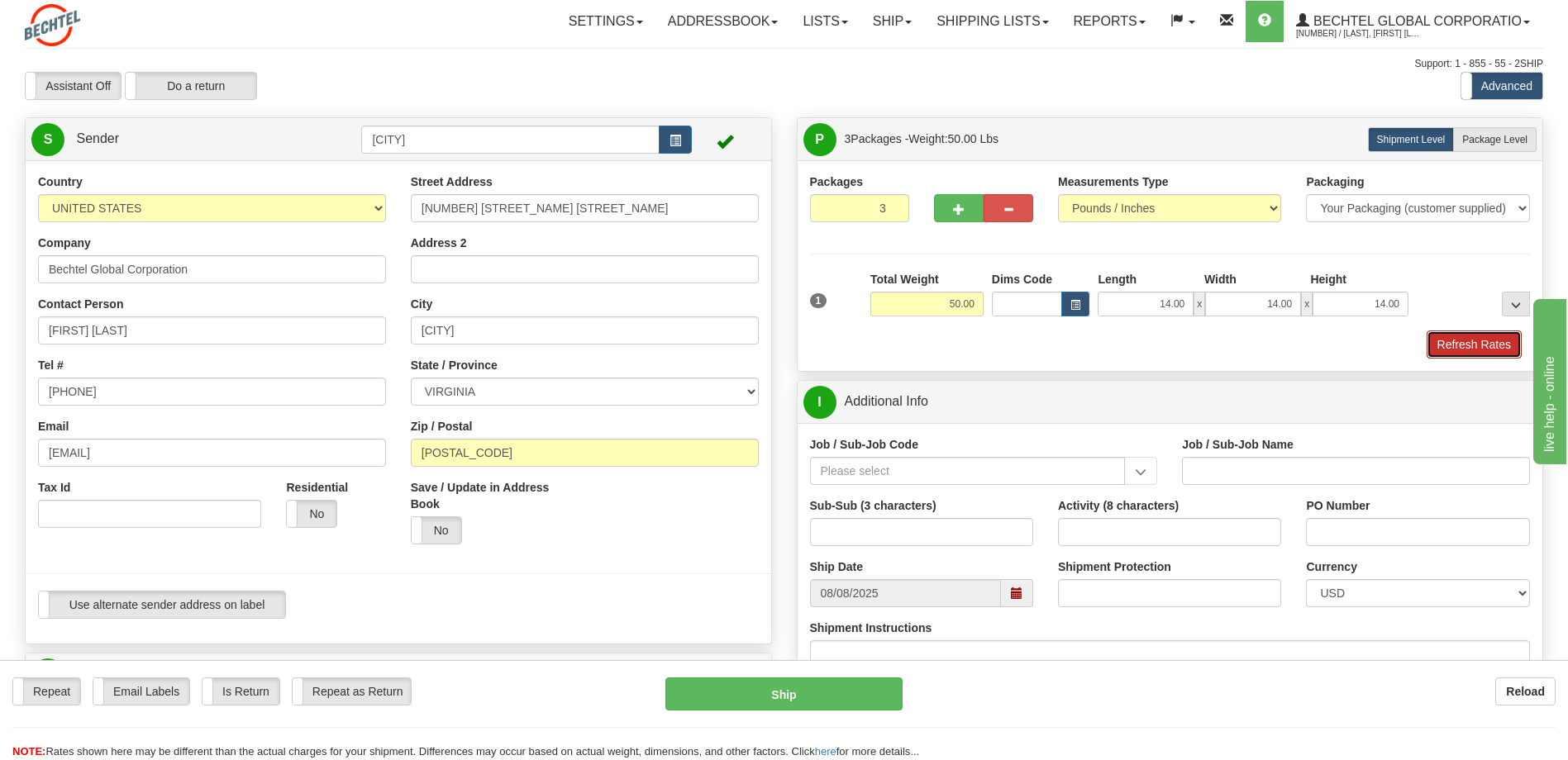 click on "Refresh Rates" at bounding box center (1474, 344) 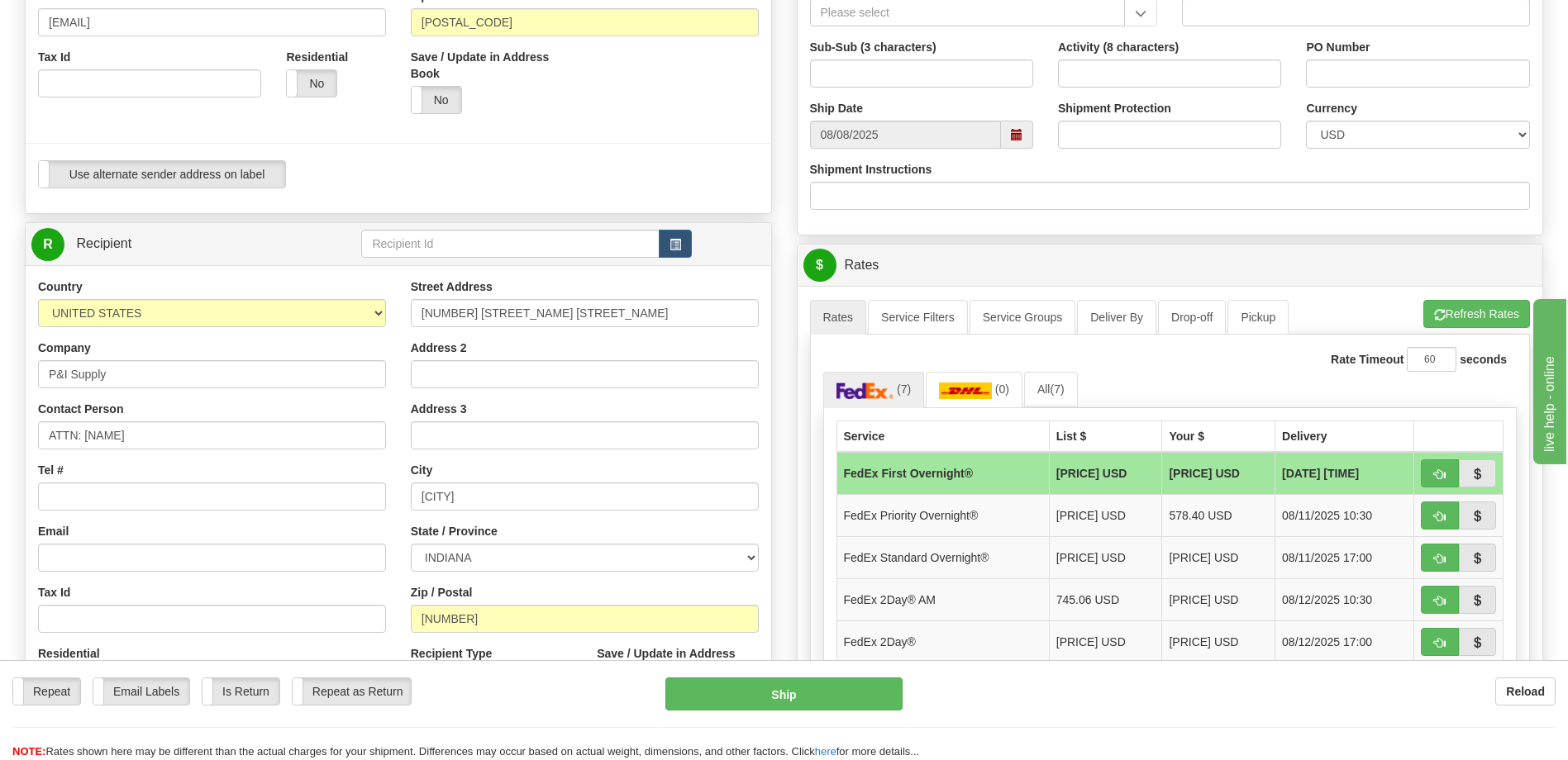 scroll, scrollTop: 330, scrollLeft: 0, axis: vertical 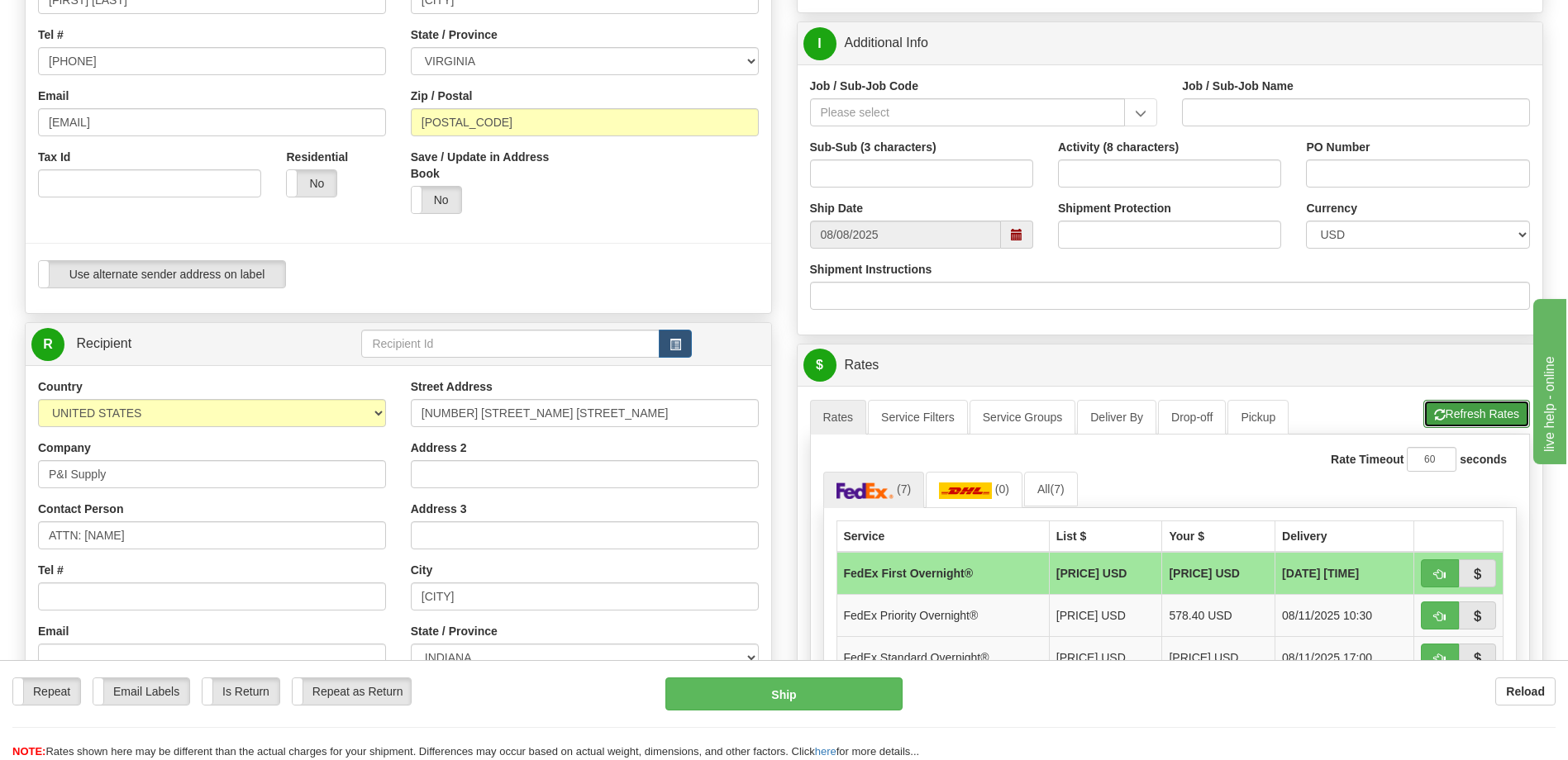 click on "Refresh Rates" at bounding box center [1476, 414] 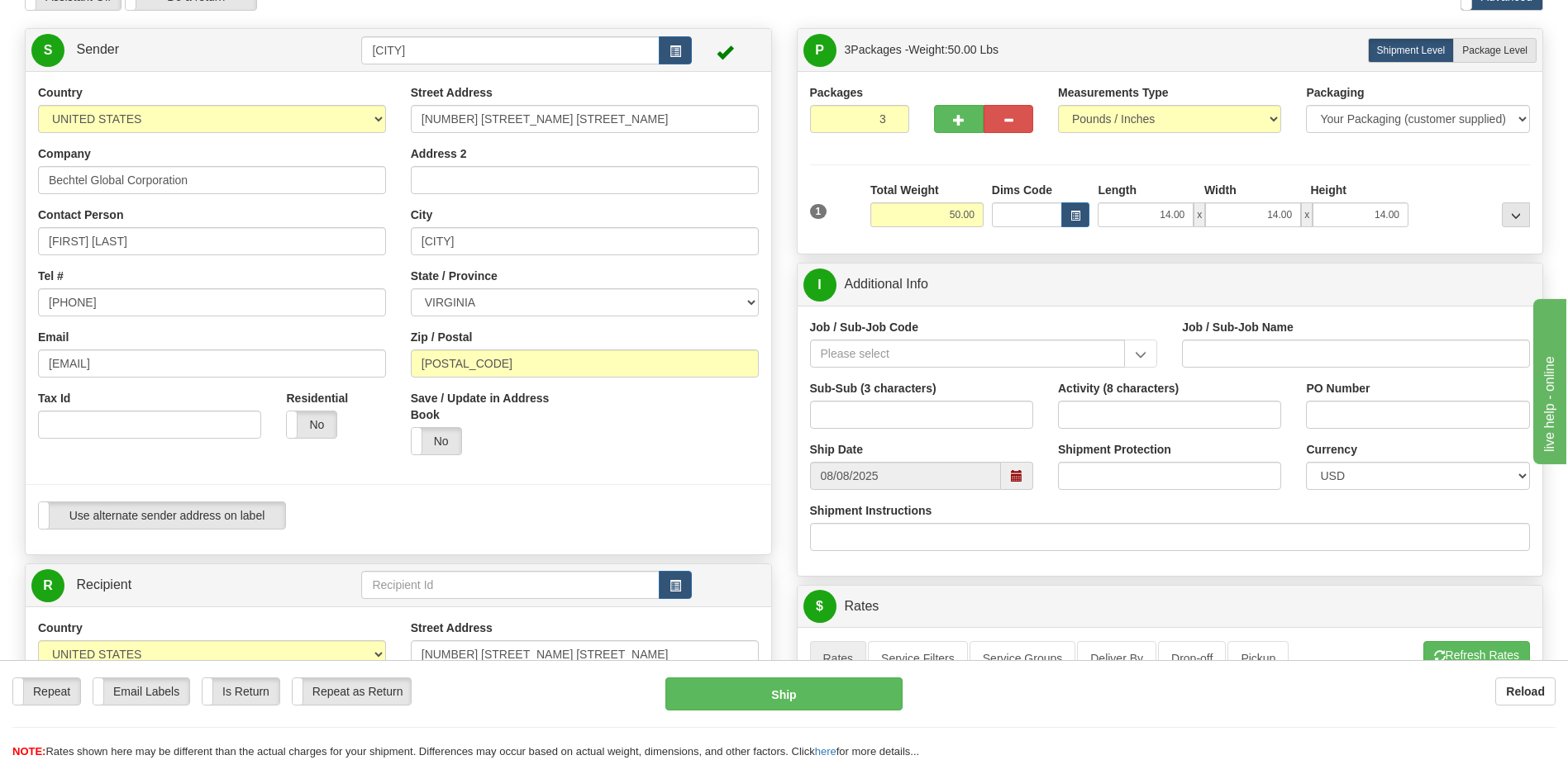 scroll, scrollTop: 83, scrollLeft: 0, axis: vertical 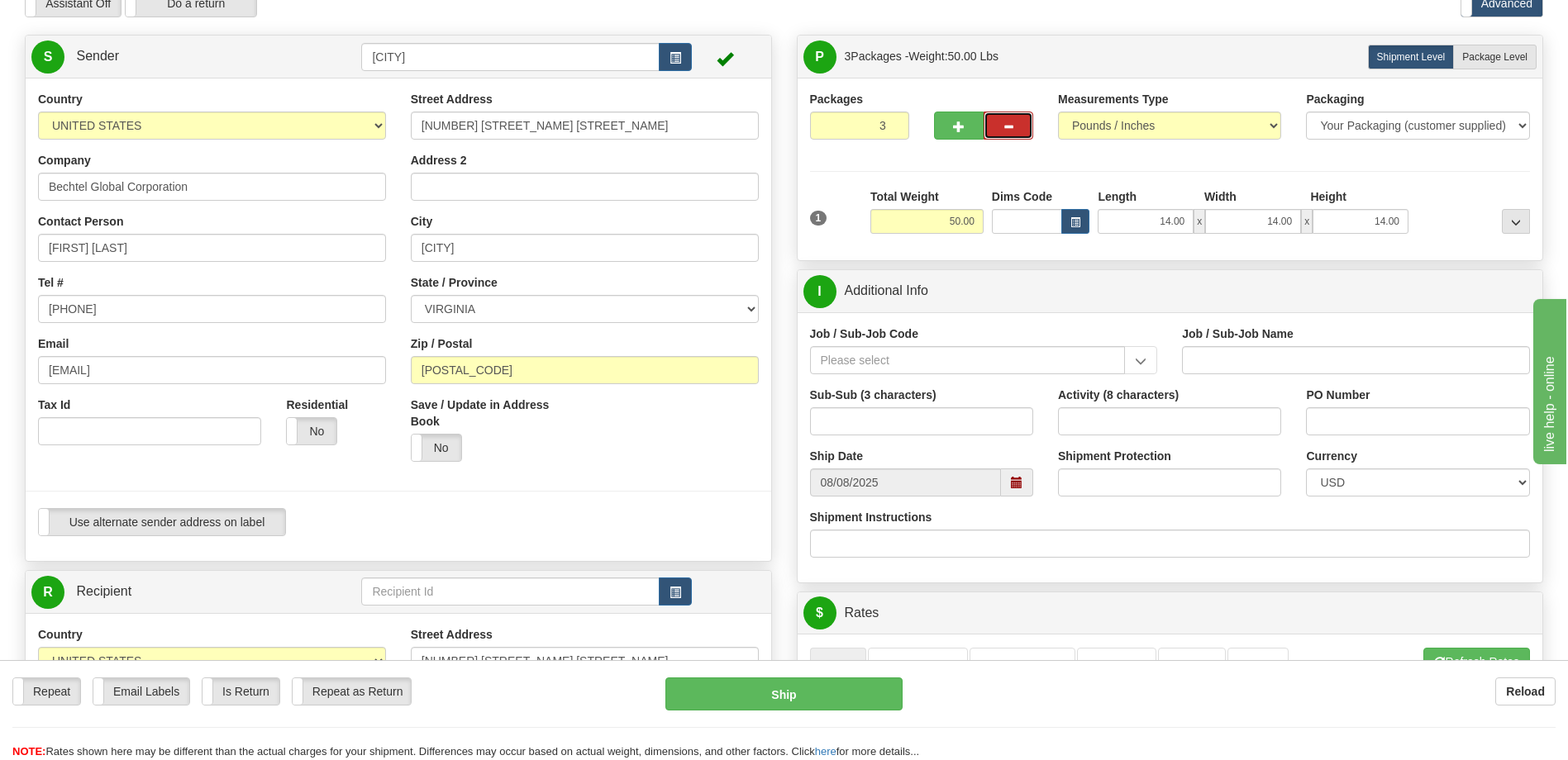 click at bounding box center (1008, 126) 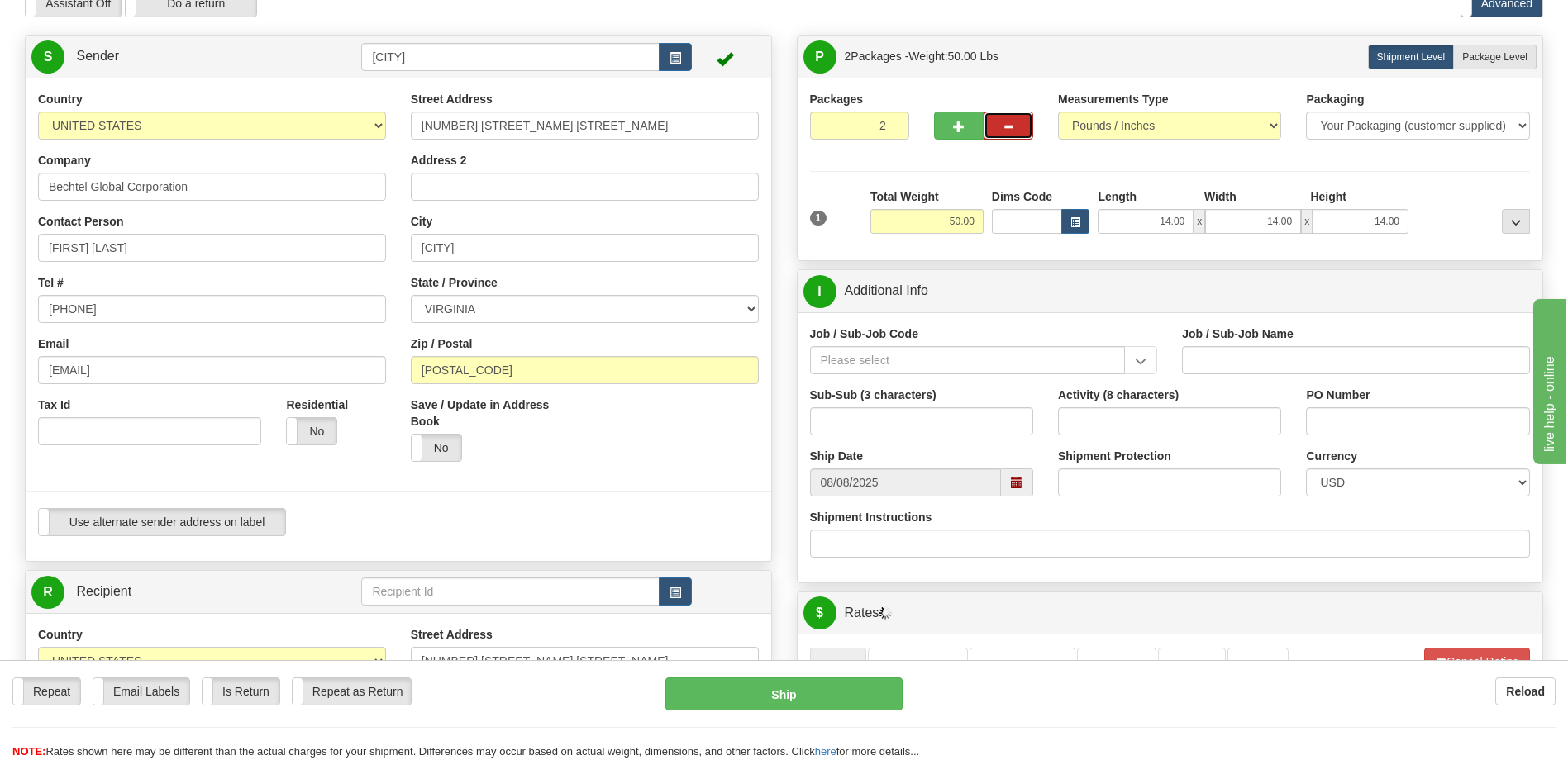 click at bounding box center (1008, 126) 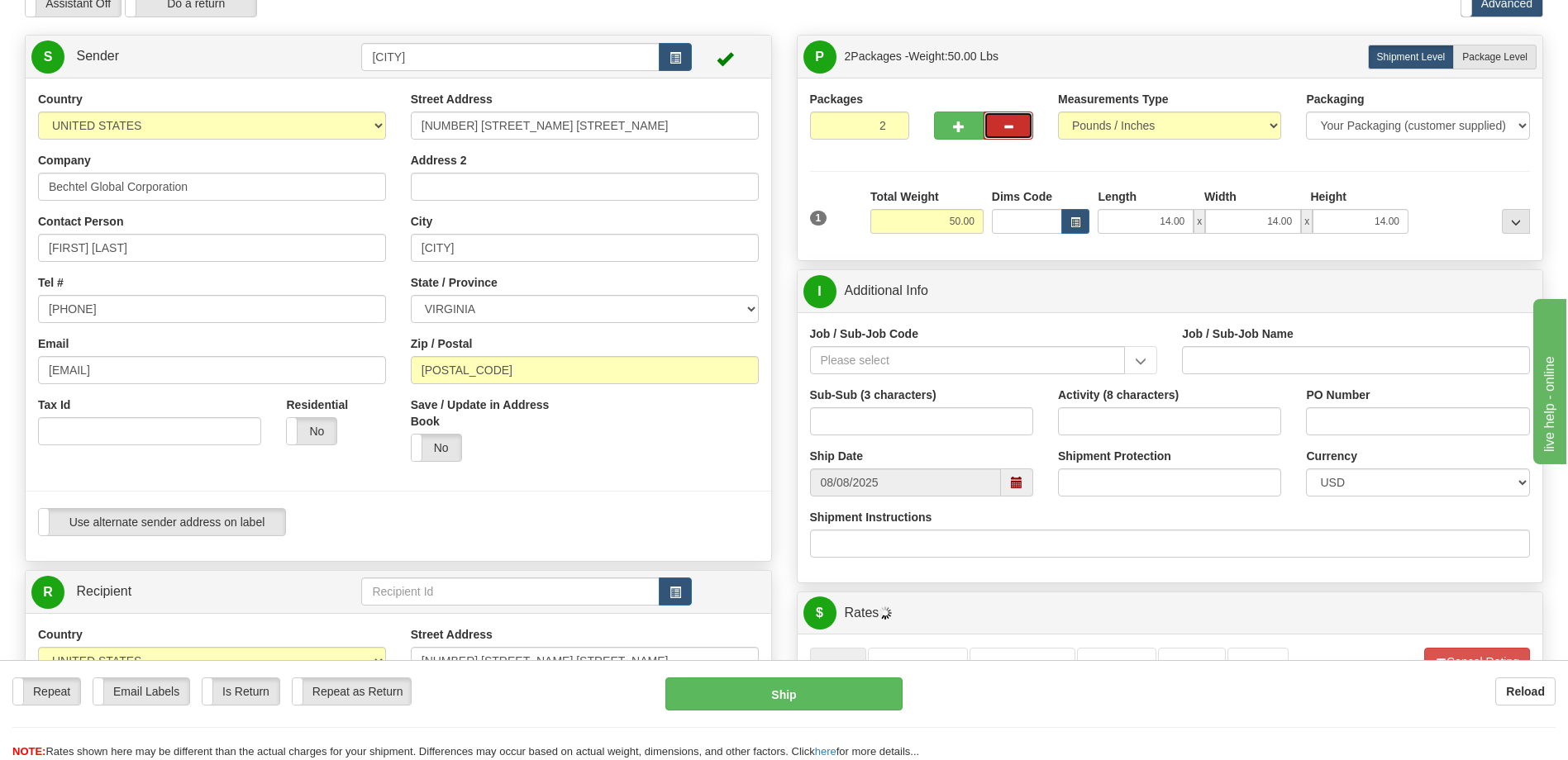type on "1" 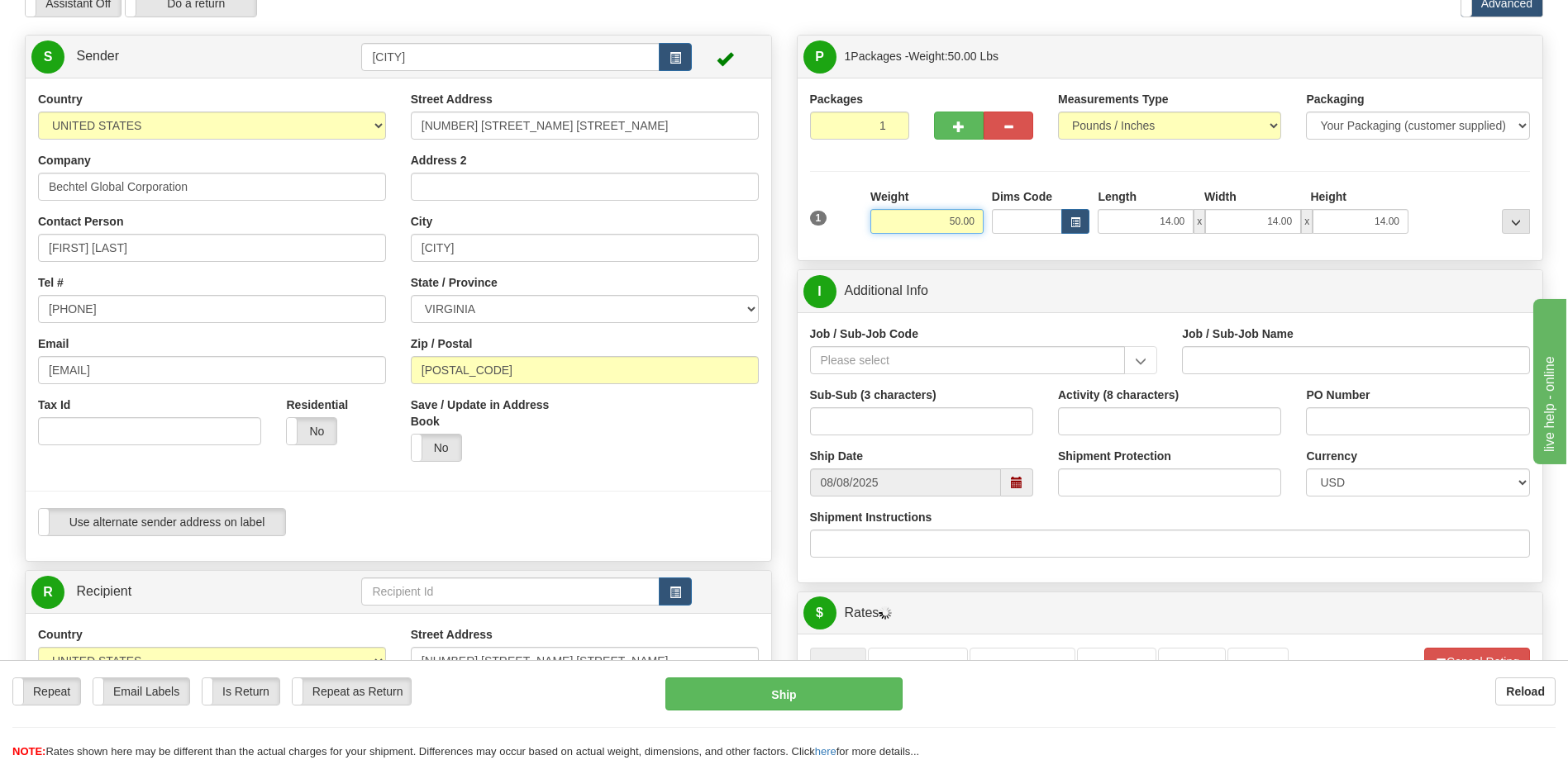 drag, startPoint x: 945, startPoint y: 223, endPoint x: 975, endPoint y: 230, distance: 30.805844 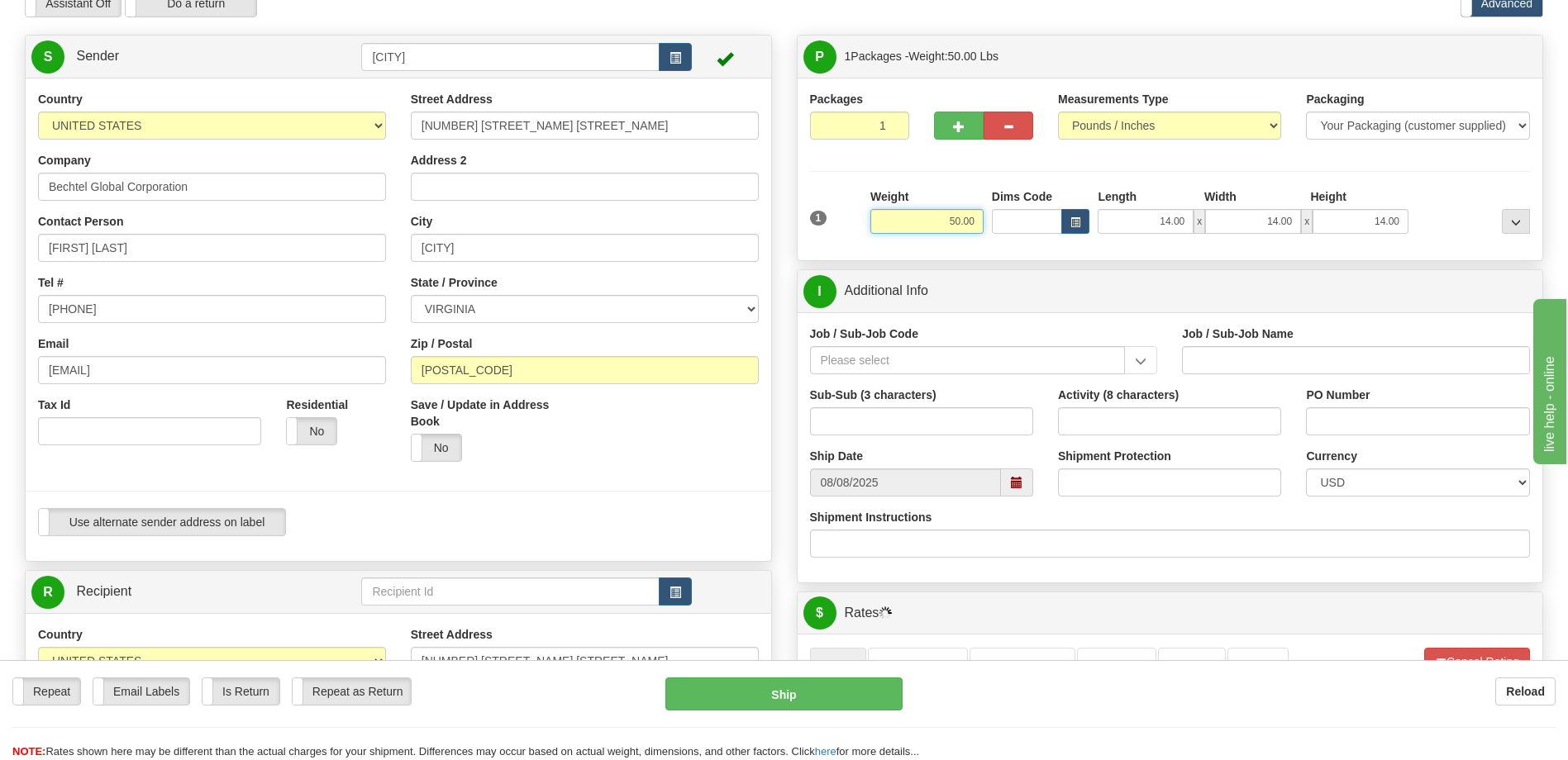 click on "50.00" at bounding box center [927, 221] 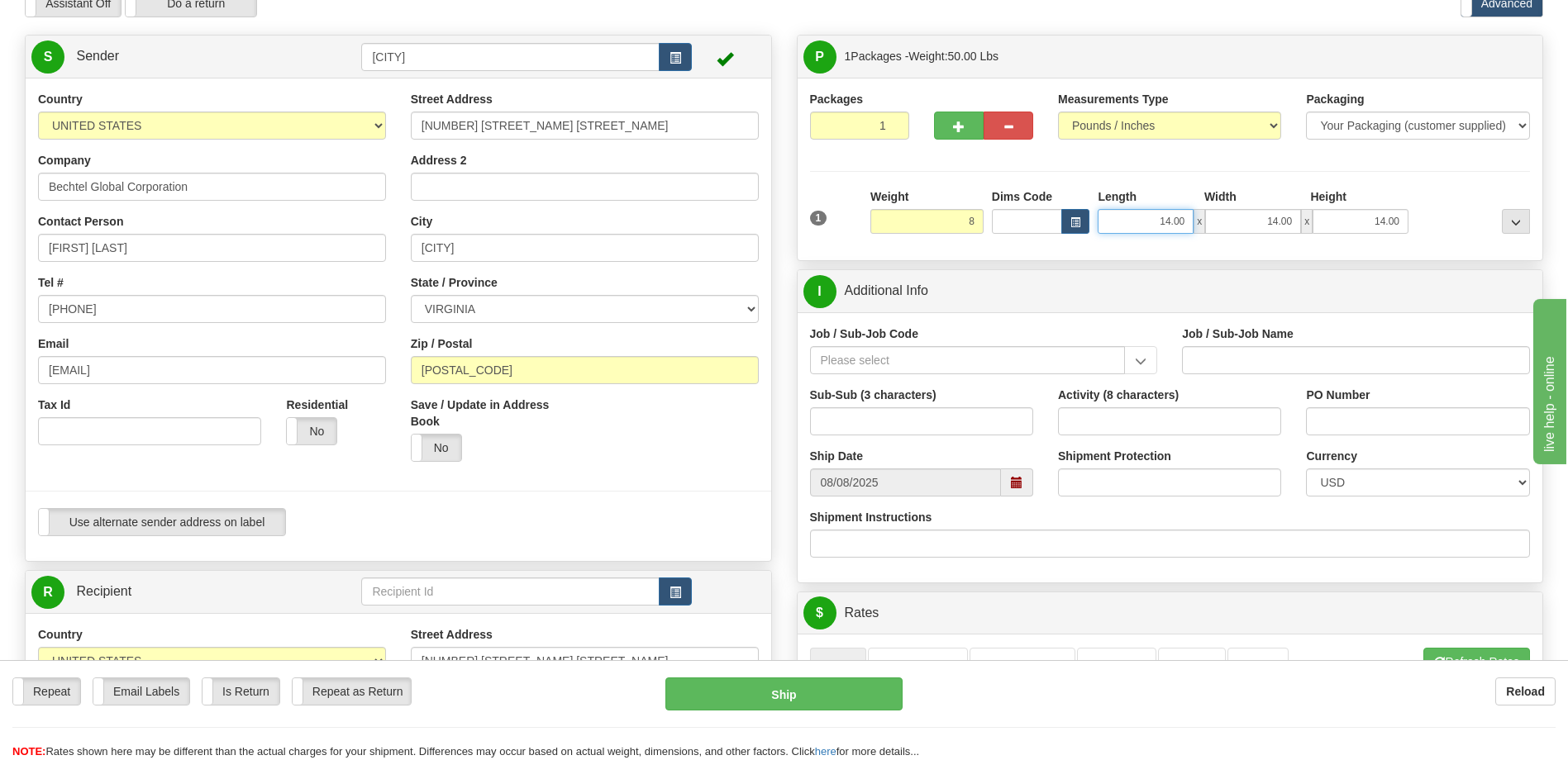 type on "8.00" 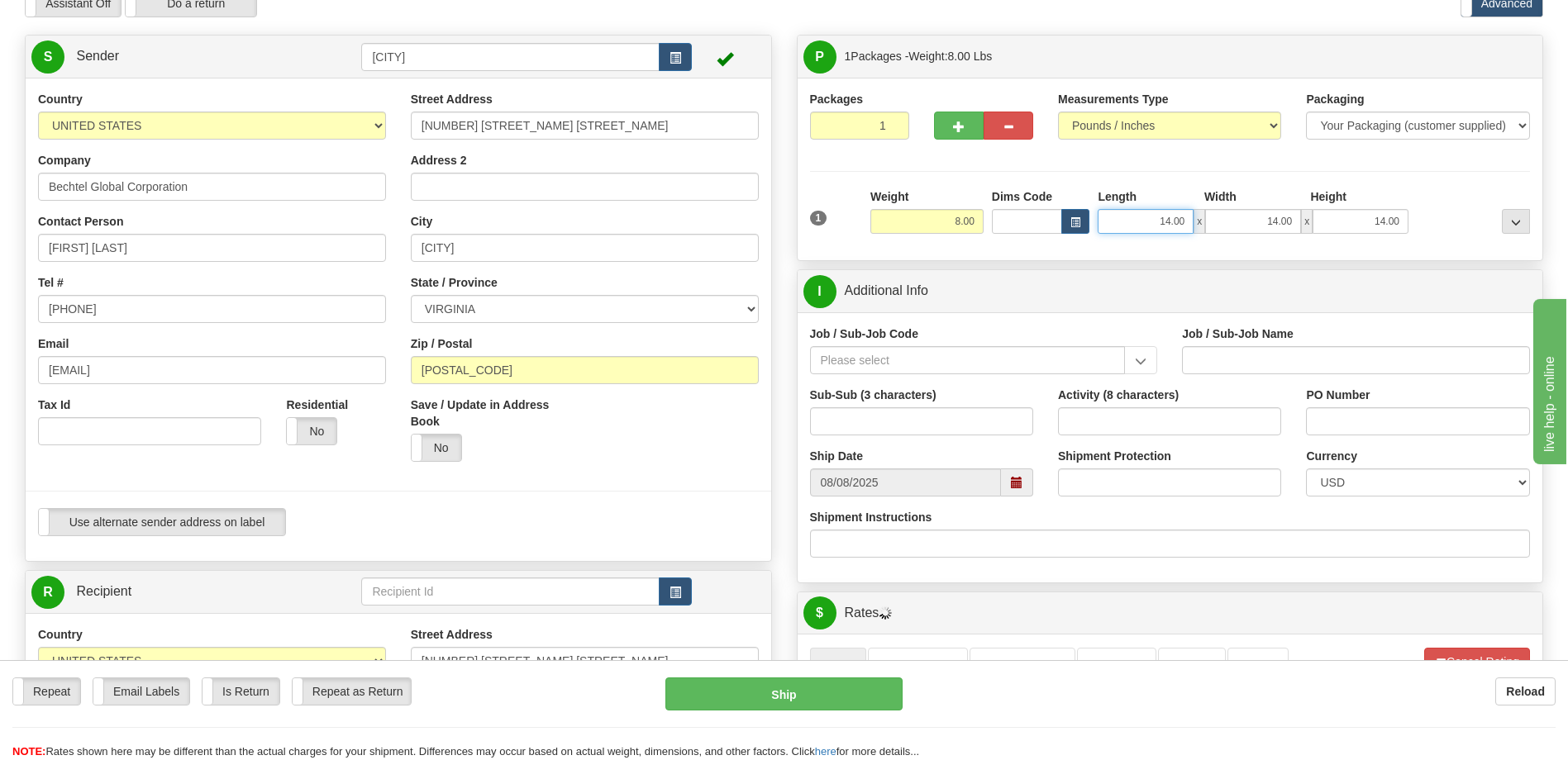 drag, startPoint x: 1191, startPoint y: 222, endPoint x: 1218, endPoint y: 224, distance: 27.07397 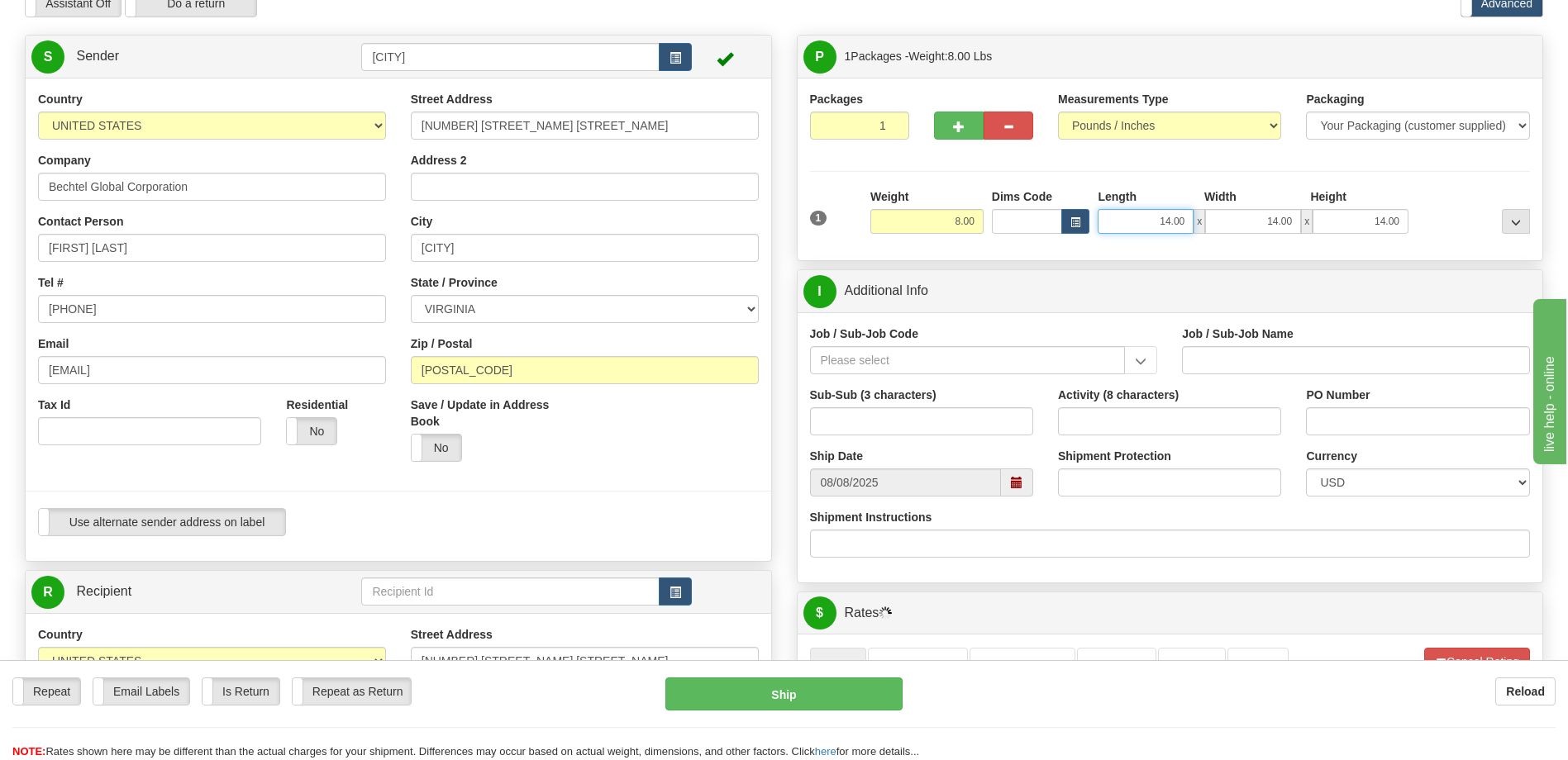 click on "14.00
x
14.00
x
14.00" at bounding box center [1253, 221] 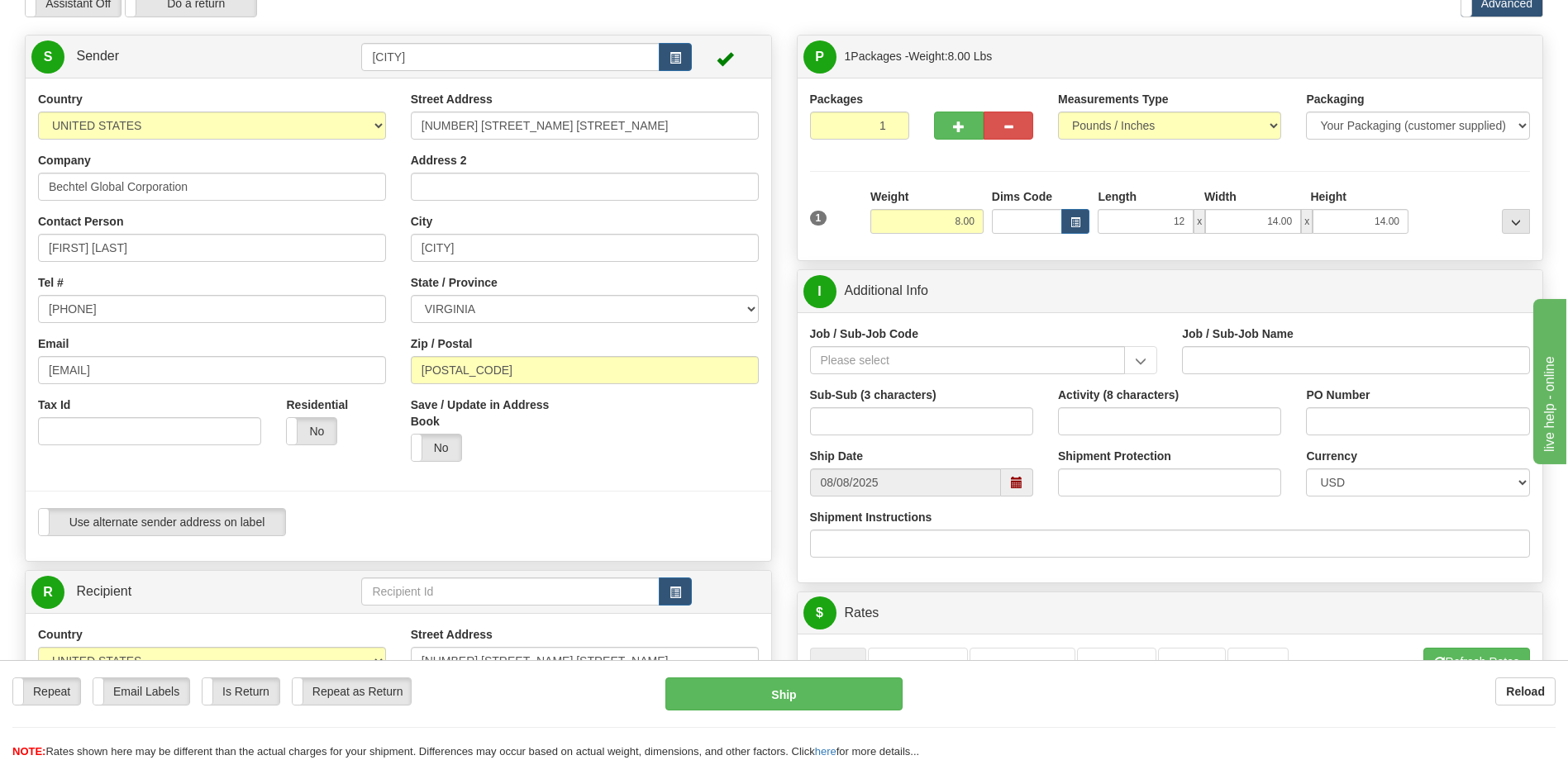 type on "12.00" 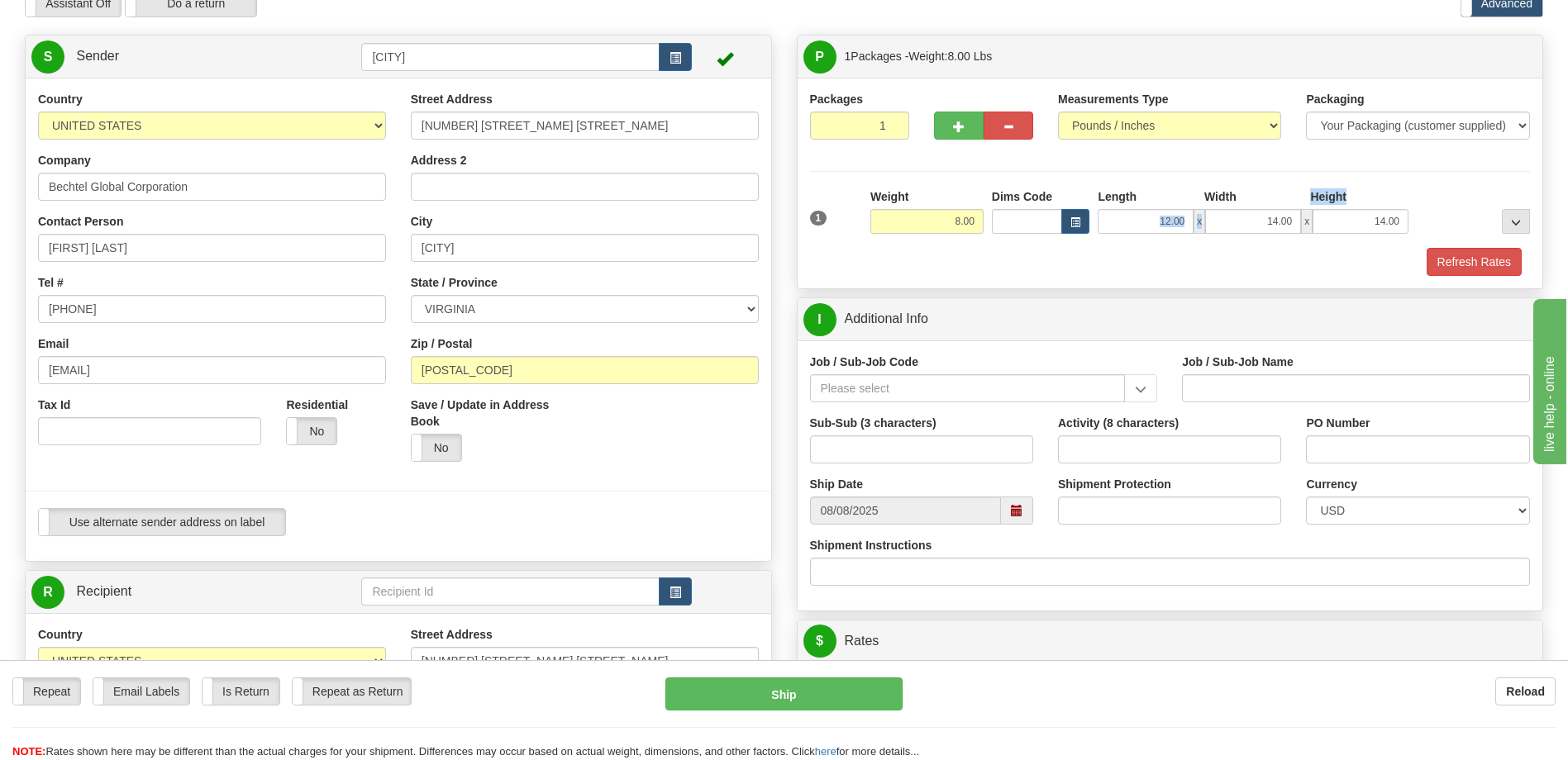 drag, startPoint x: 1278, startPoint y: 218, endPoint x: 1301, endPoint y: 223, distance: 23.537205 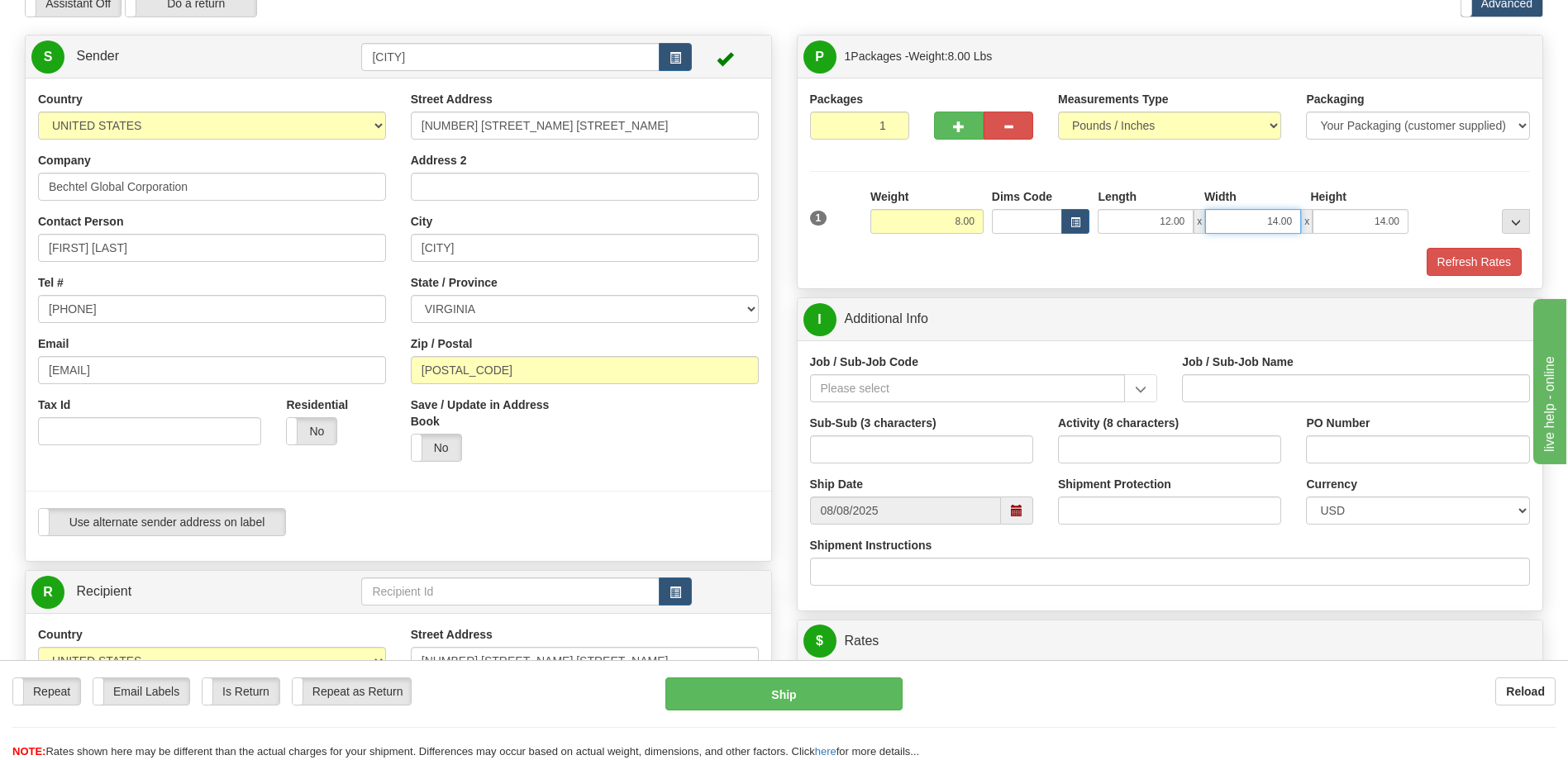 drag, startPoint x: 1265, startPoint y: 214, endPoint x: 1299, endPoint y: 220, distance: 34.52535 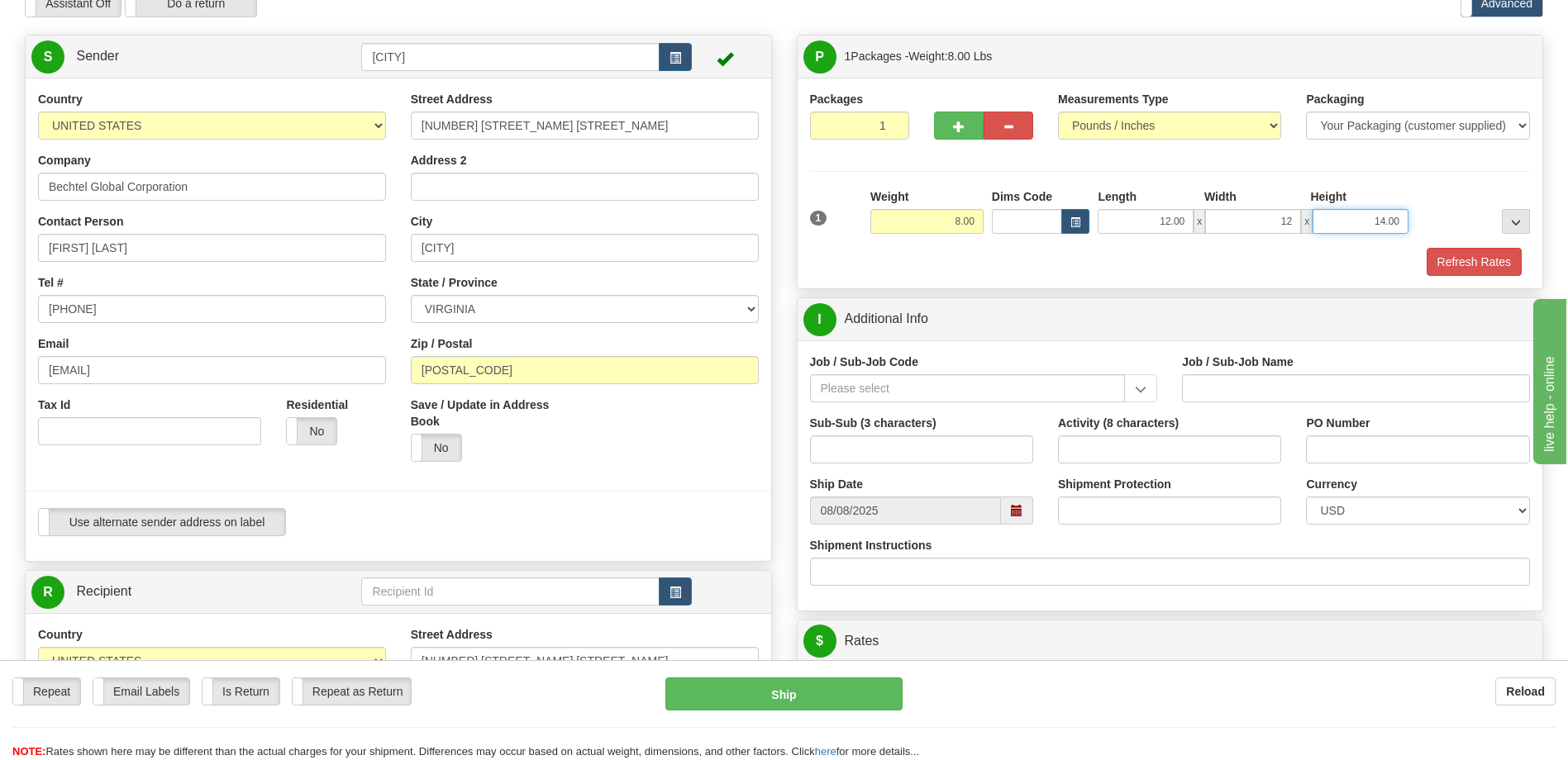 type on "12.00" 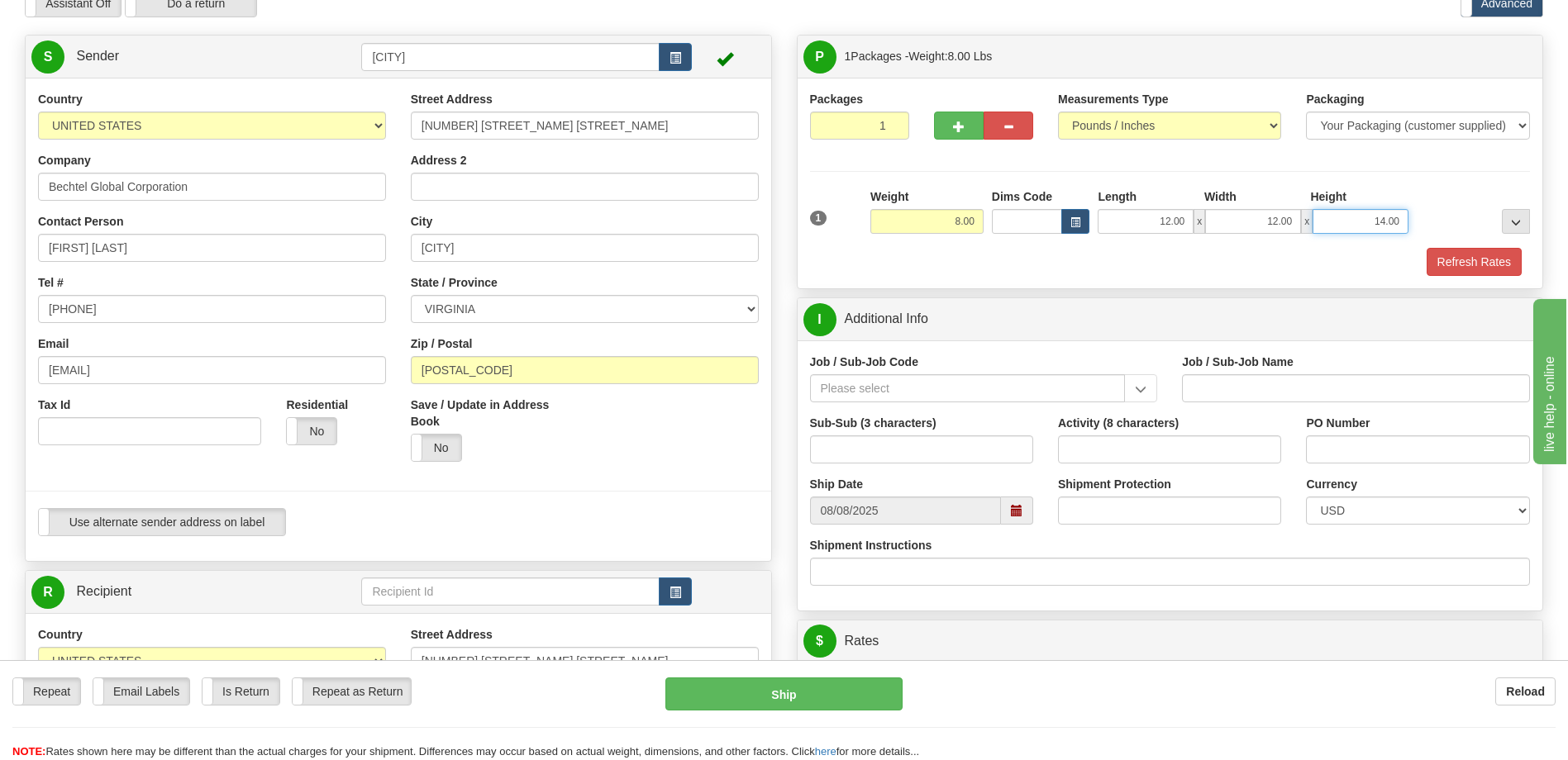 drag, startPoint x: 1375, startPoint y: 221, endPoint x: 1402, endPoint y: 214, distance: 27.89265 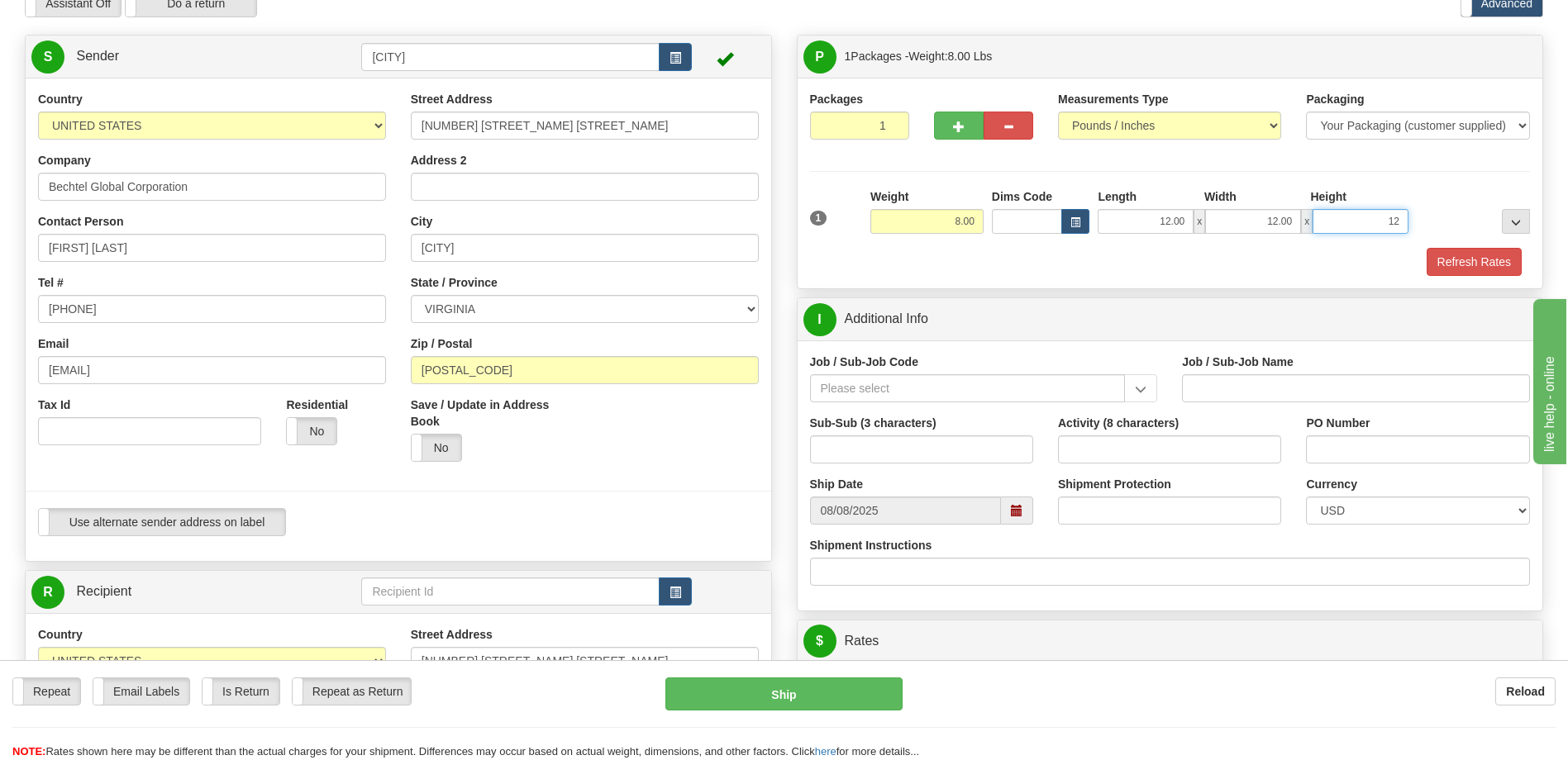 click on "Delete" at bounding box center [0, 0] 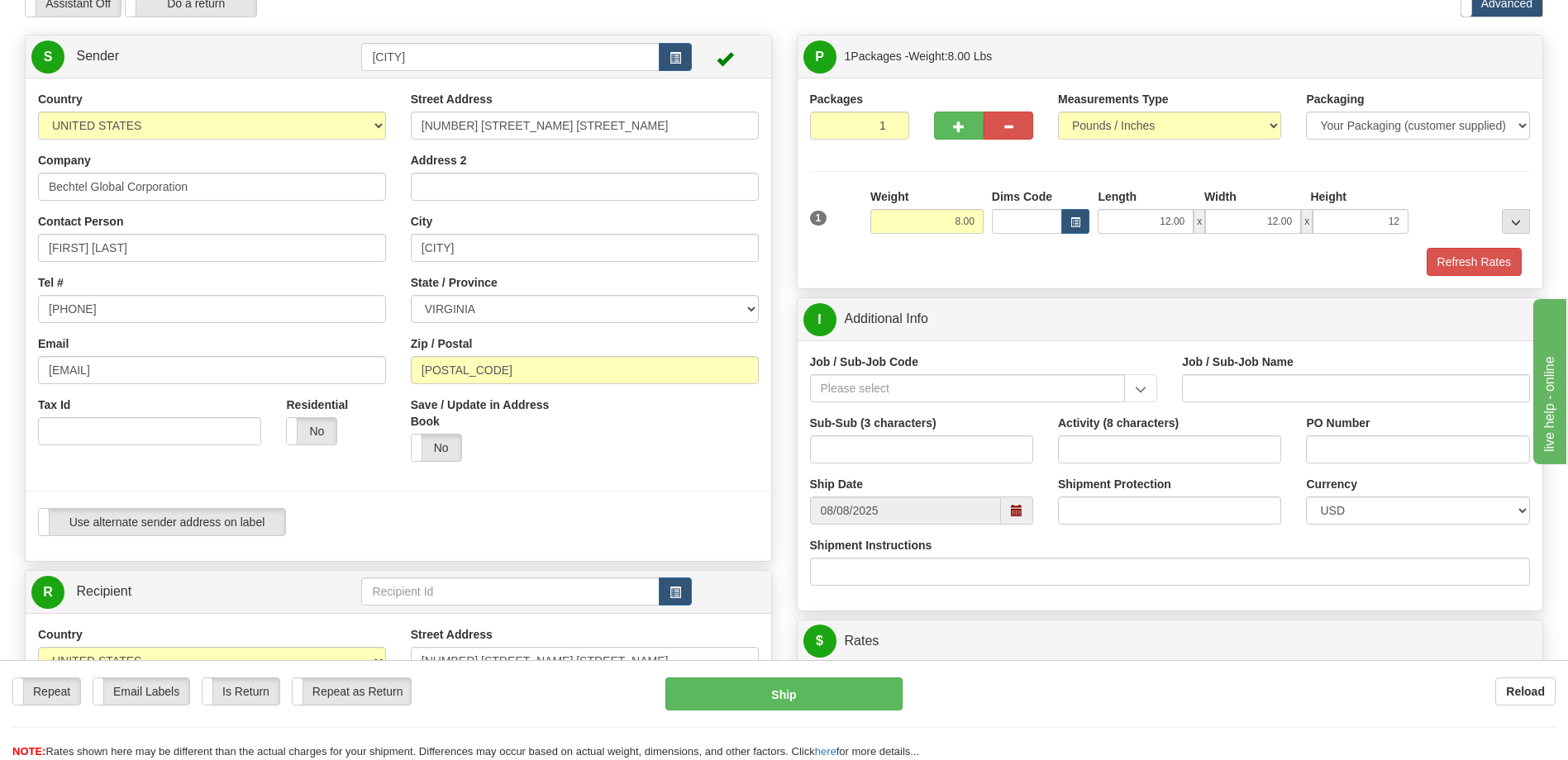 type on "12.00" 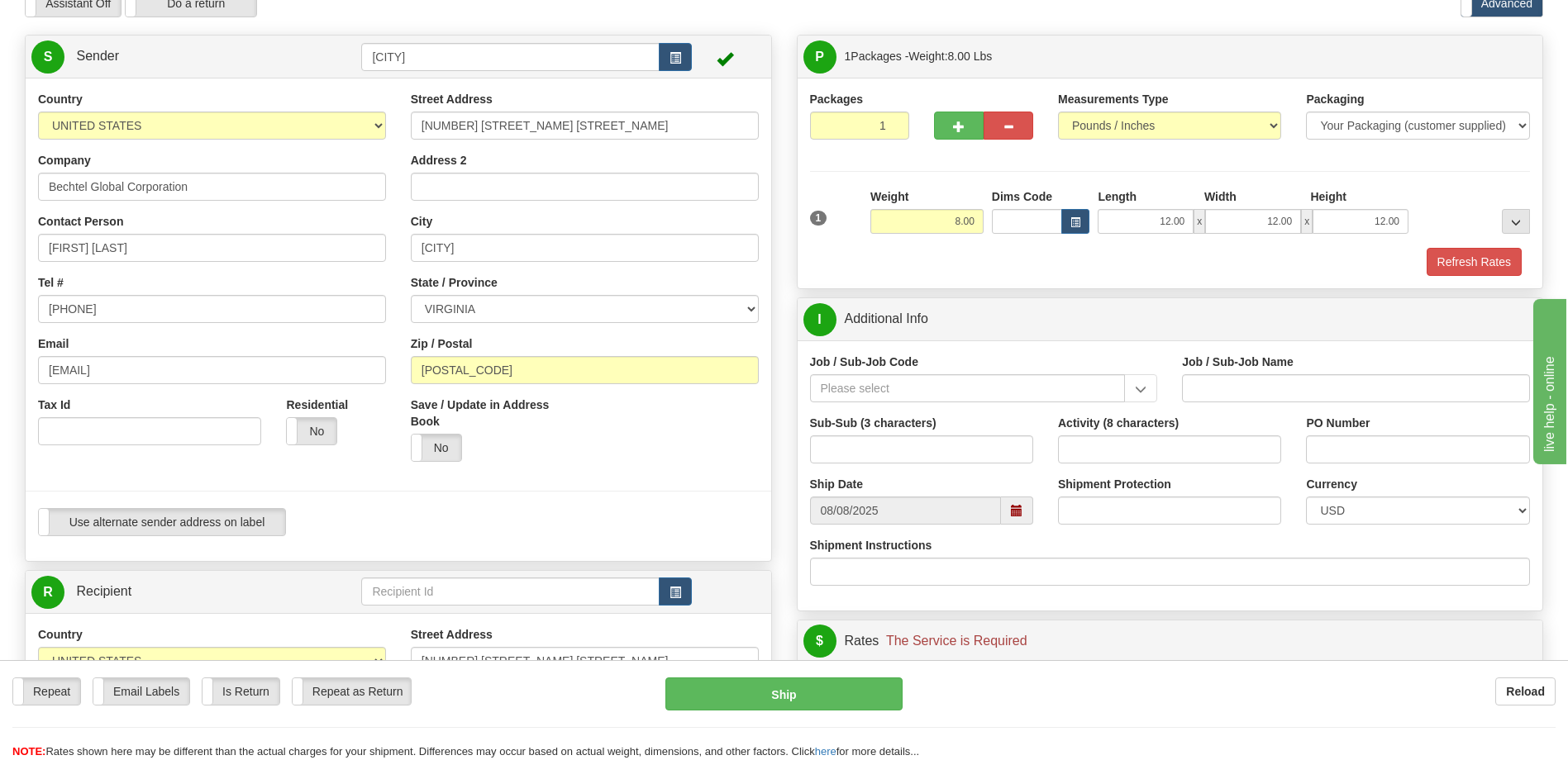 scroll, scrollTop: 547, scrollLeft: 0, axis: vertical 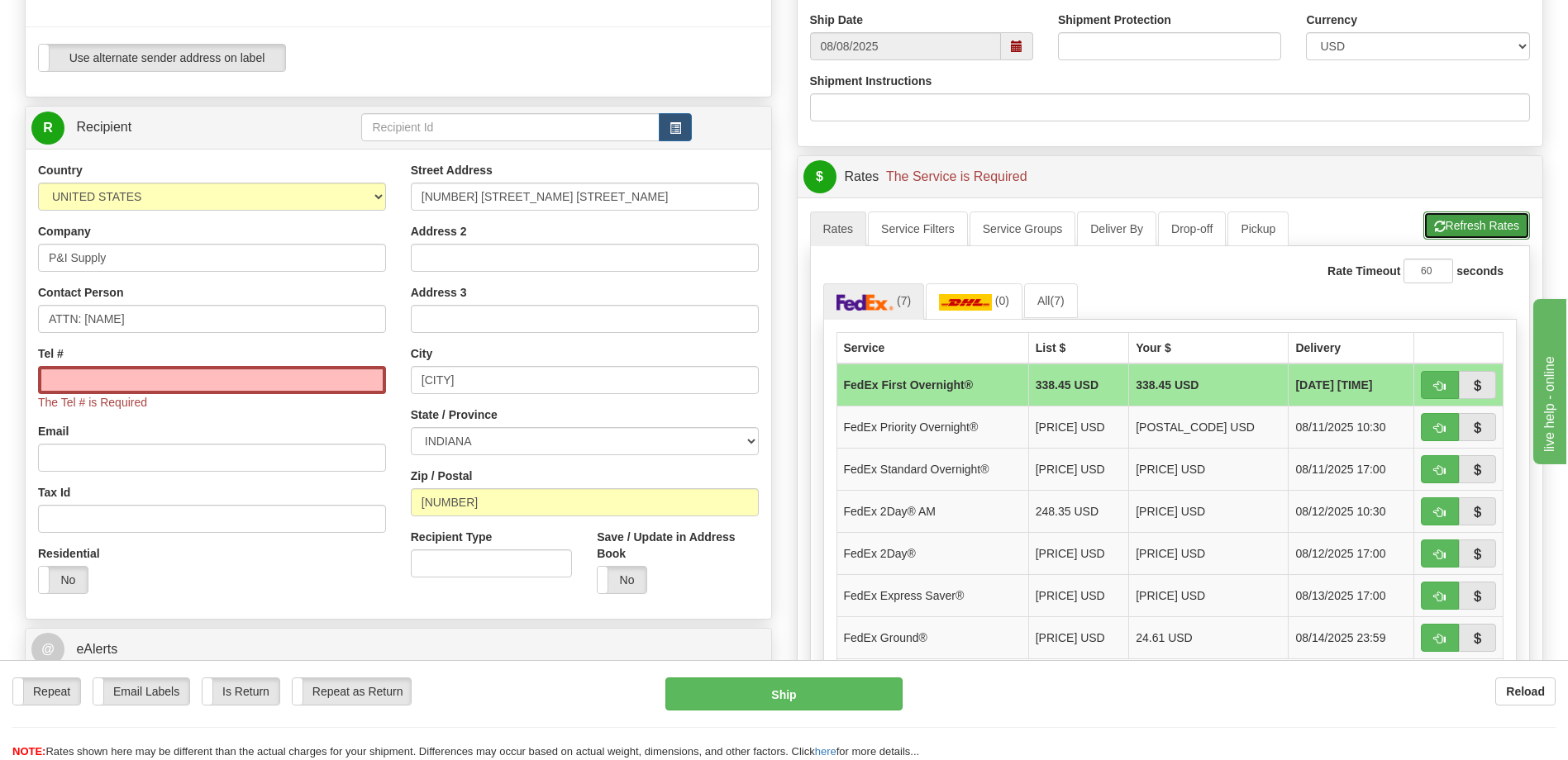 click on "Refresh Rates" at bounding box center (1476, 226) 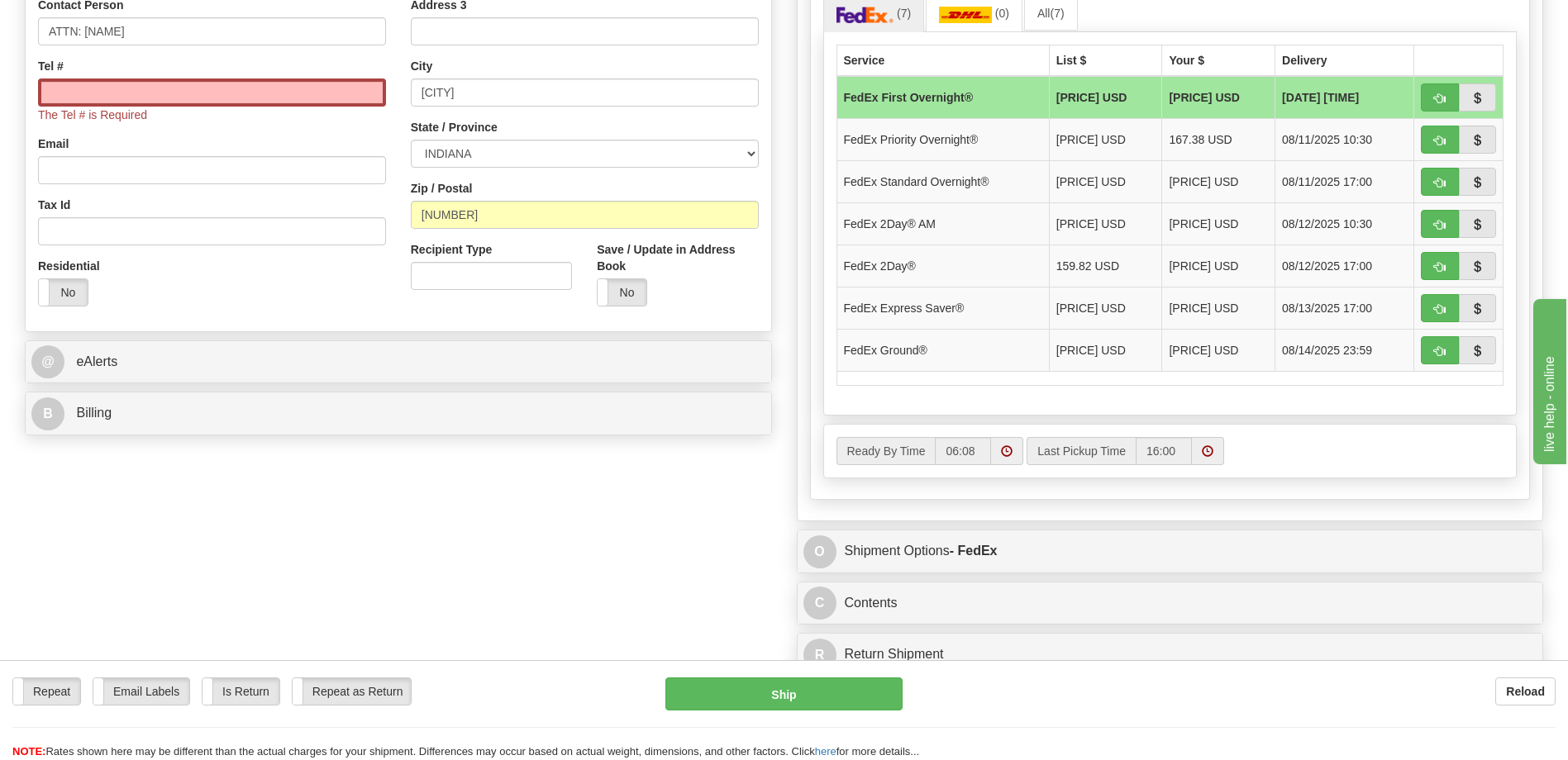 scroll, scrollTop: 877, scrollLeft: 0, axis: vertical 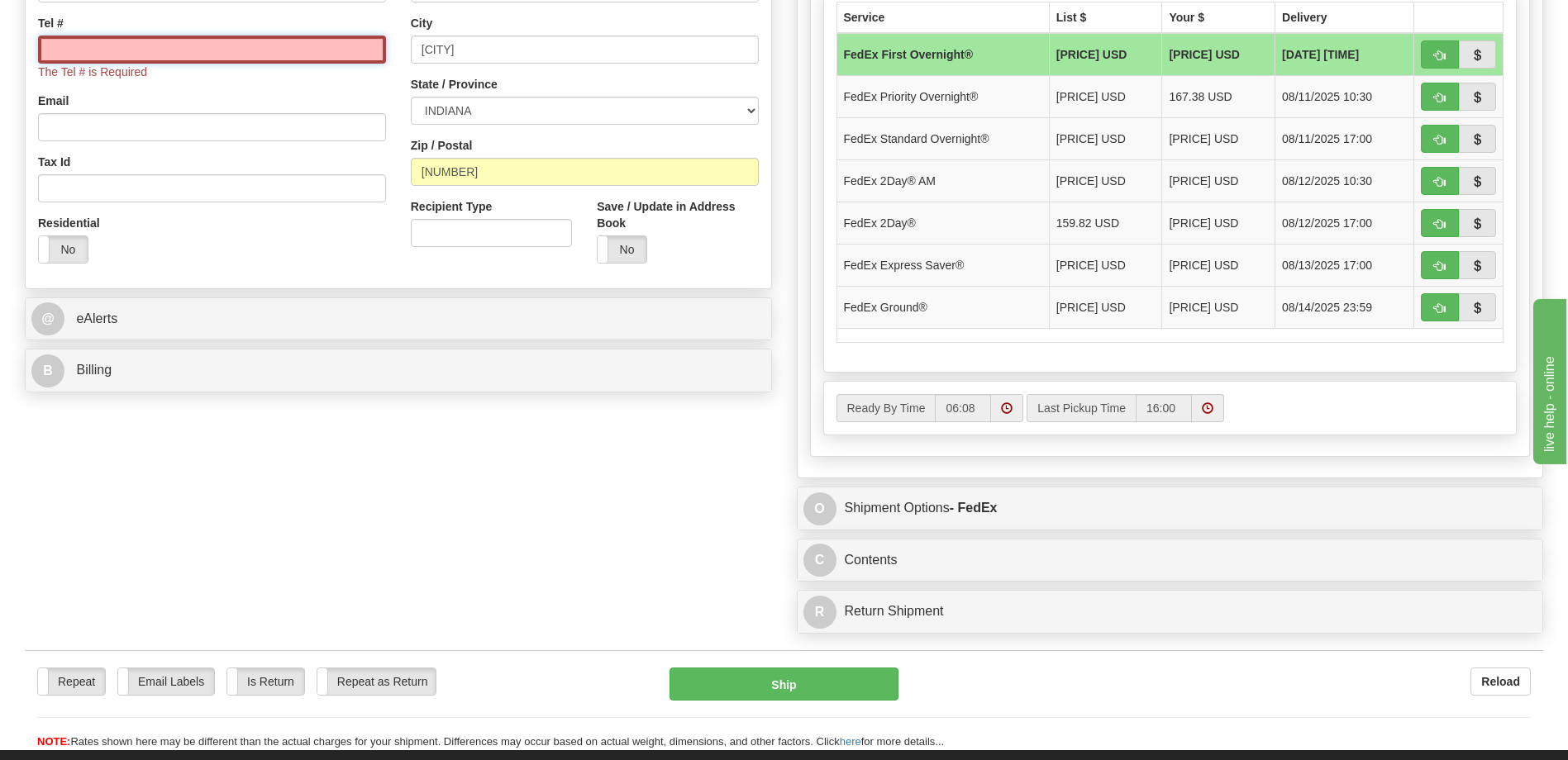 click on "Tel #" at bounding box center [212, 50] 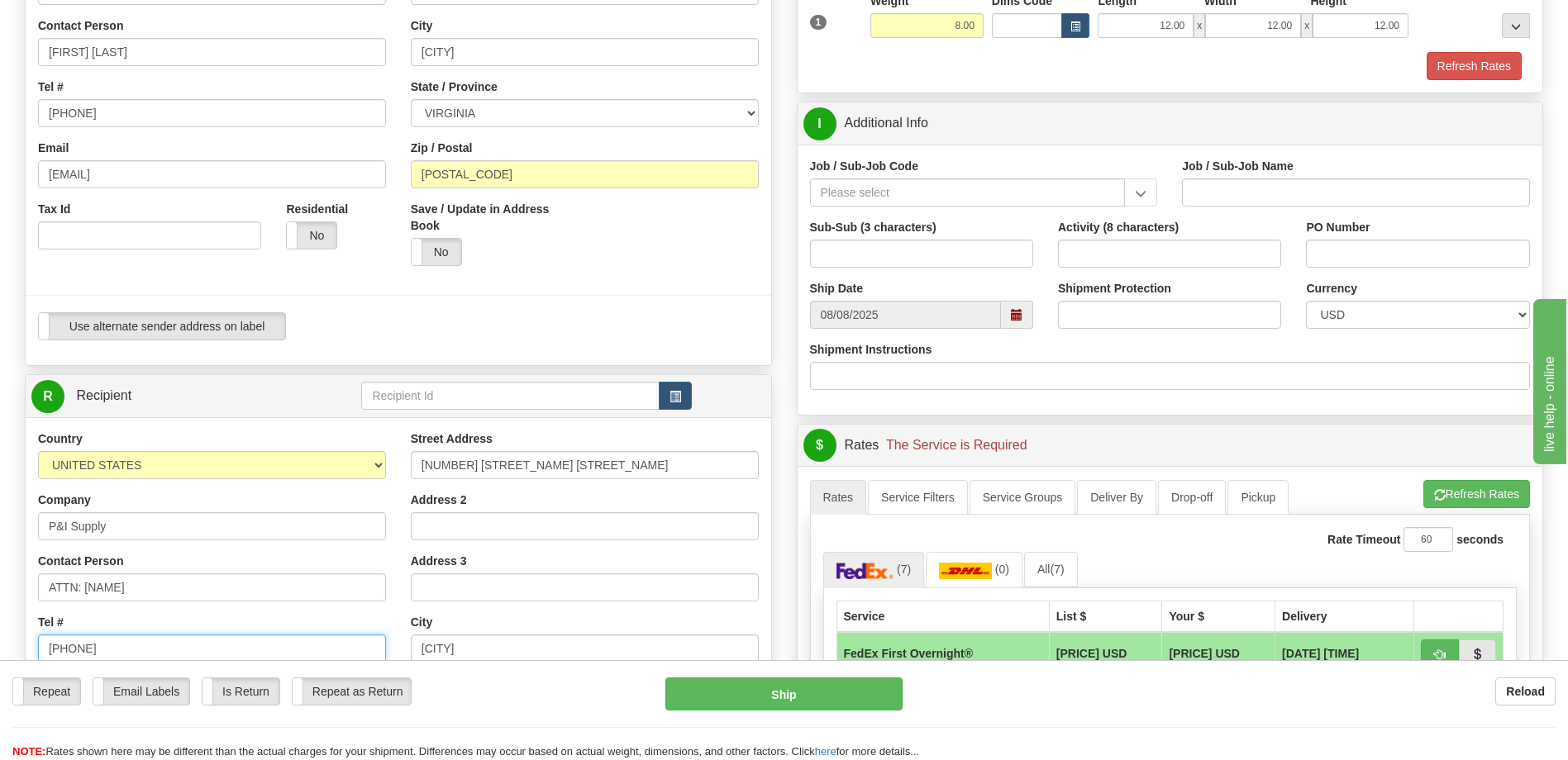 scroll, scrollTop: 299, scrollLeft: 0, axis: vertical 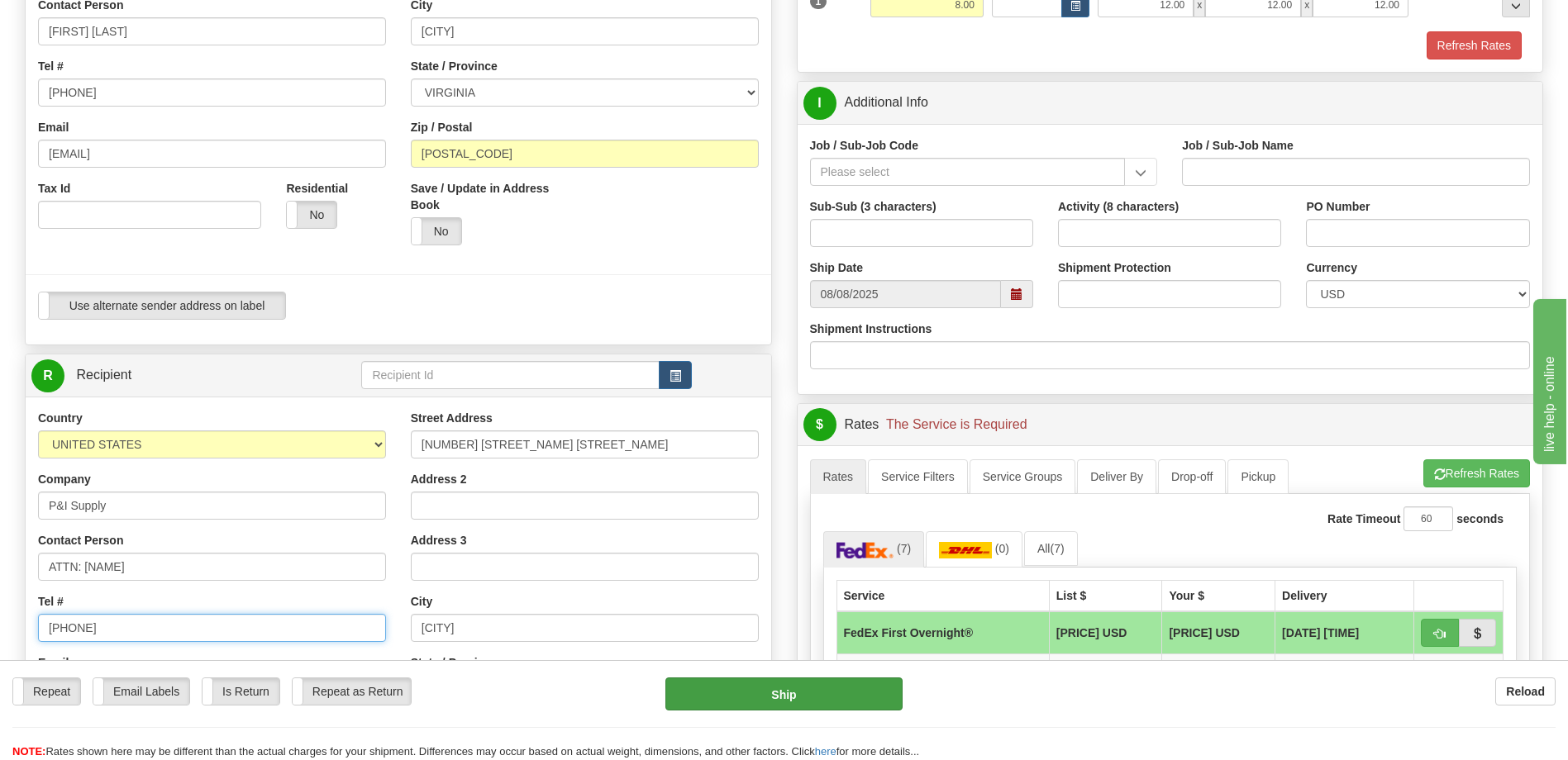 type on "800-356-1137" 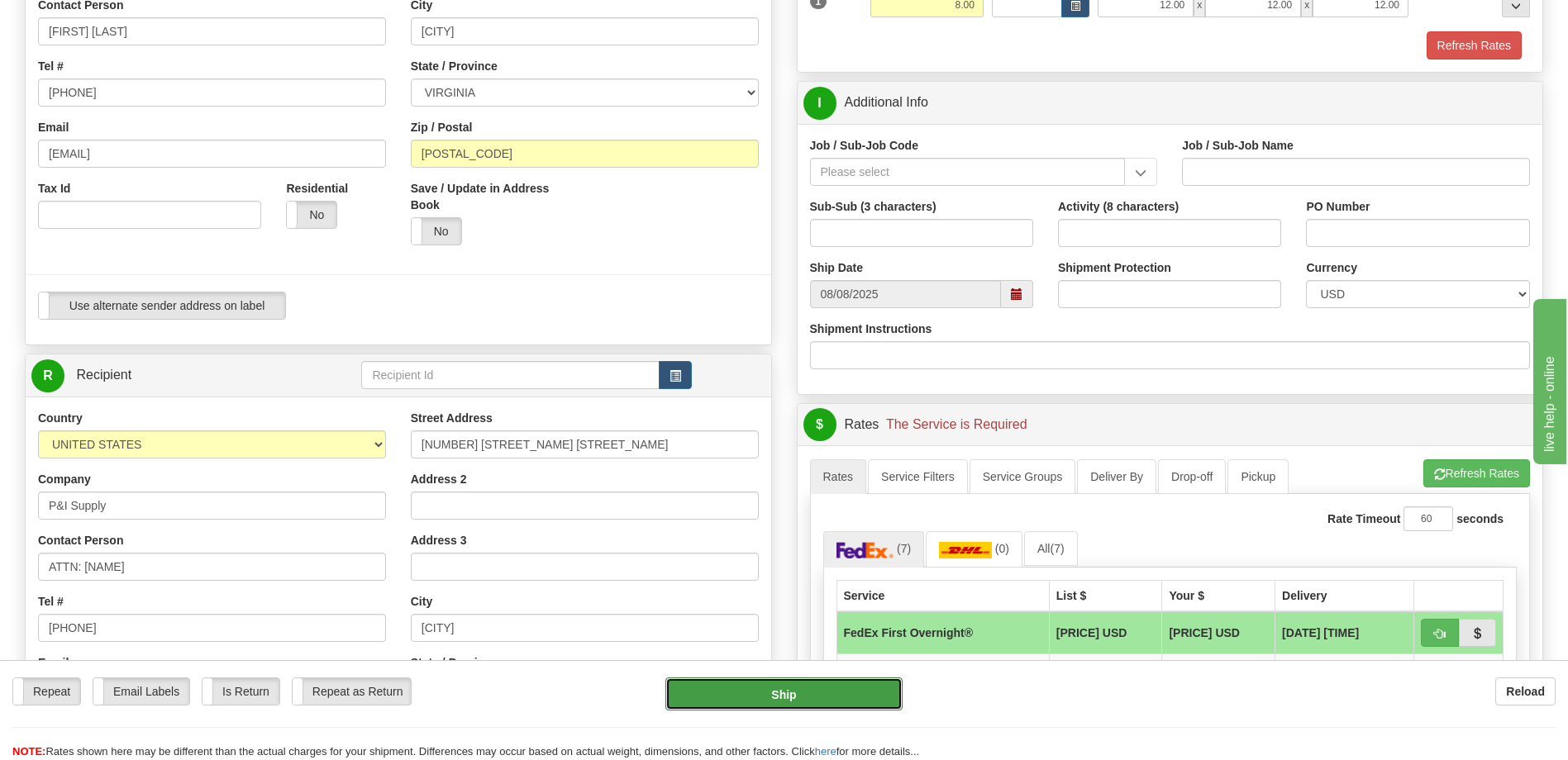 click on "Ship" at bounding box center [784, 694] 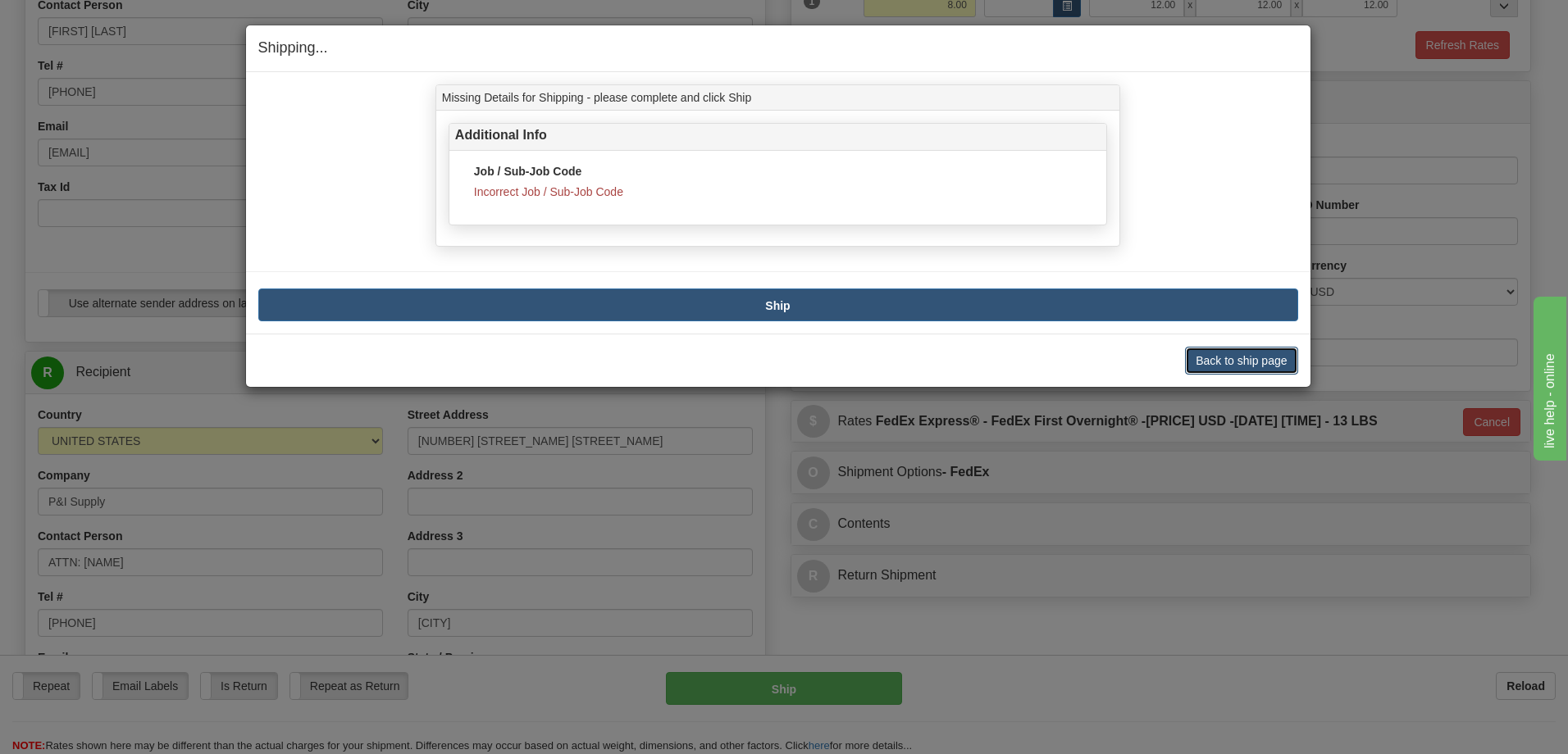 click on "Back to ship page" at bounding box center [1241, 361] 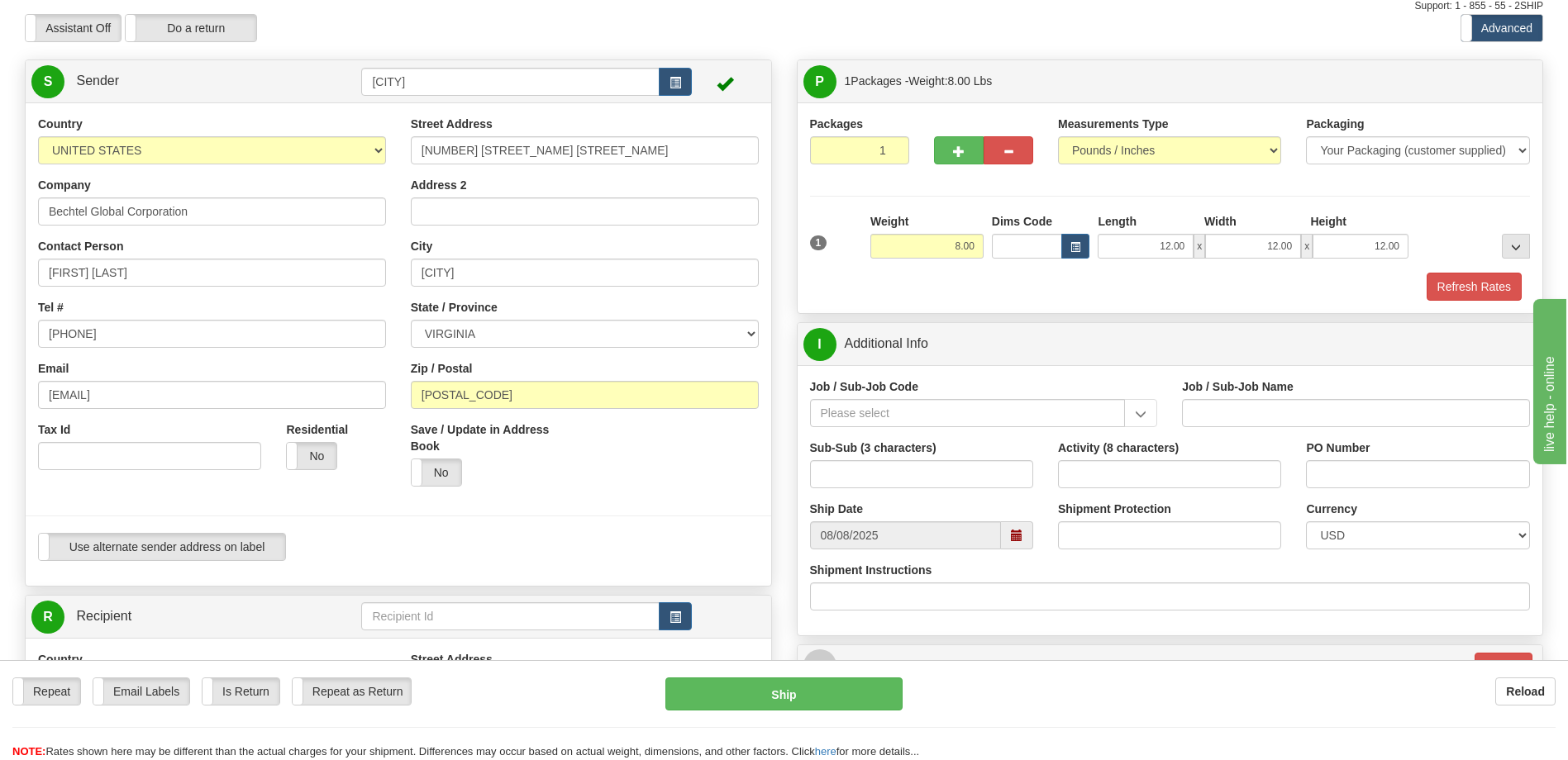 scroll, scrollTop: 51, scrollLeft: 0, axis: vertical 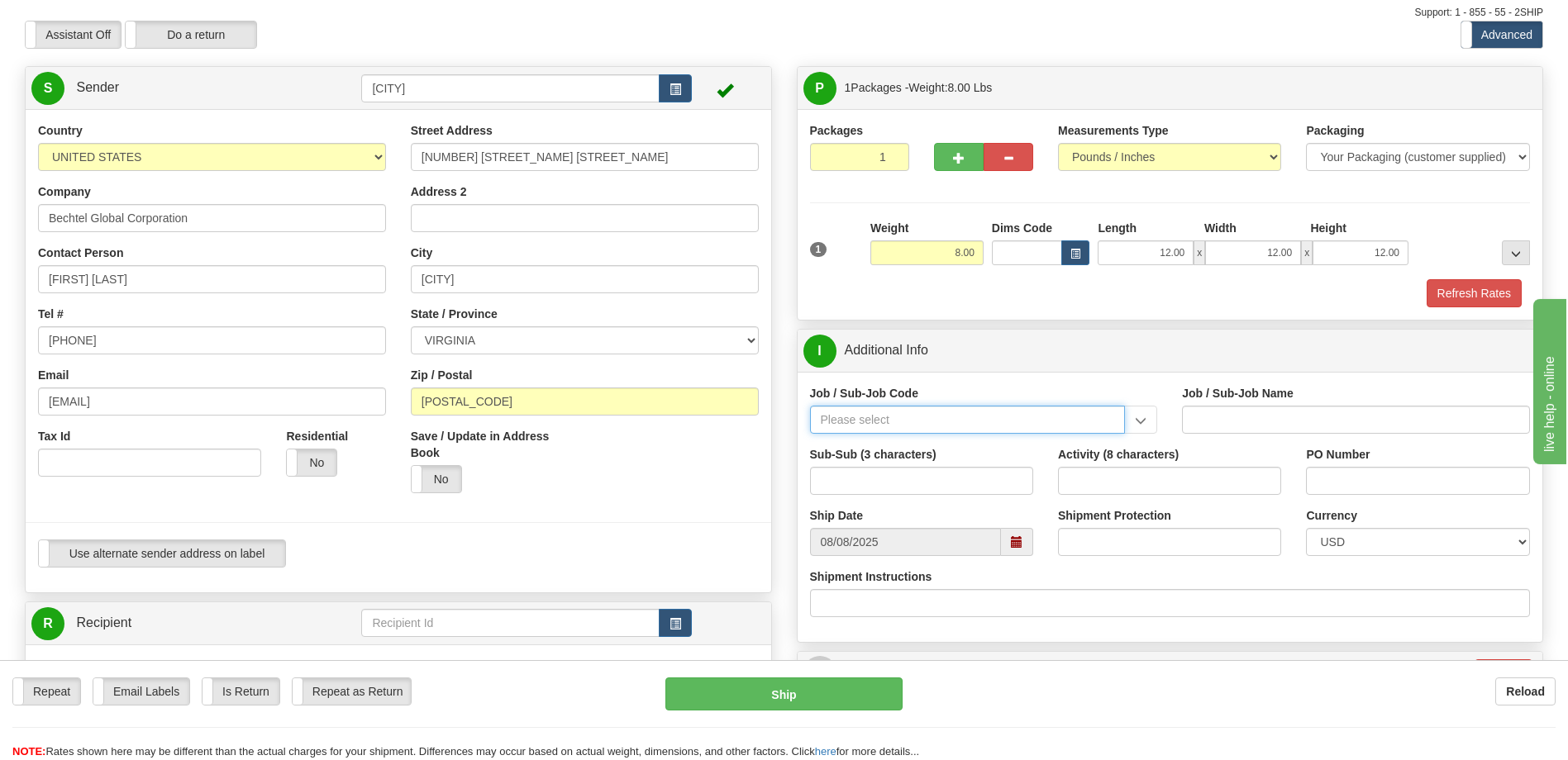 click on "Job / Sub-Job Code" at bounding box center [968, 420] 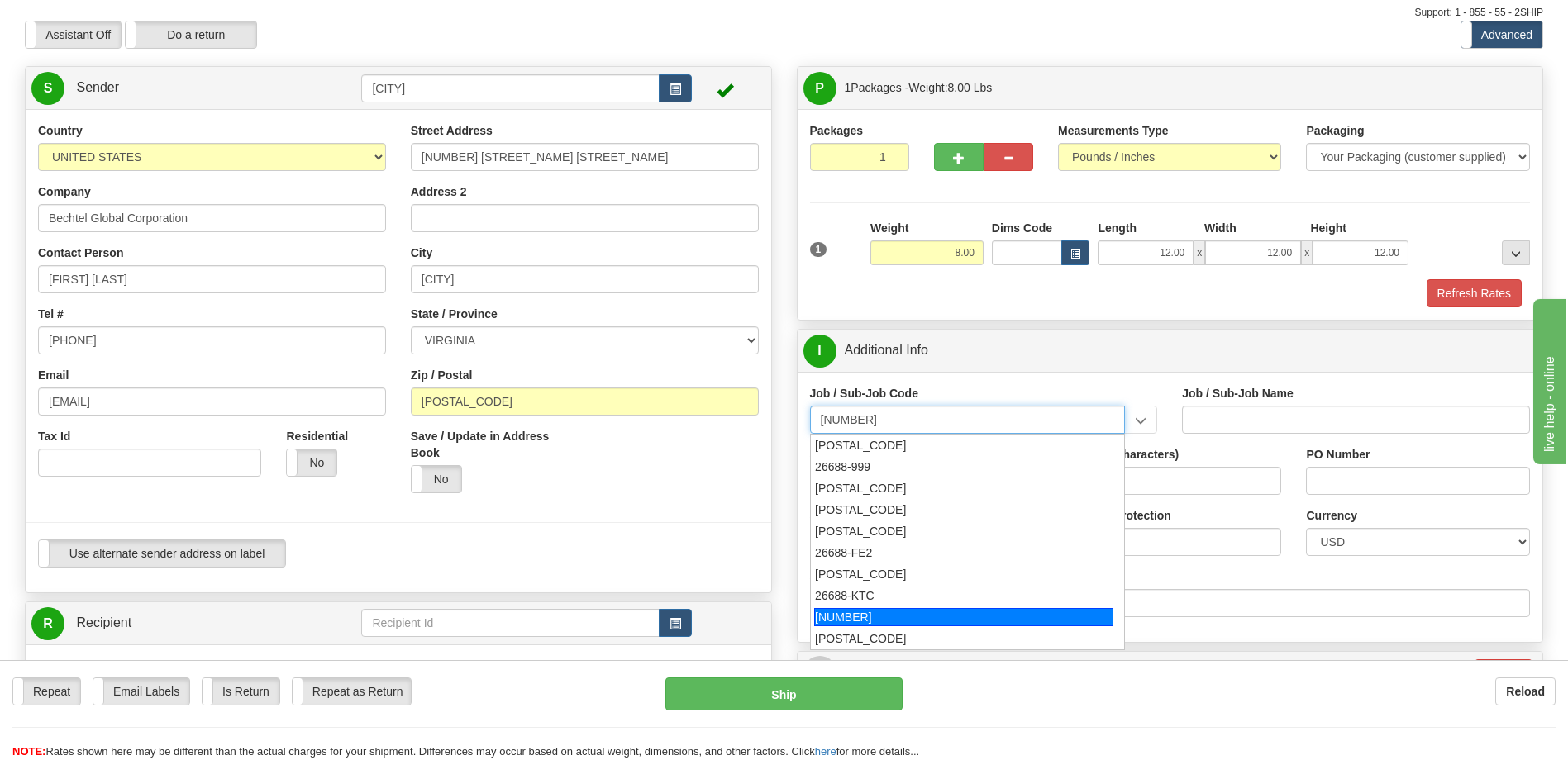 click on "26688-TFW" at bounding box center (964, 617) 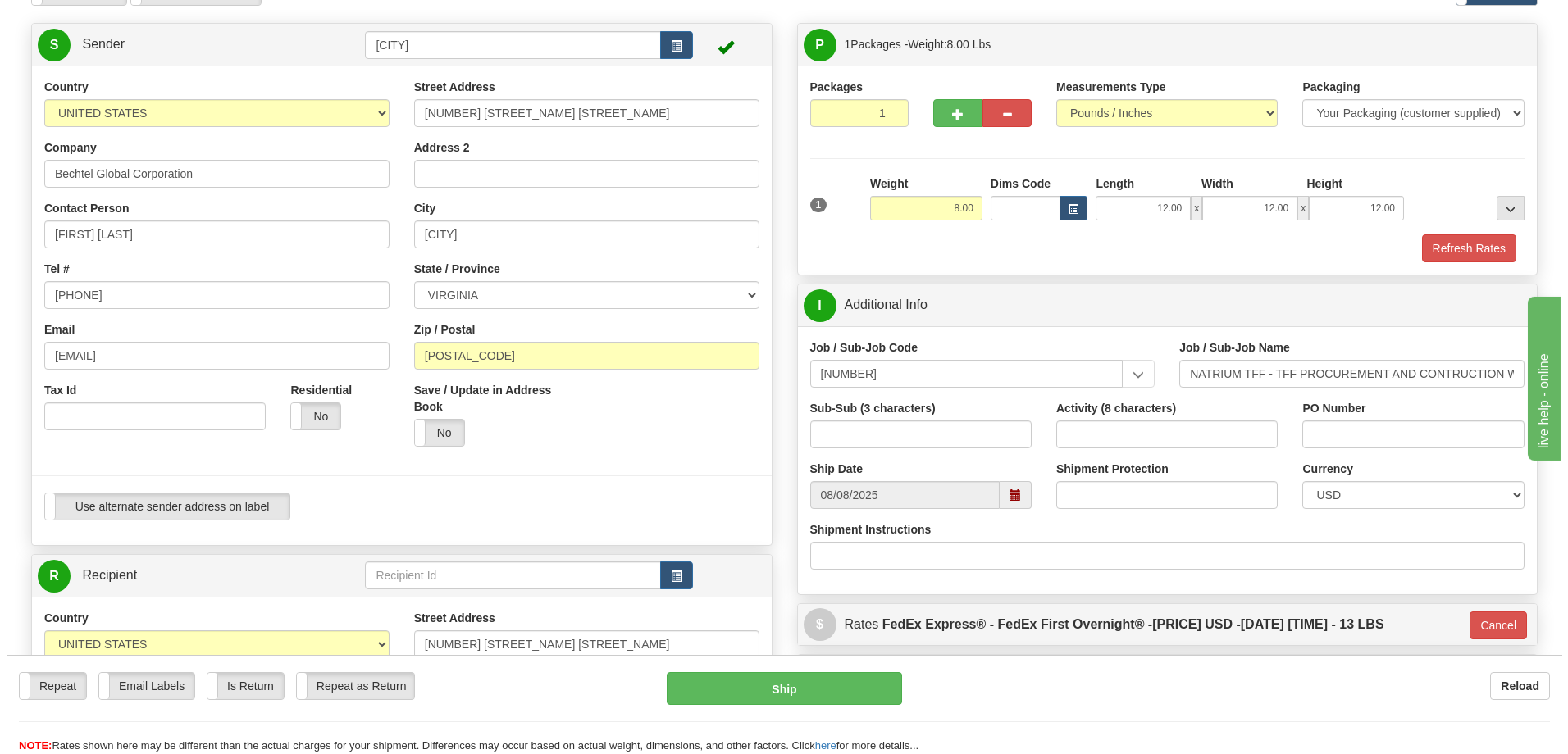 scroll, scrollTop: 133, scrollLeft: 0, axis: vertical 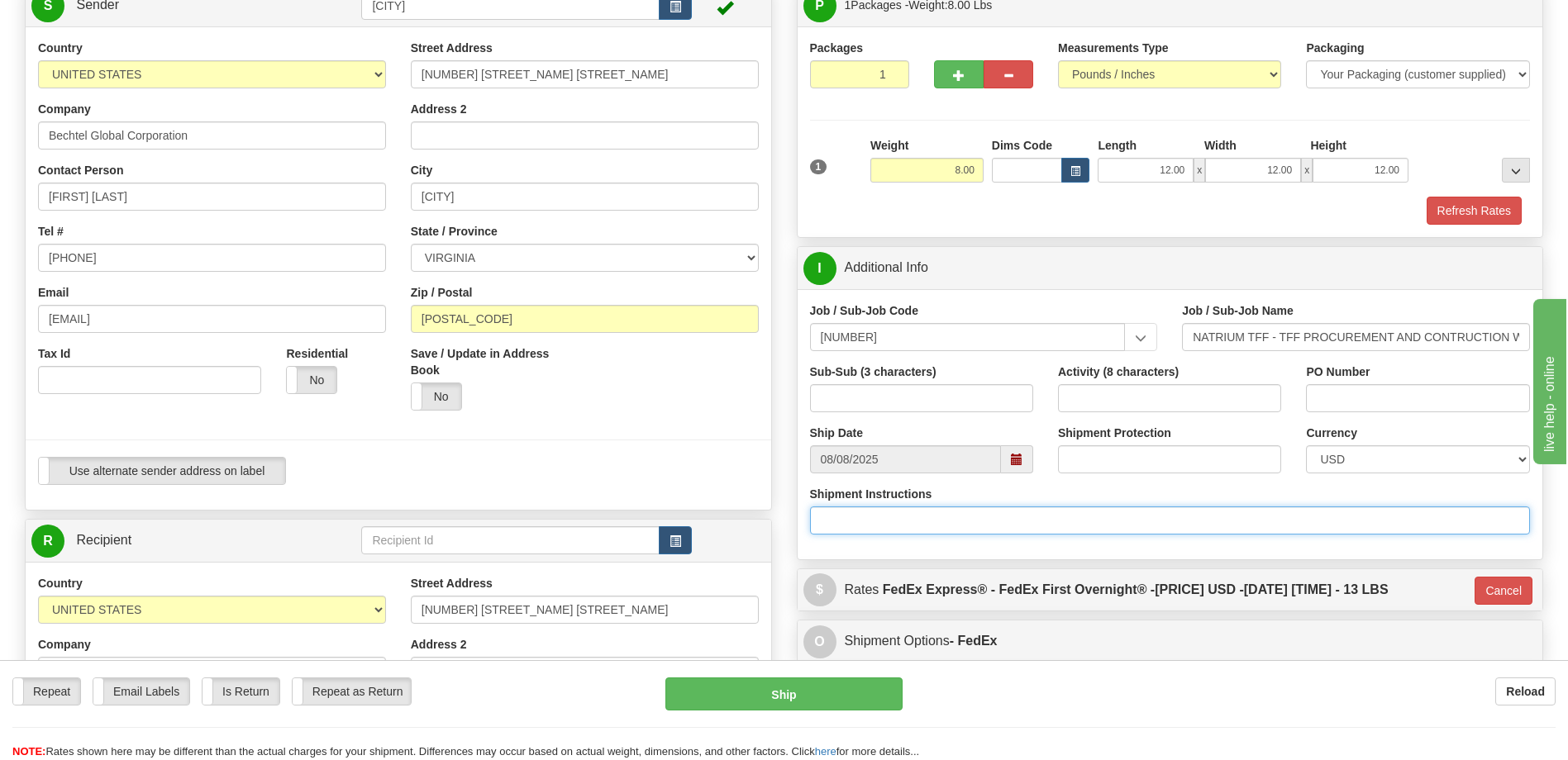 click on "Shipment Instructions" at bounding box center (1170, 520) 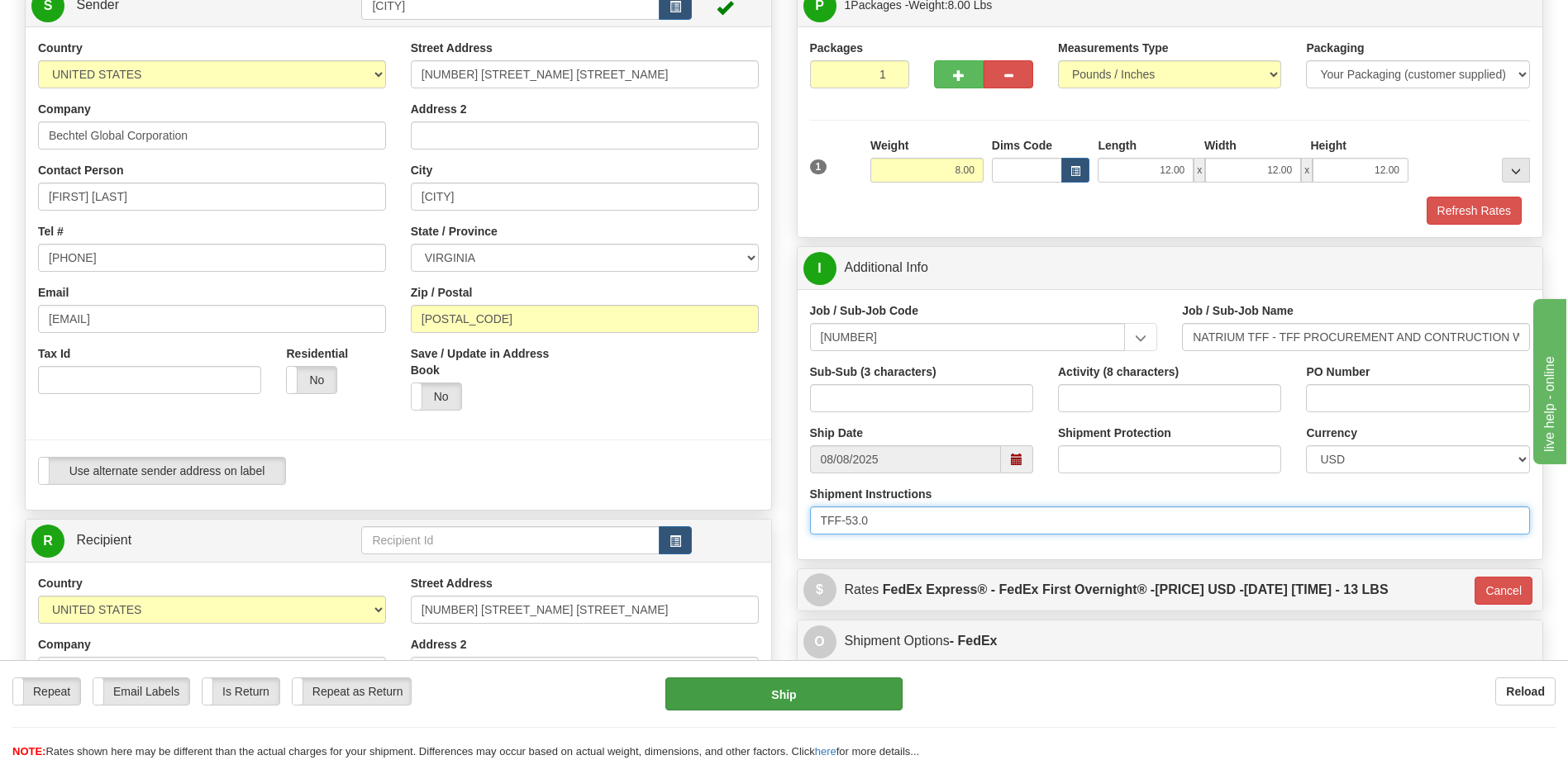 type on "TFF-53.0" 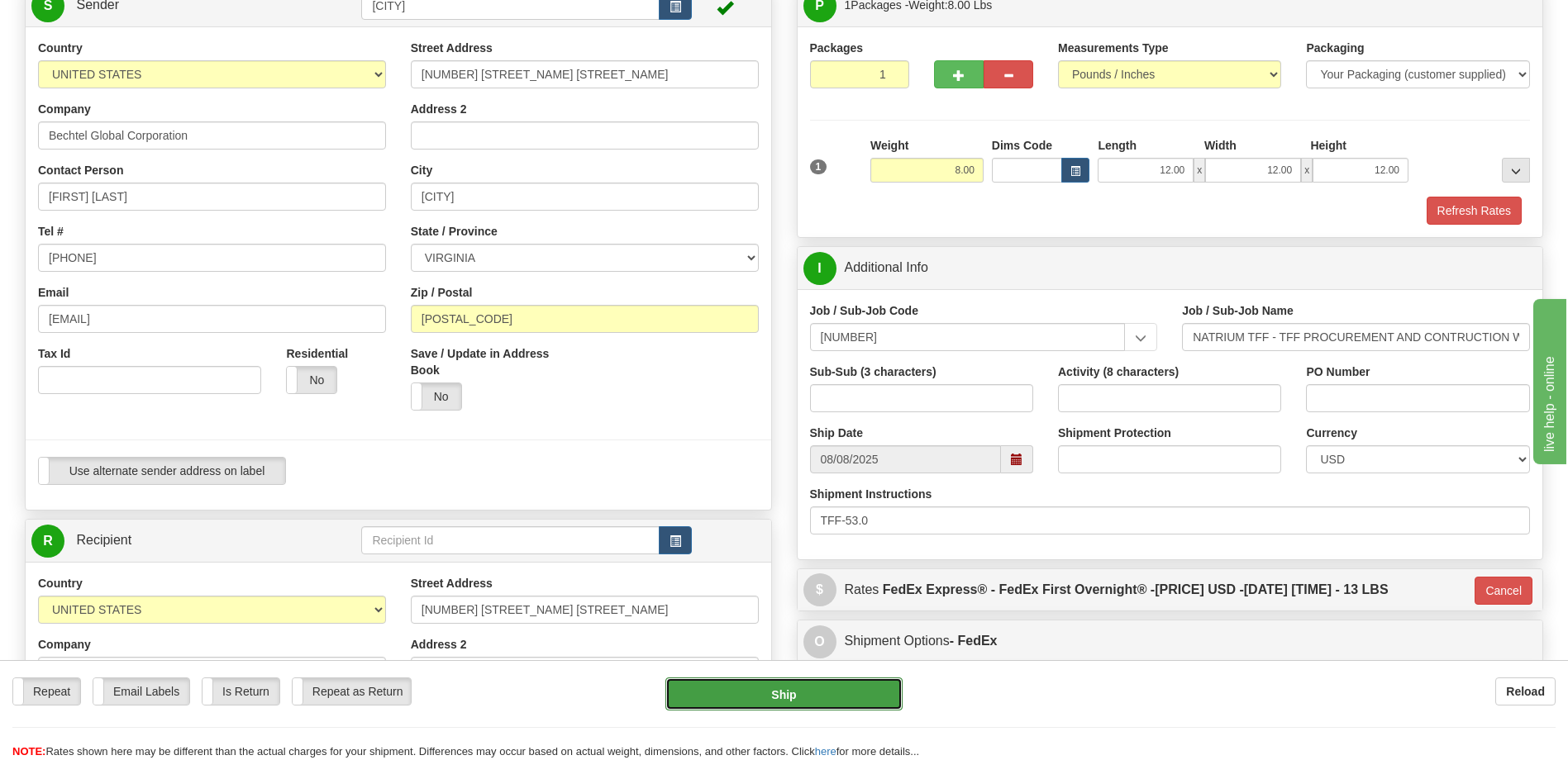 click on "Ship" at bounding box center [784, 694] 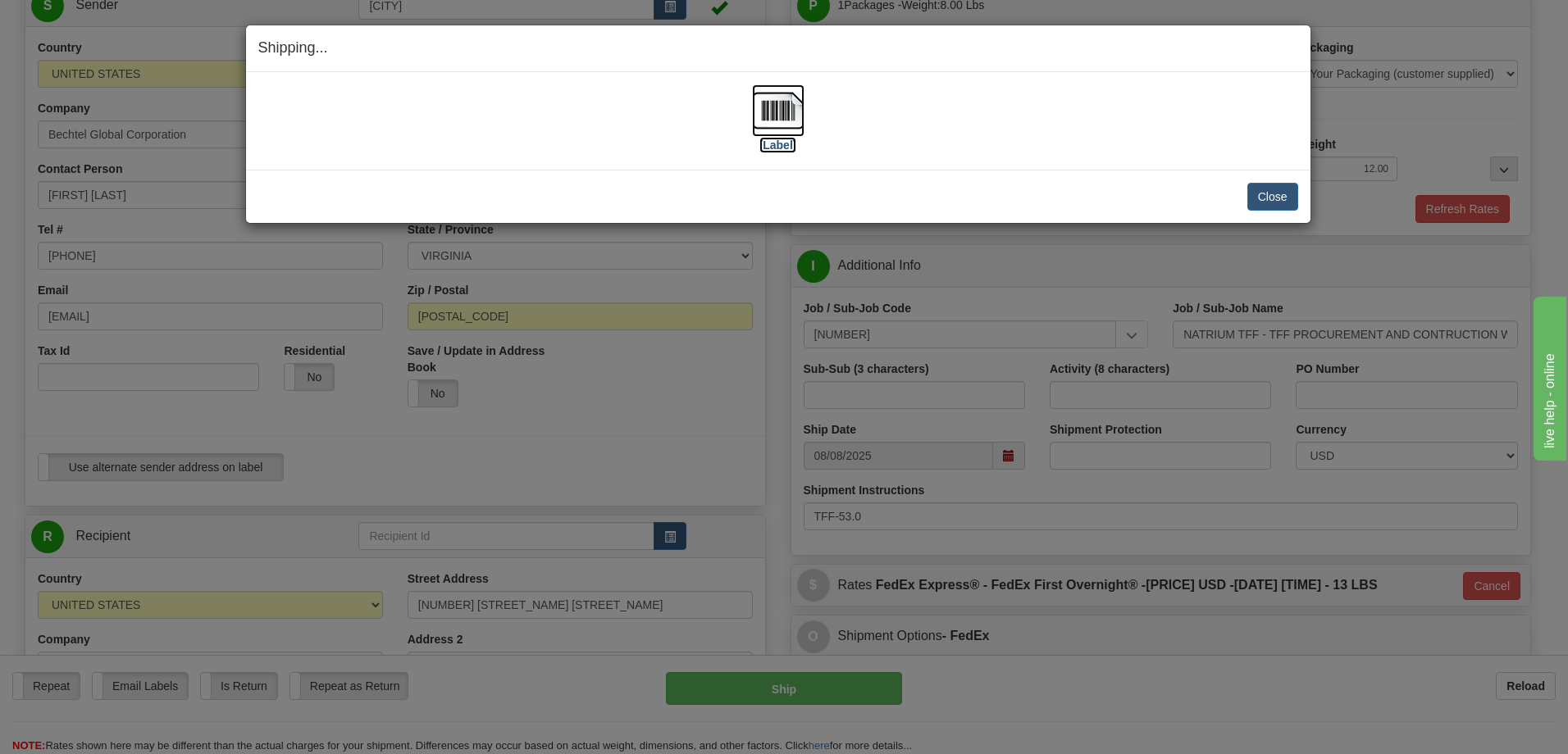 click at bounding box center [778, 111] 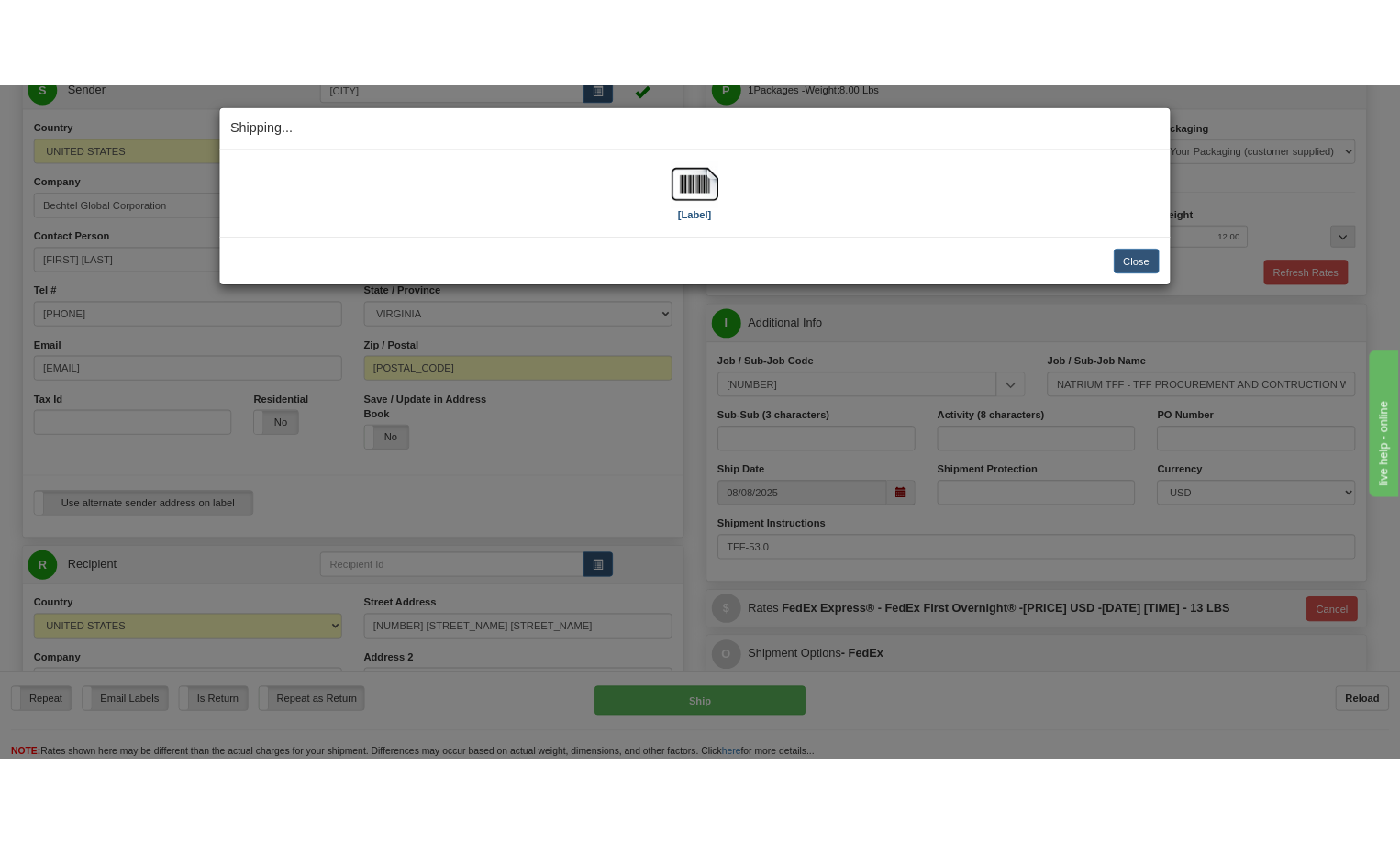 scroll, scrollTop: 191, scrollLeft: 0, axis: vertical 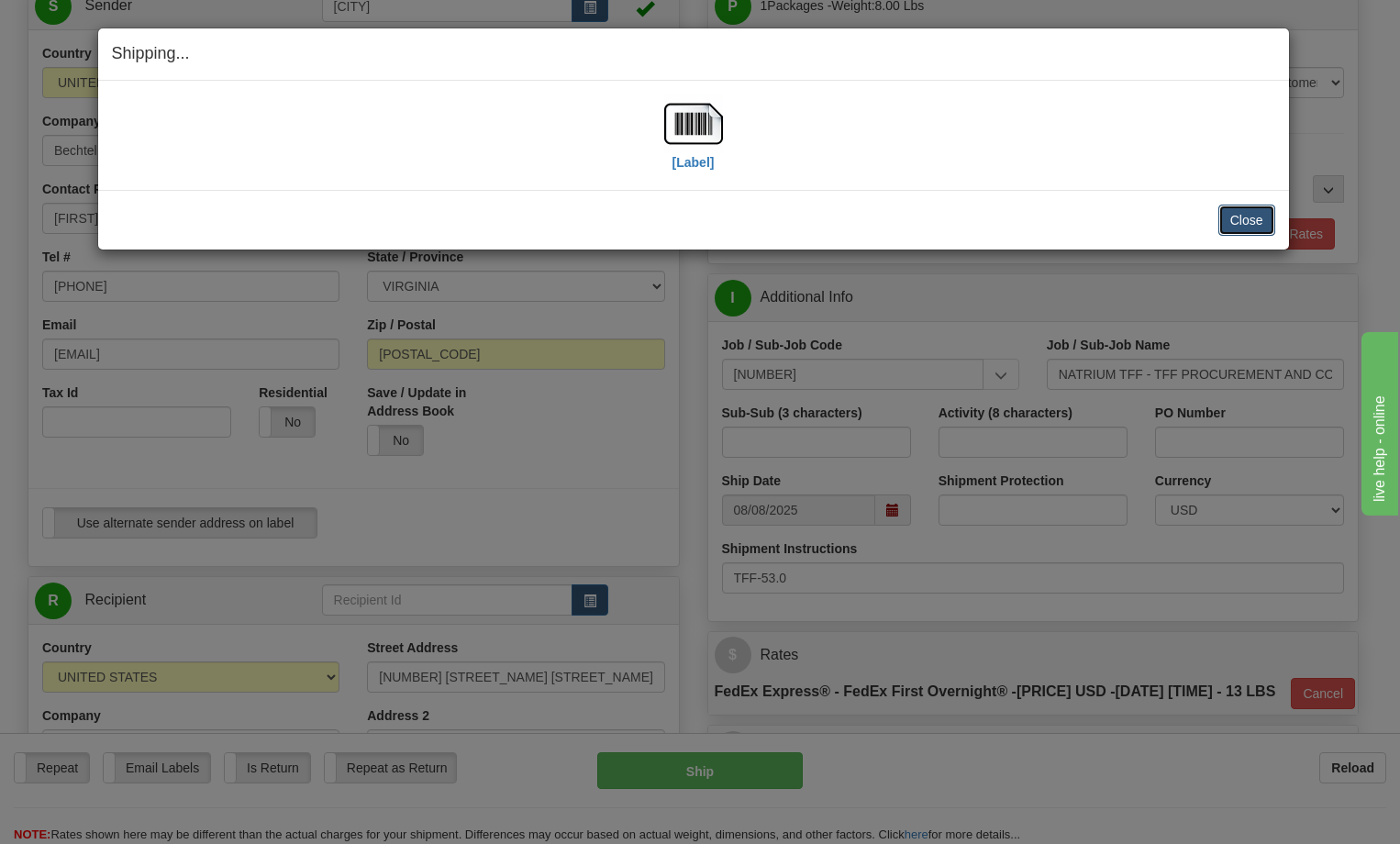 click on "Close" at bounding box center [1247, 220] 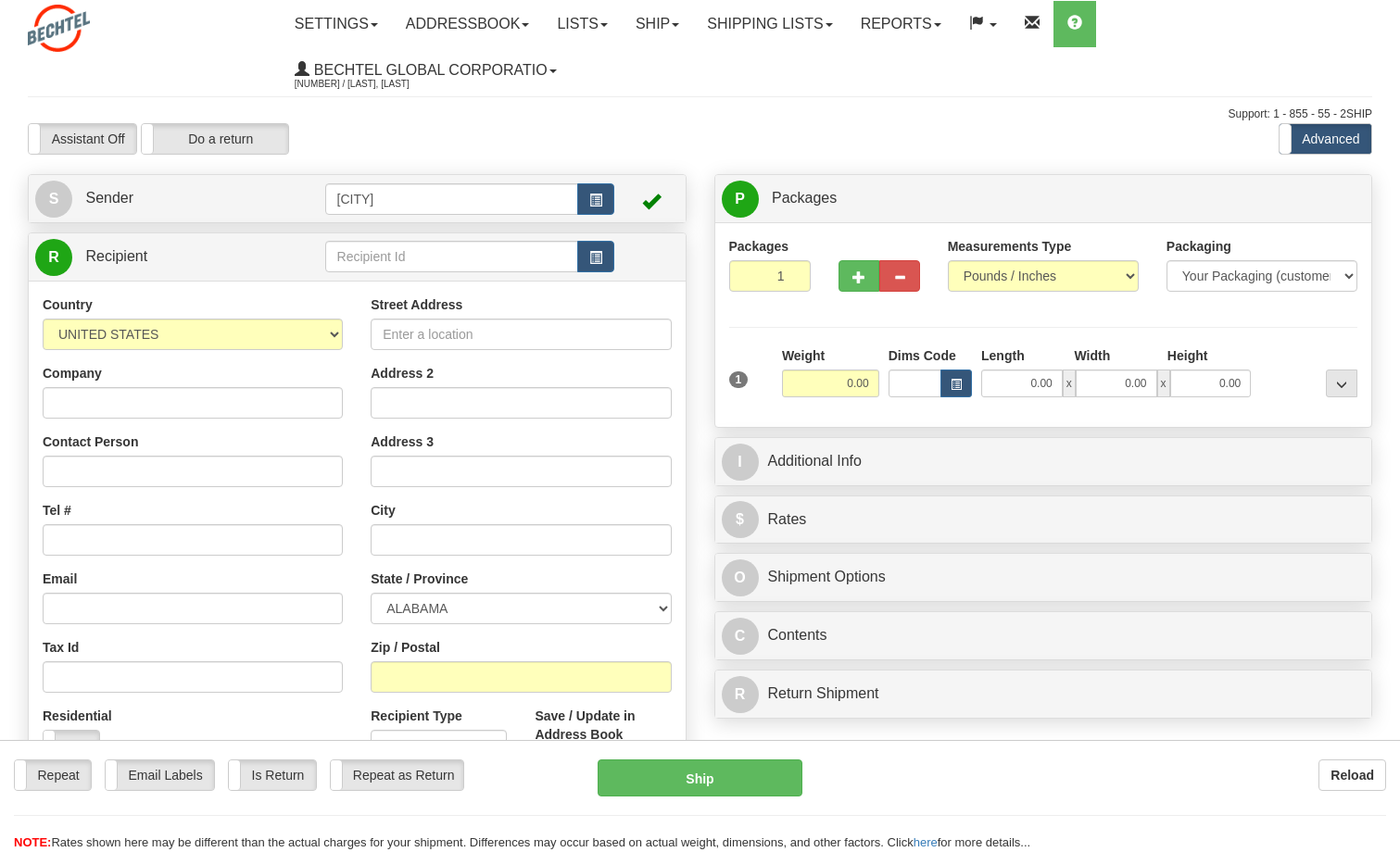 scroll, scrollTop: 0, scrollLeft: 0, axis: both 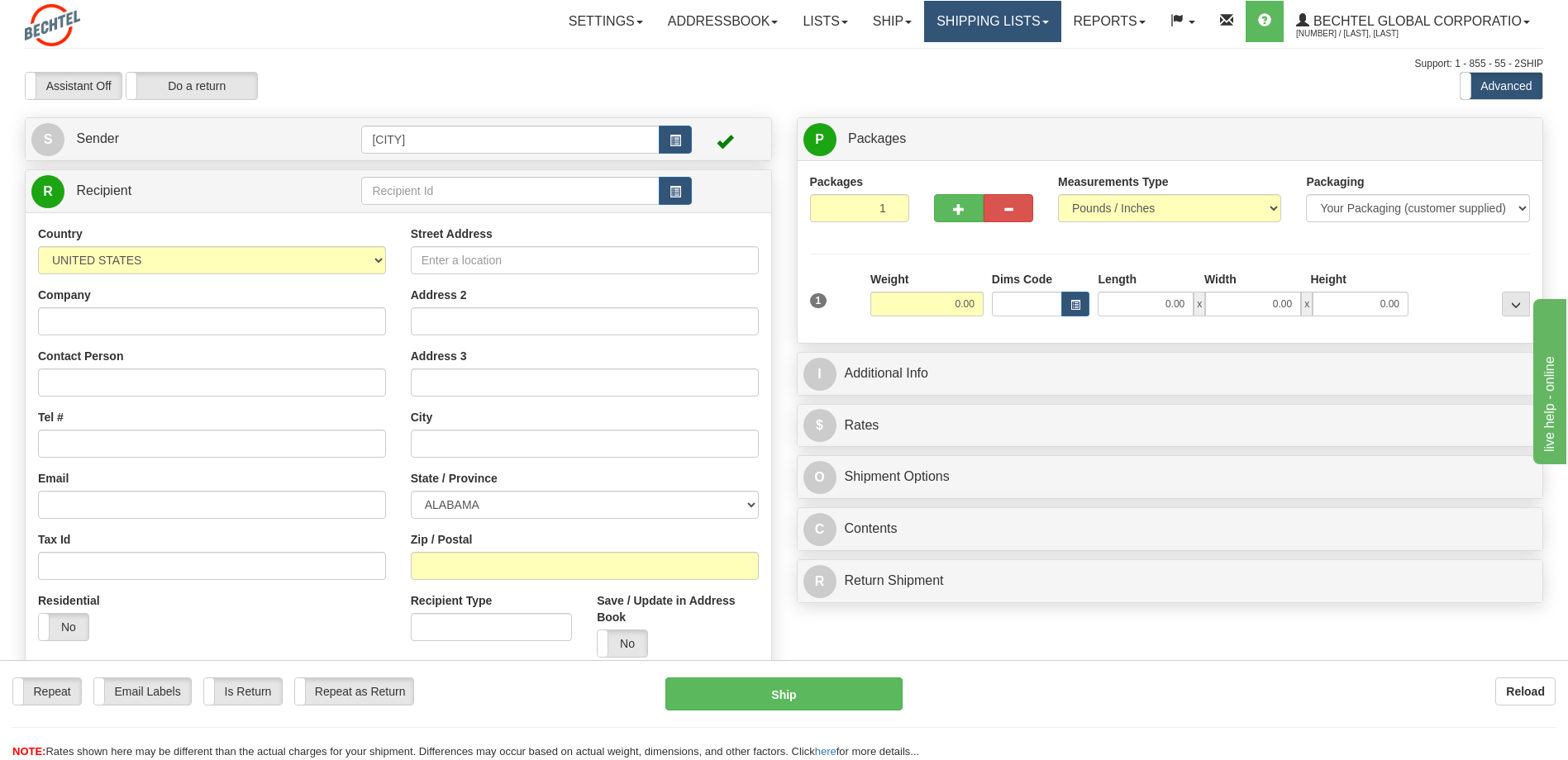 click on "Shipping lists" at bounding box center (992, 21) 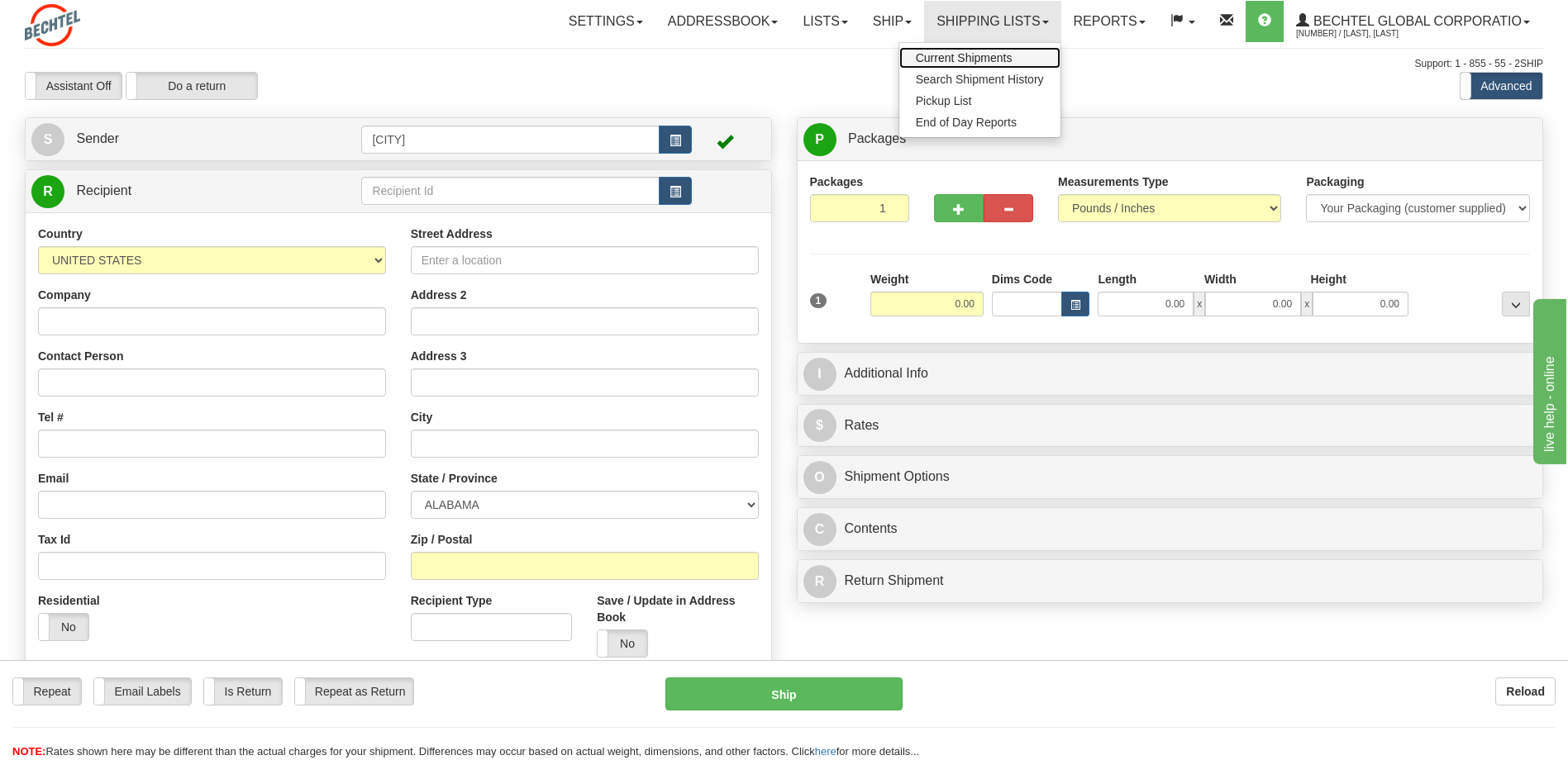click on "Current Shipments" at bounding box center (964, 58) 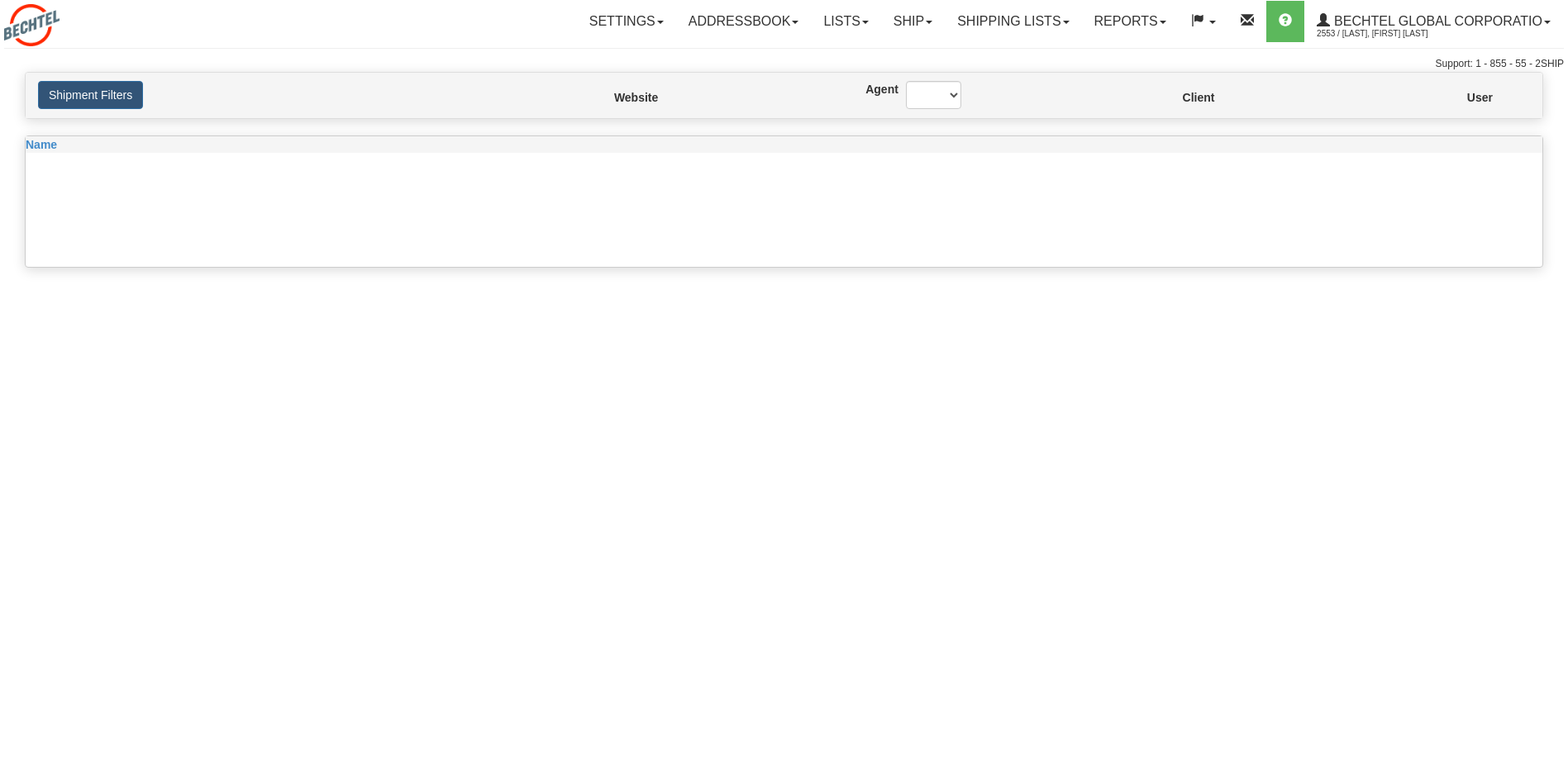 scroll, scrollTop: 0, scrollLeft: 0, axis: both 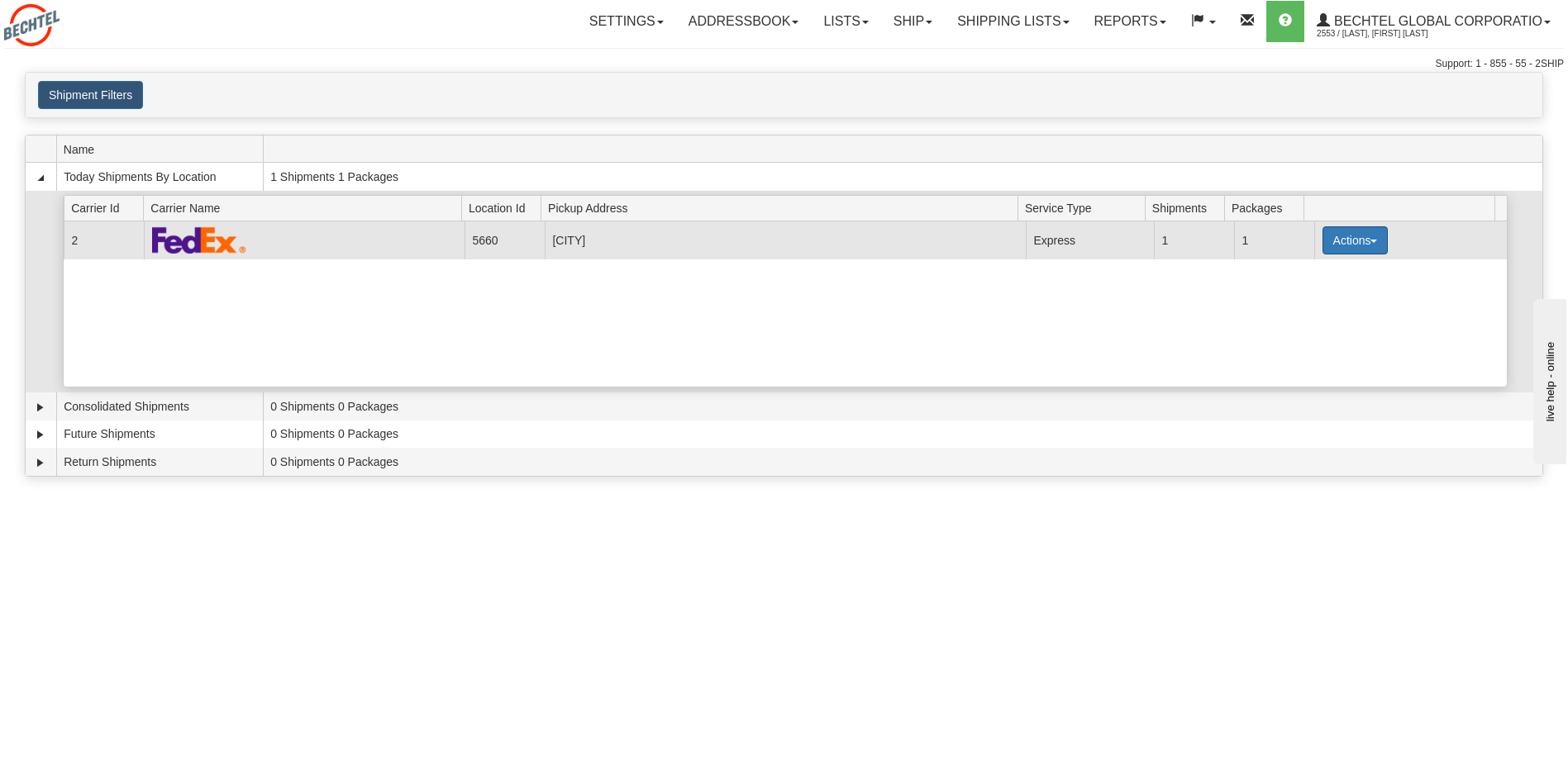click on "Actions" at bounding box center [1356, 240] 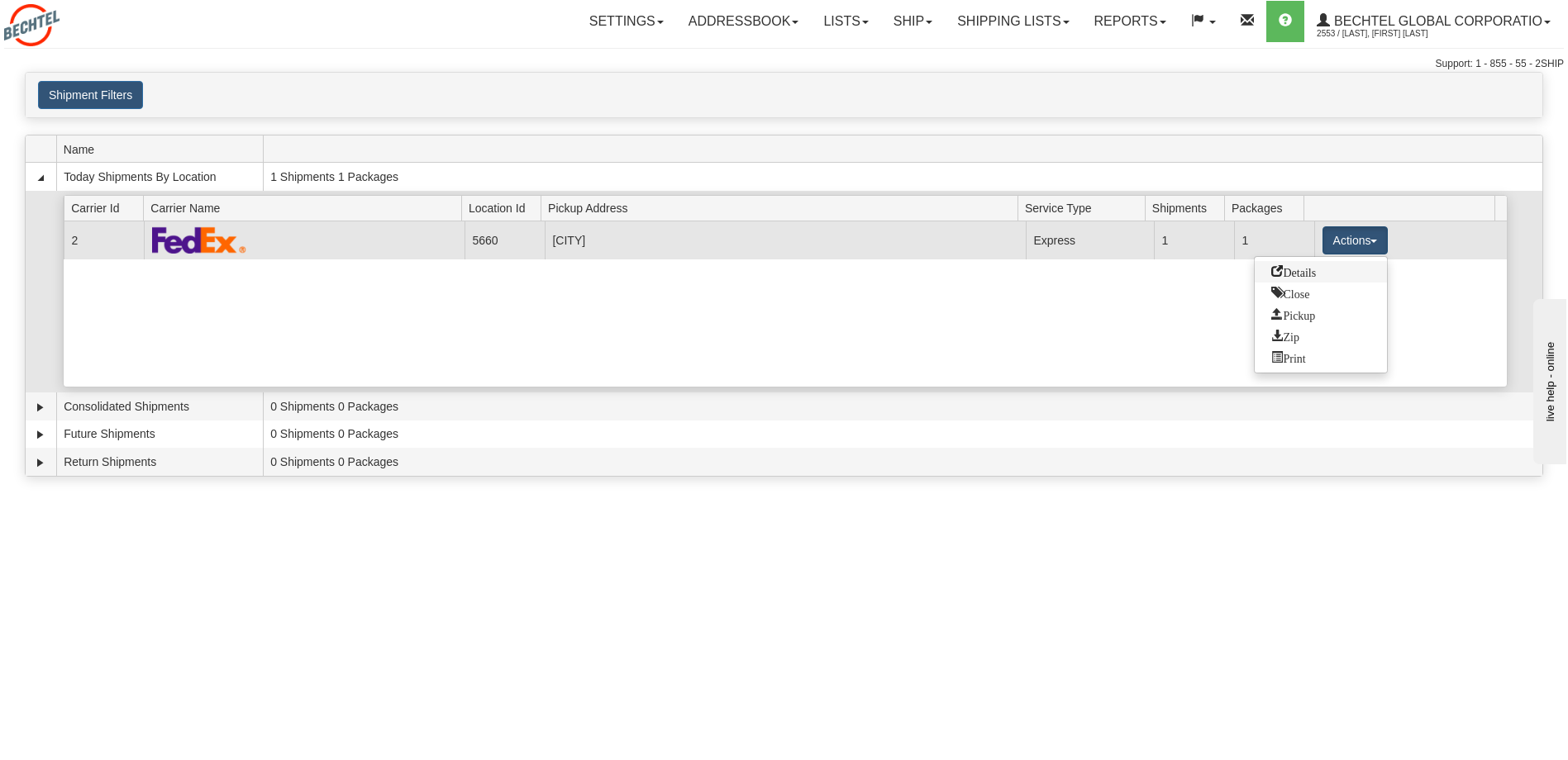 click on "Details" at bounding box center [1321, 272] 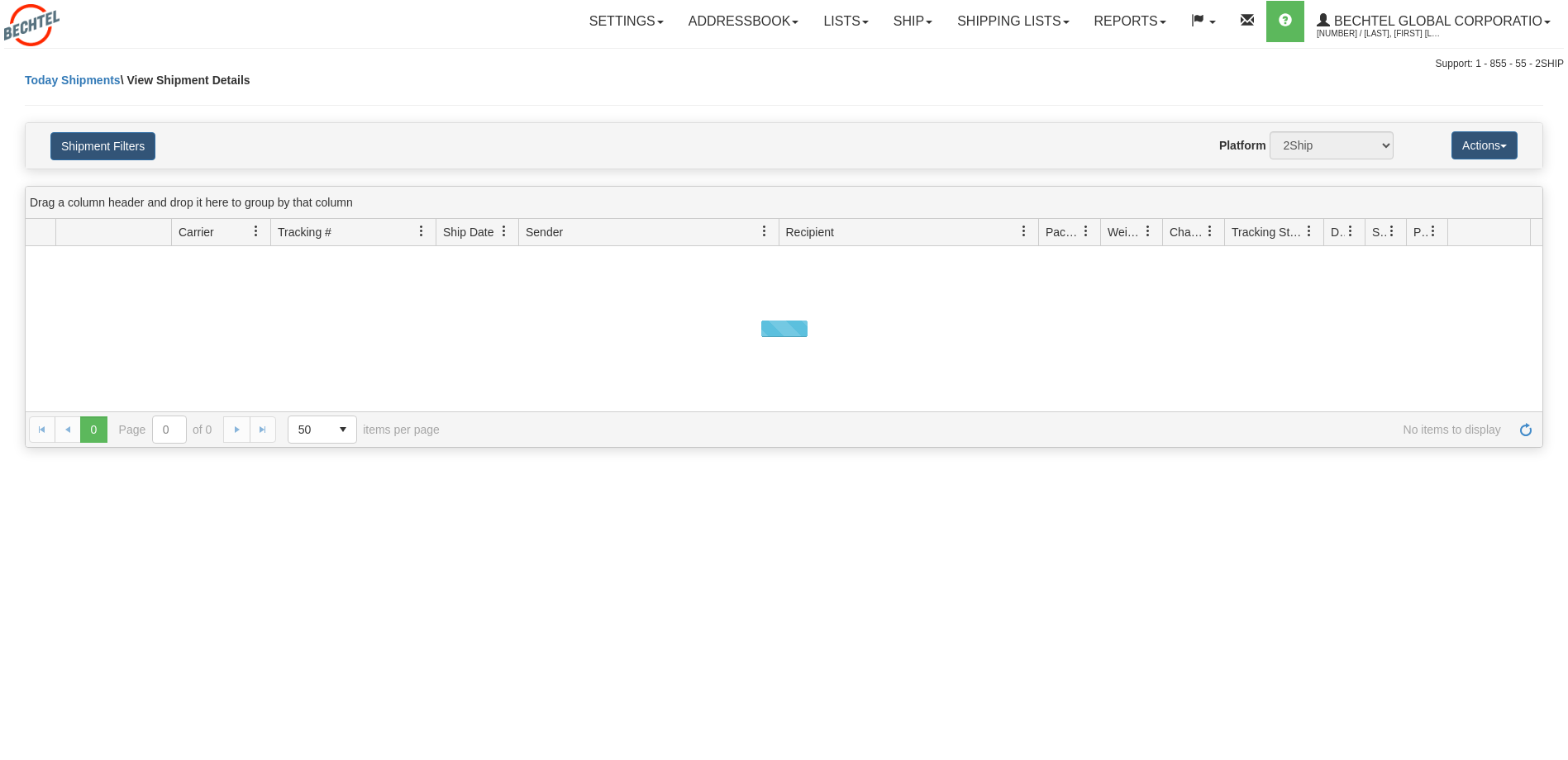 scroll, scrollTop: 0, scrollLeft: 0, axis: both 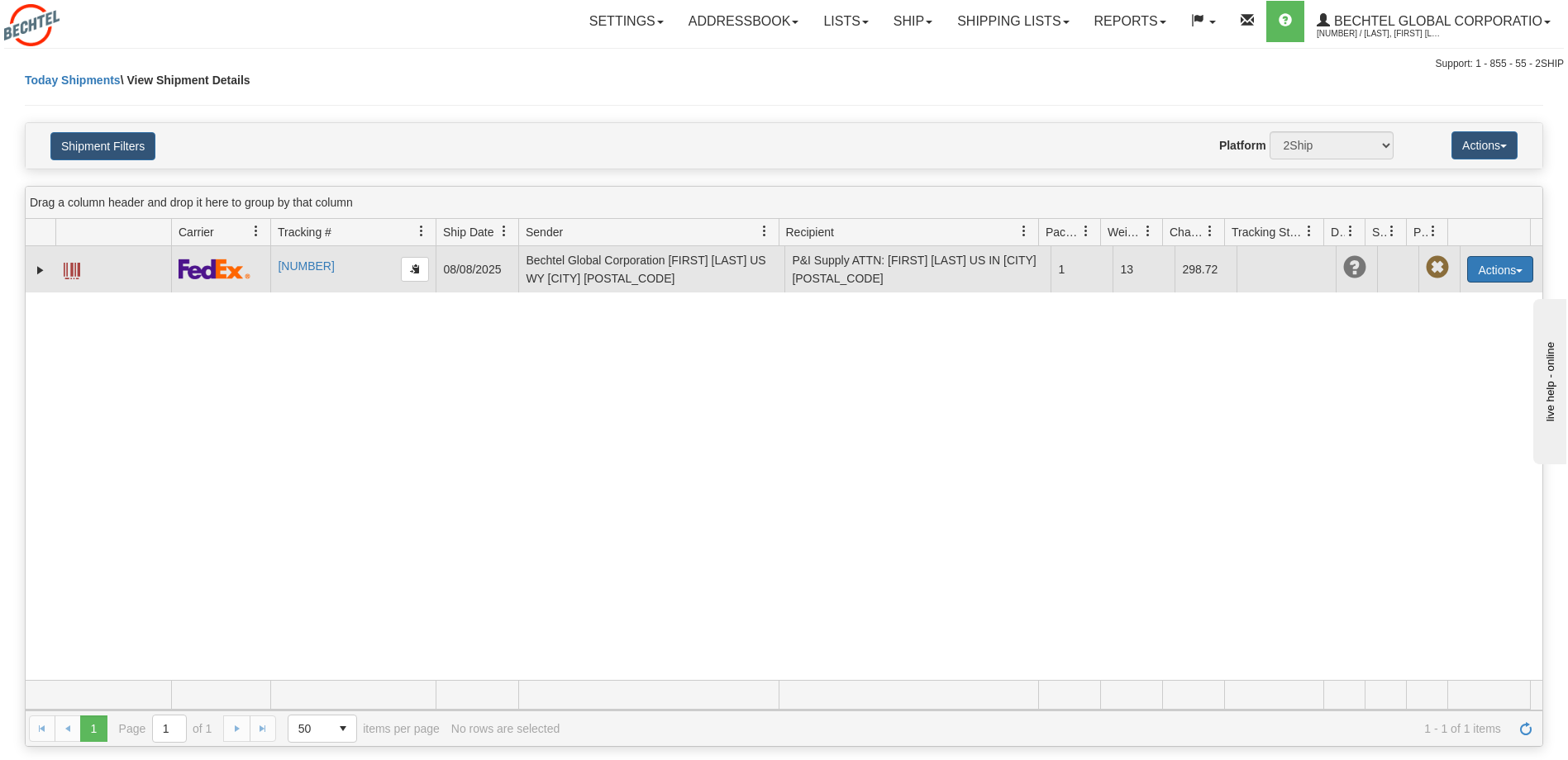 click on "Actions" at bounding box center (1500, 269) 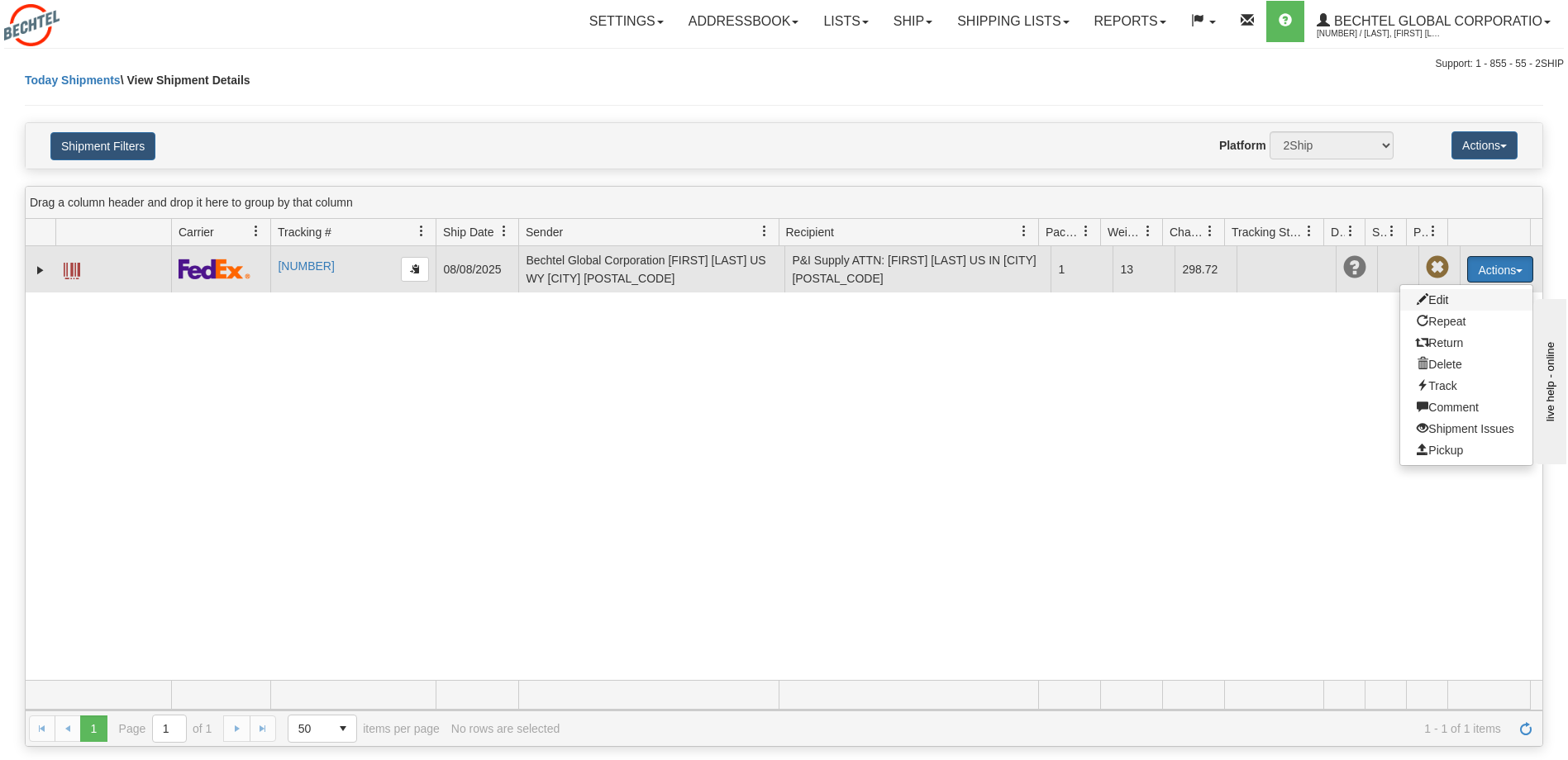 click at bounding box center [1423, 299] 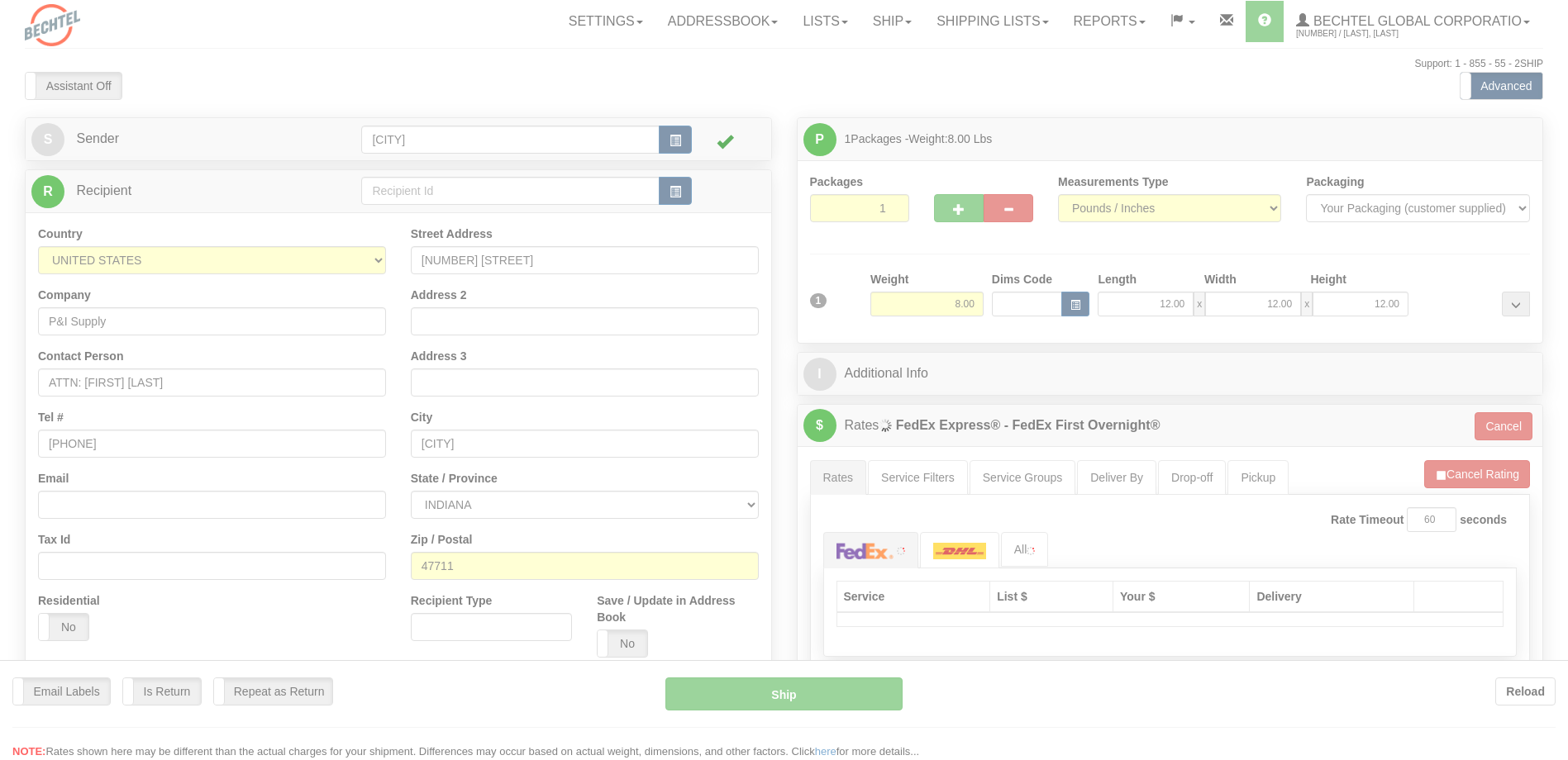 scroll, scrollTop: 0, scrollLeft: 0, axis: both 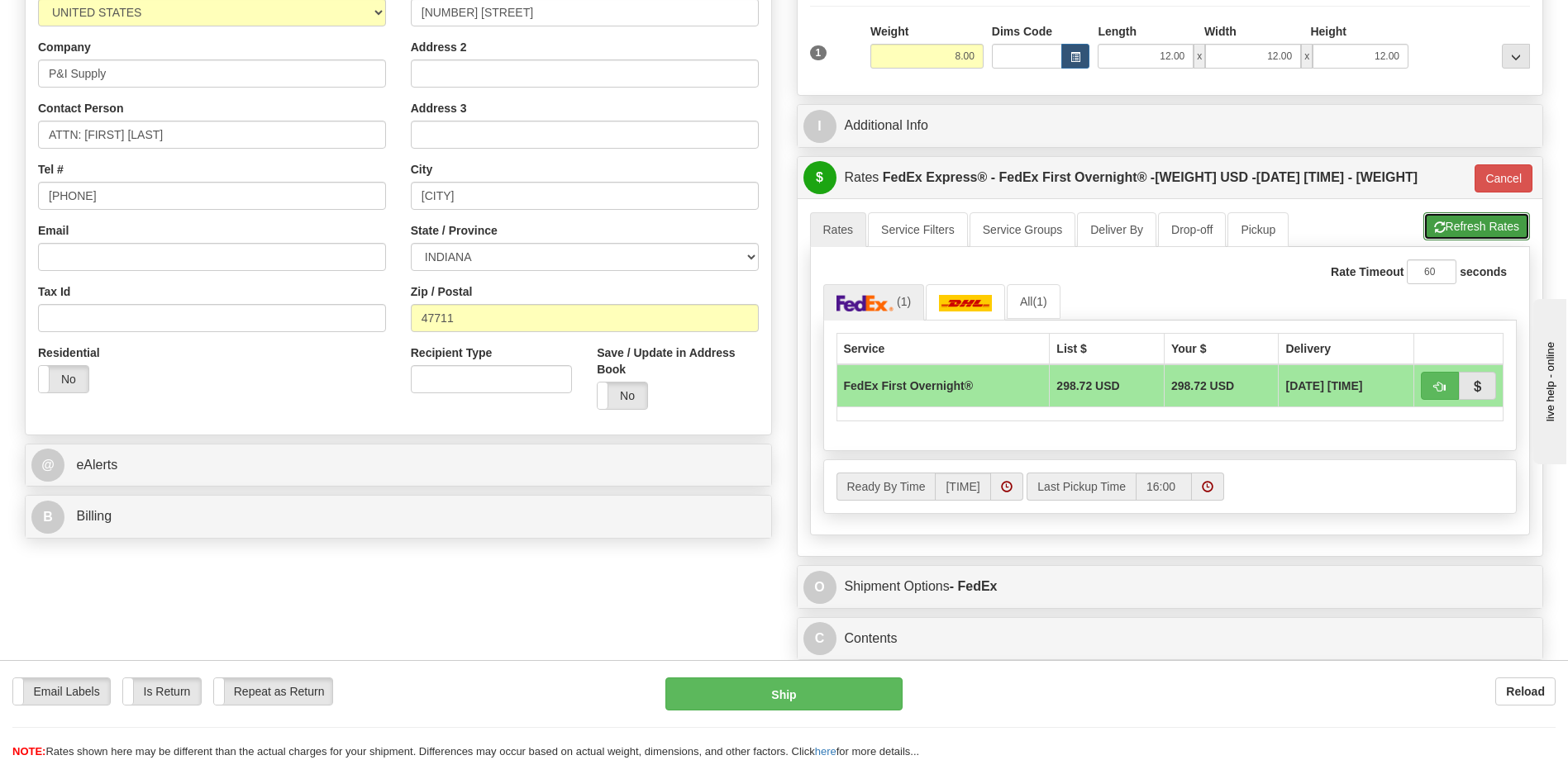 click on "Refresh Rates" at bounding box center (1476, 226) 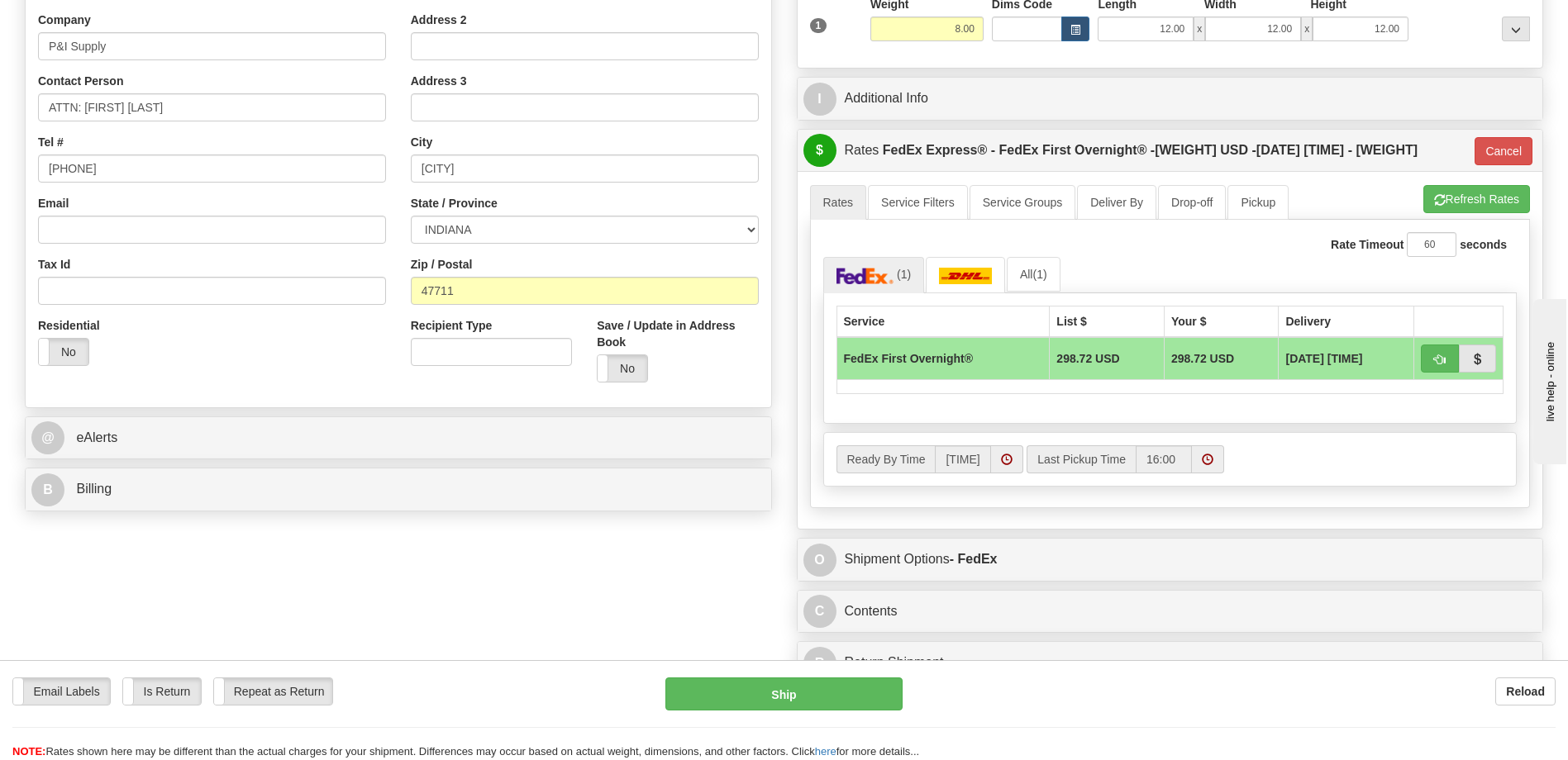 scroll, scrollTop: 248, scrollLeft: 0, axis: vertical 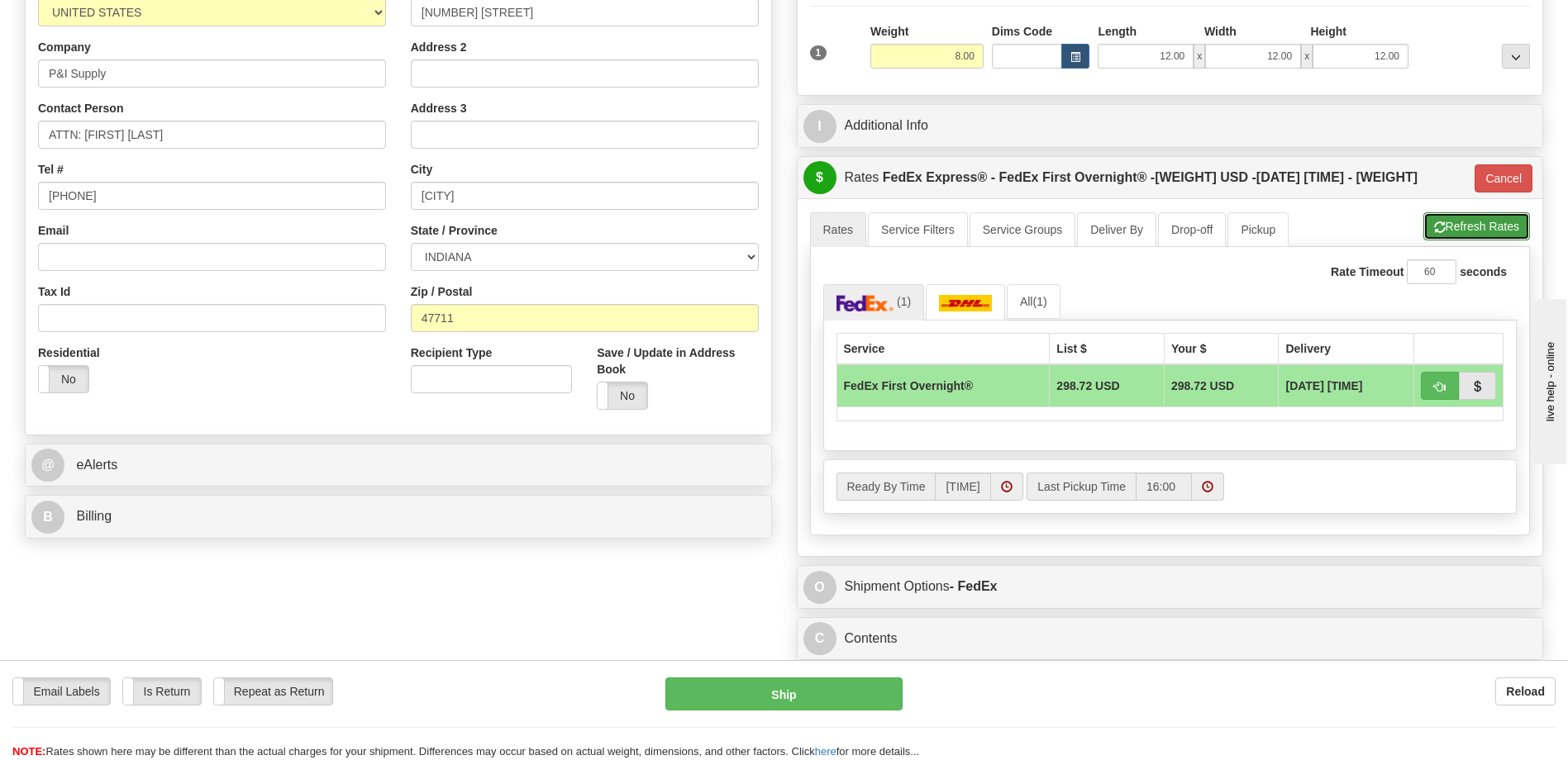 click on "Refresh Rates" at bounding box center [1476, 226] 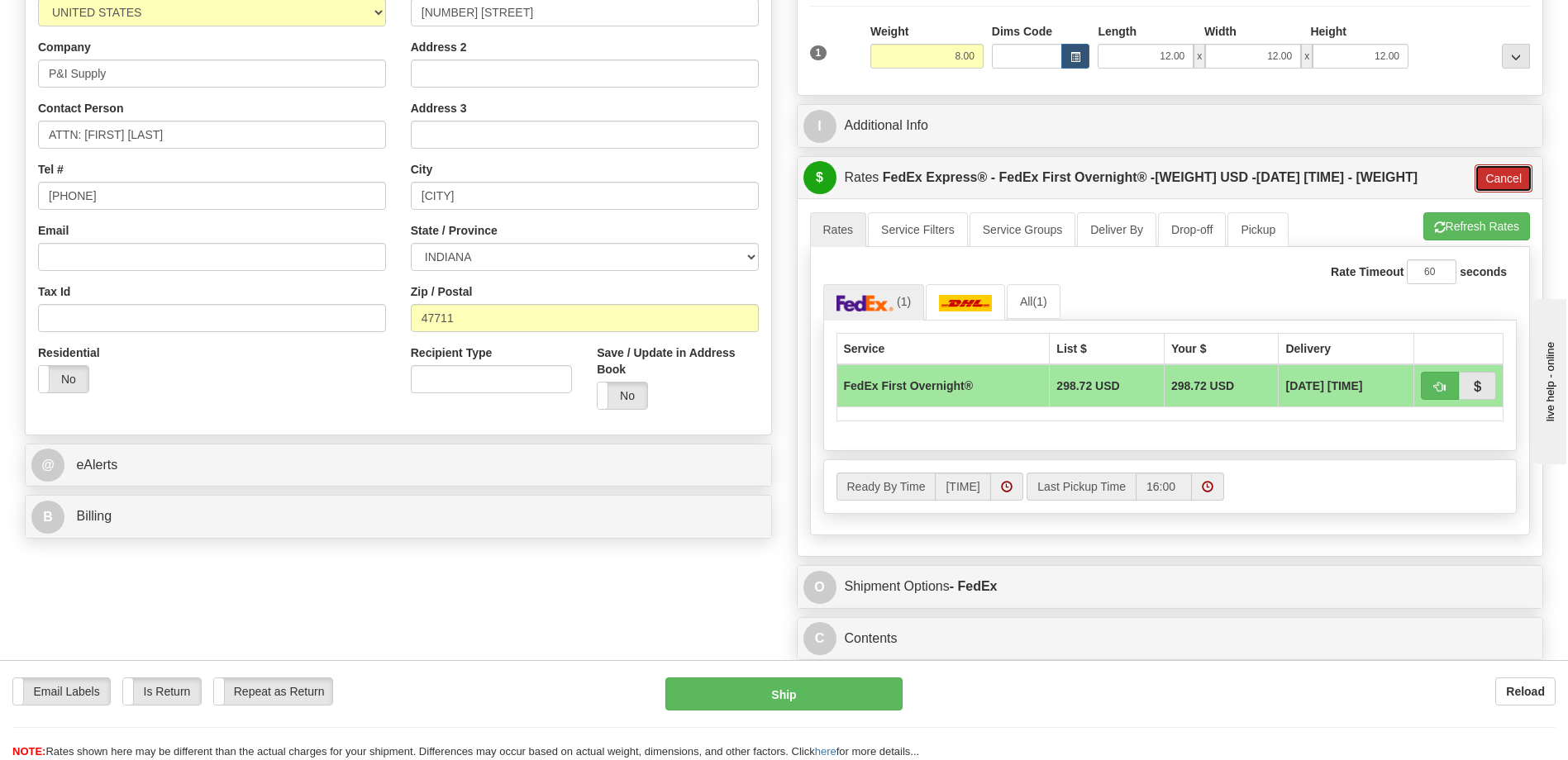 click on "Cancel" at bounding box center [1504, 178] 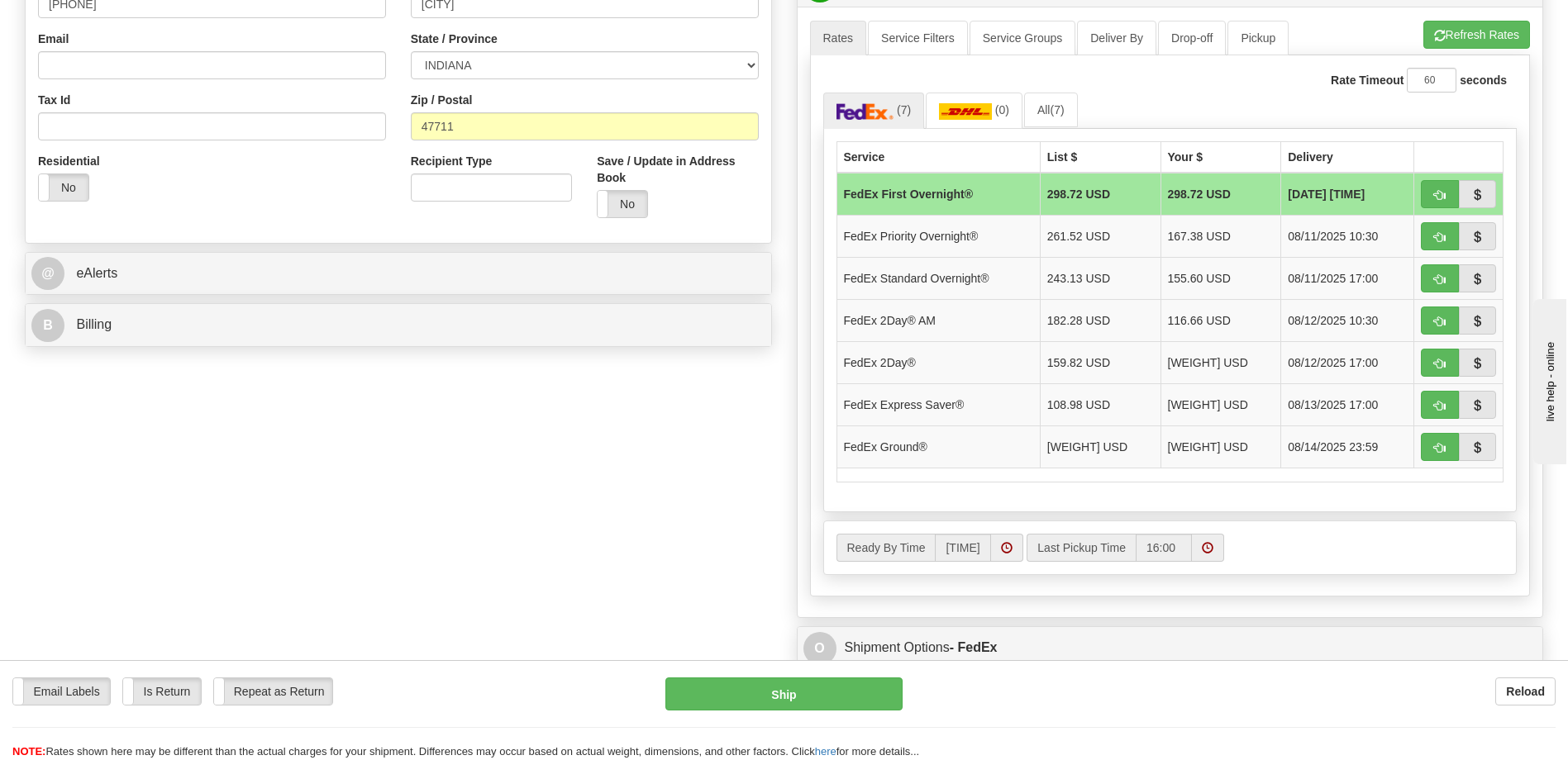 scroll, scrollTop: 496, scrollLeft: 0, axis: vertical 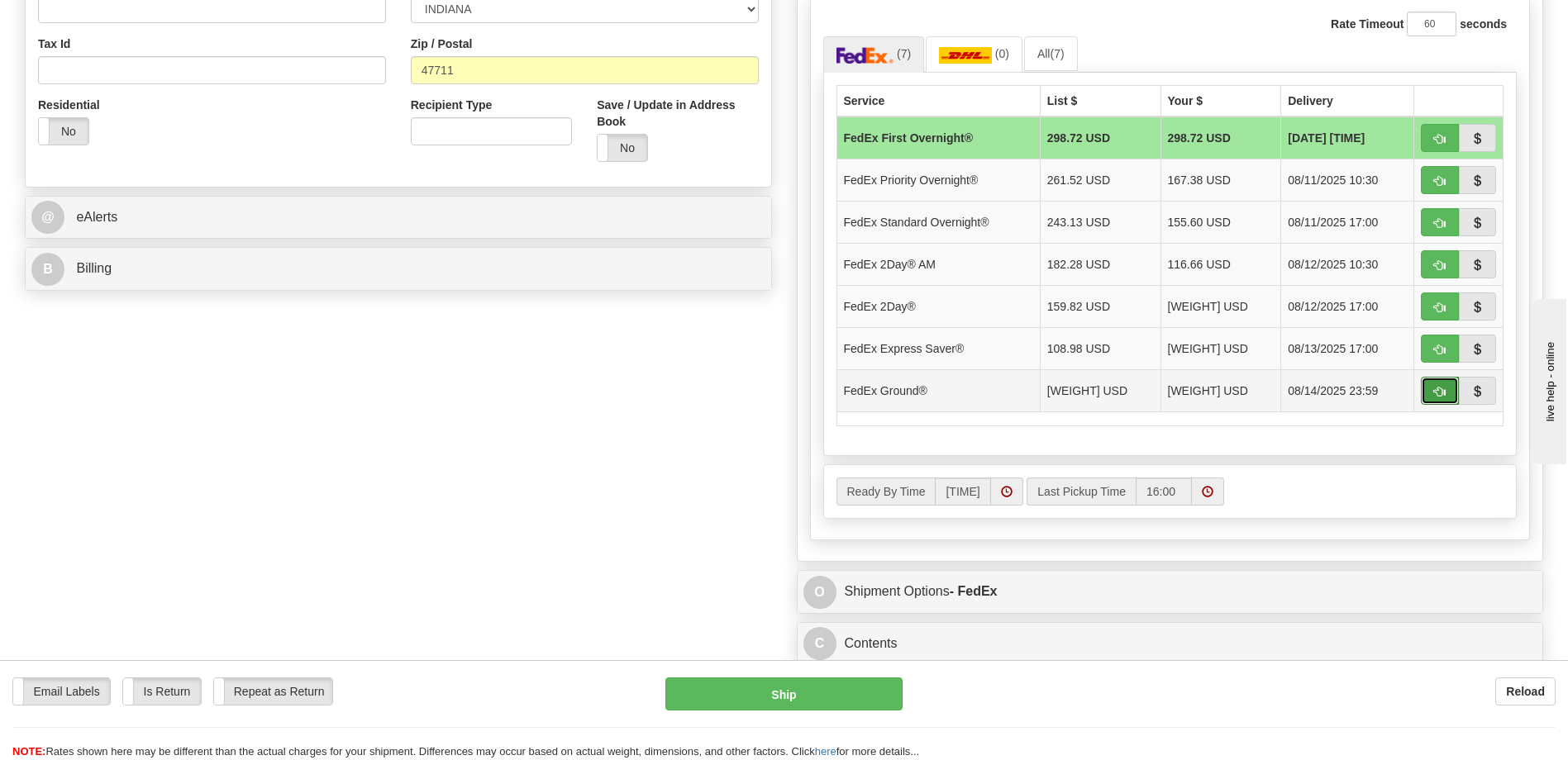 click at bounding box center (1440, 392) 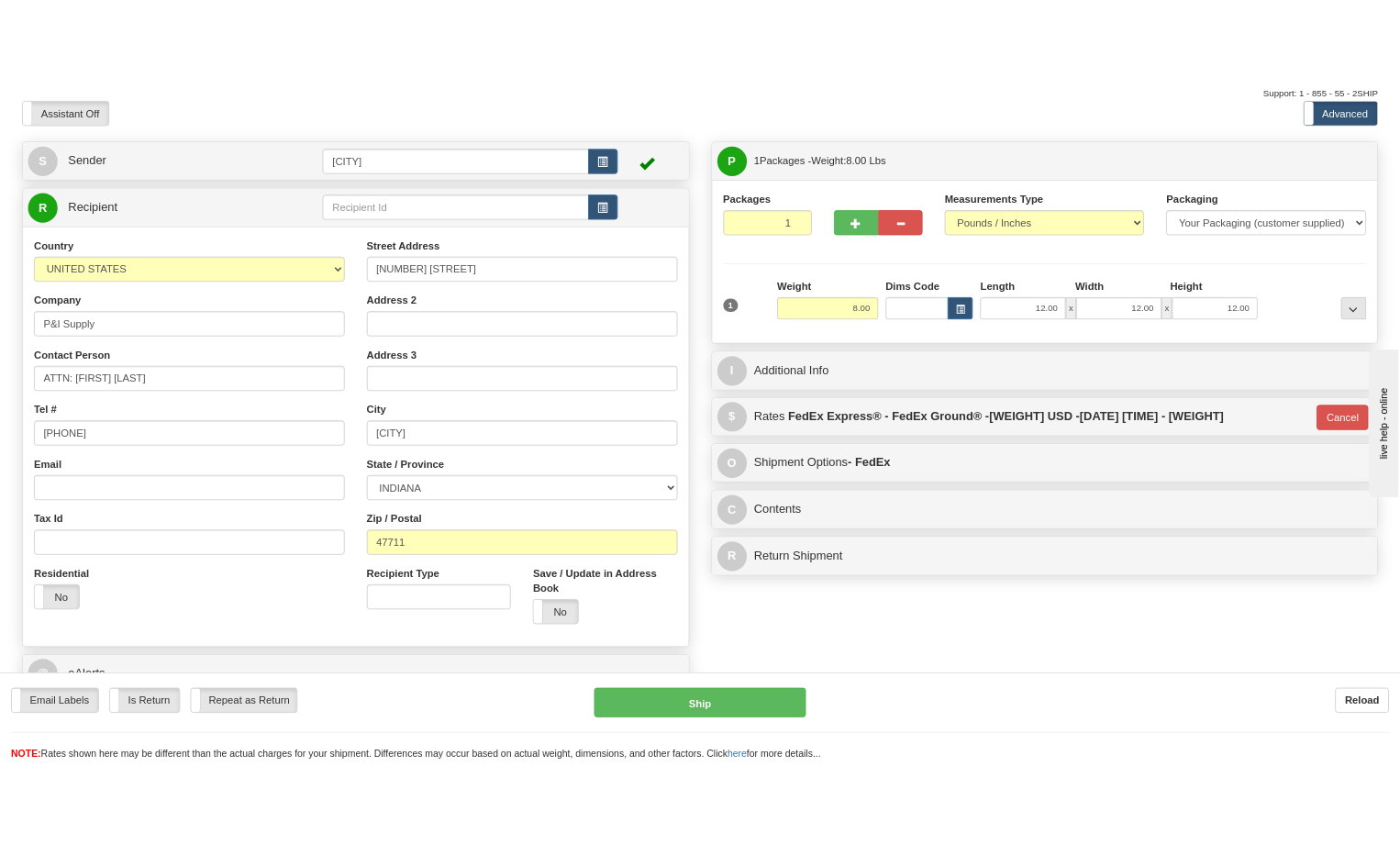 scroll, scrollTop: 0, scrollLeft: 0, axis: both 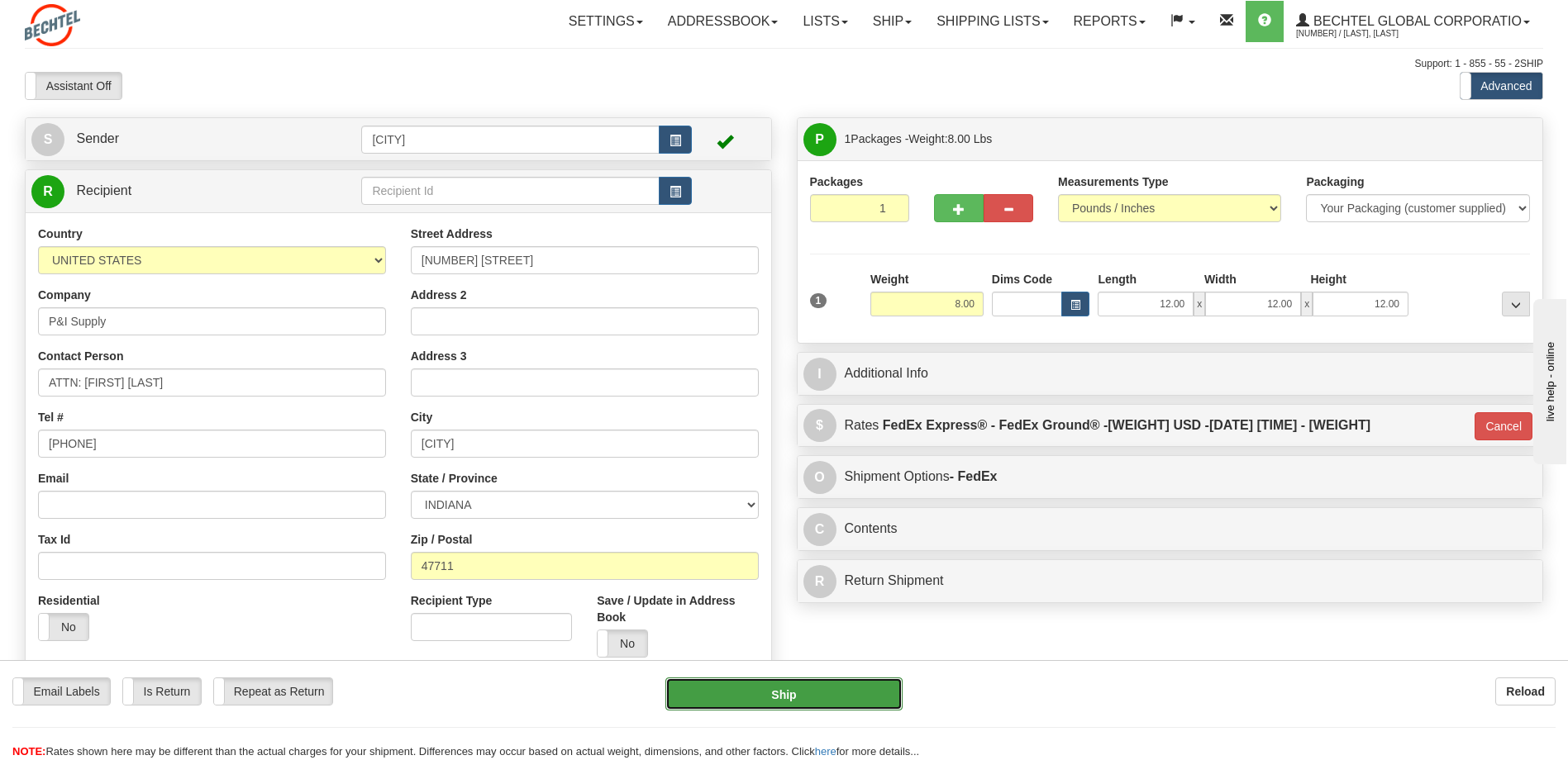 click on "Ship" at bounding box center [784, 694] 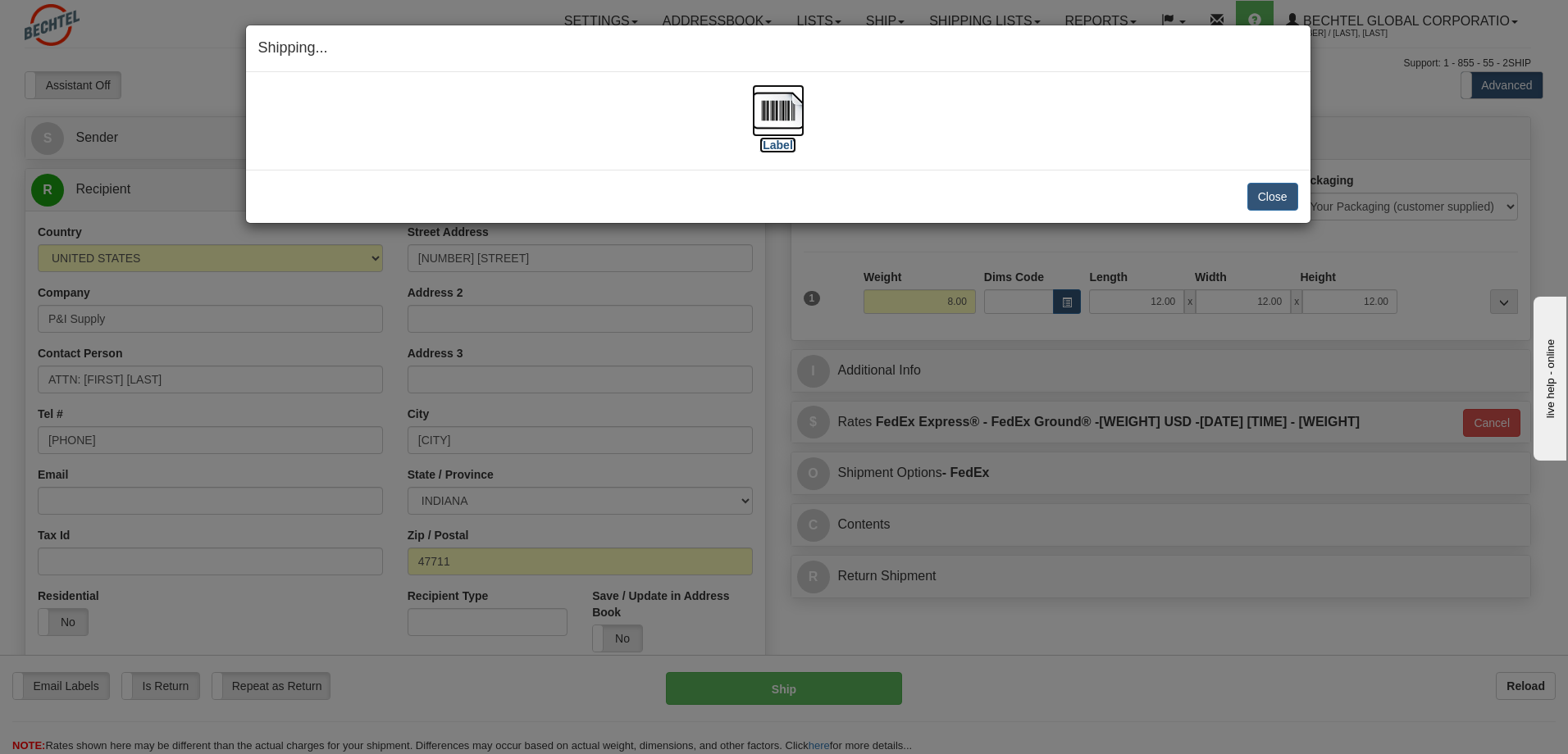 click at bounding box center (778, 111) 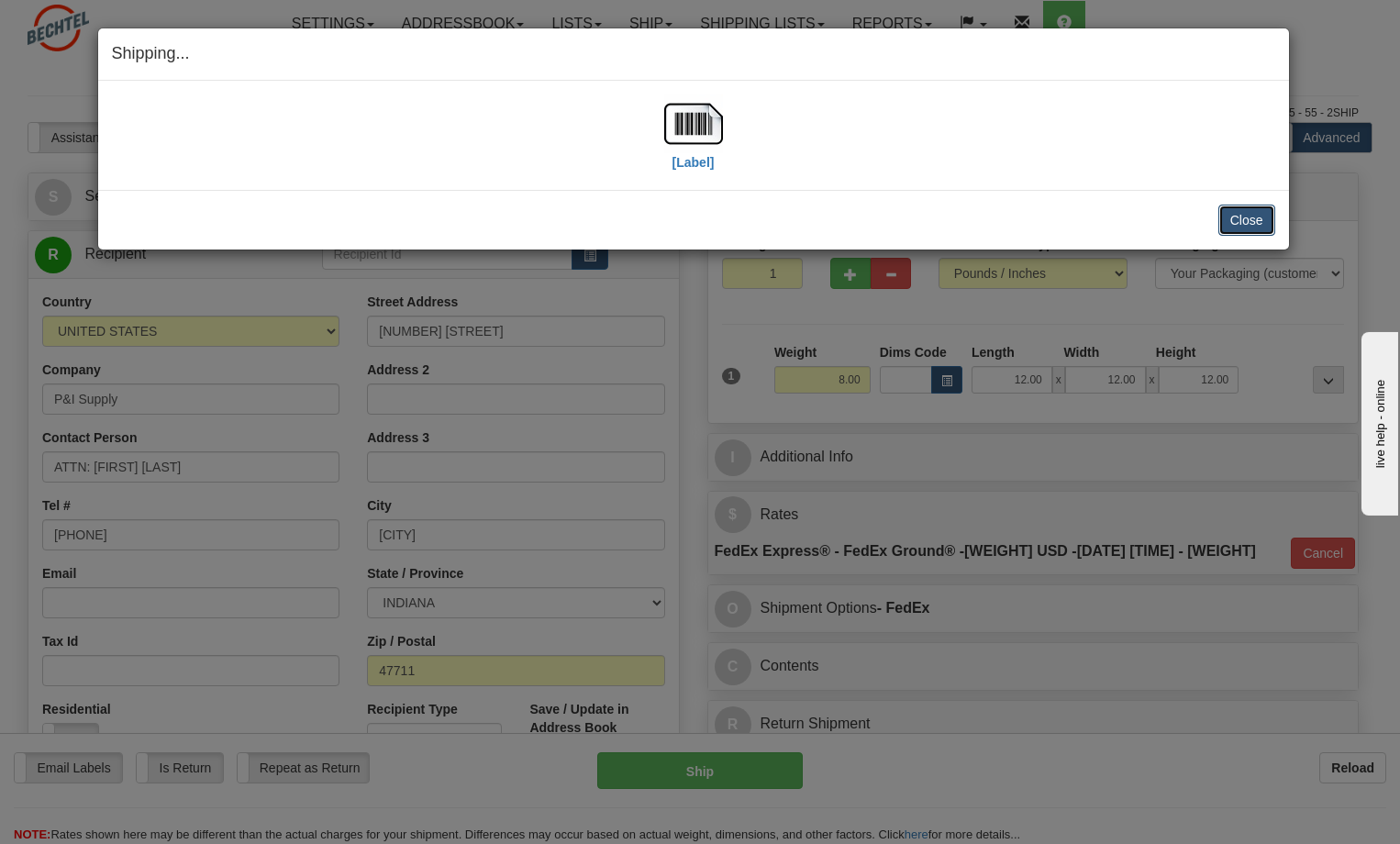 click on "Close" at bounding box center (1247, 220) 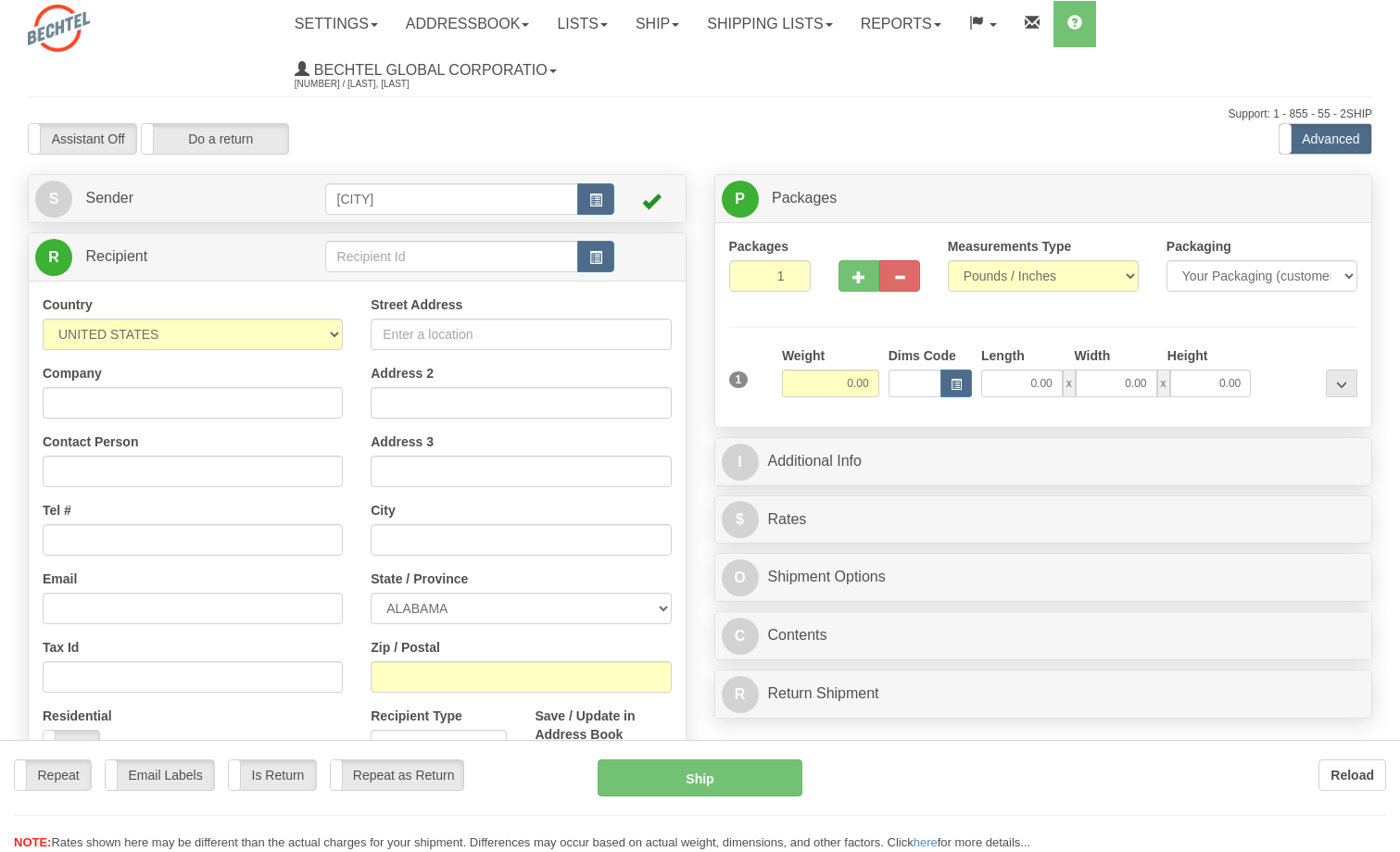 scroll, scrollTop: 0, scrollLeft: 0, axis: both 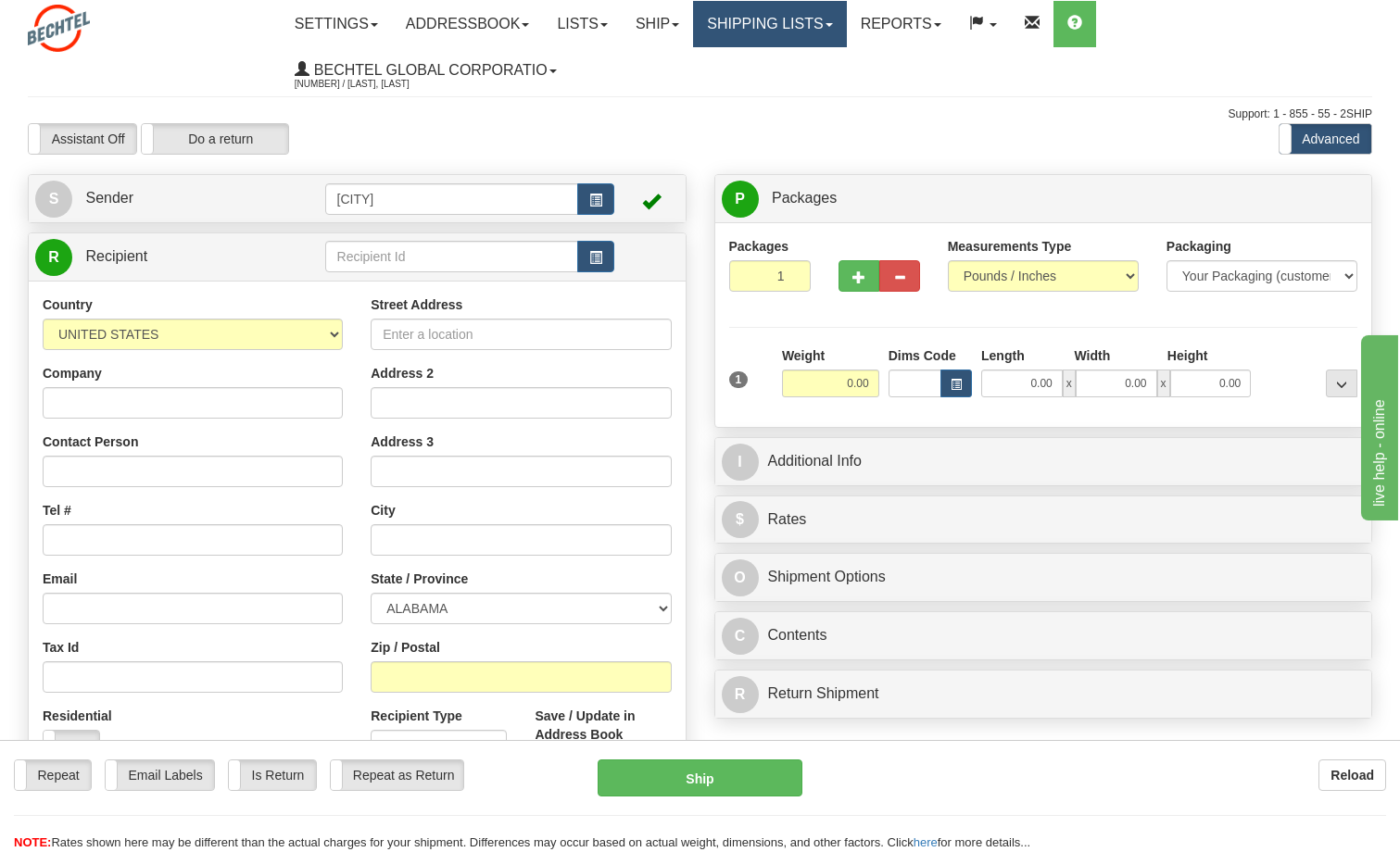 click on "Shipping lists" at bounding box center [769, 24] 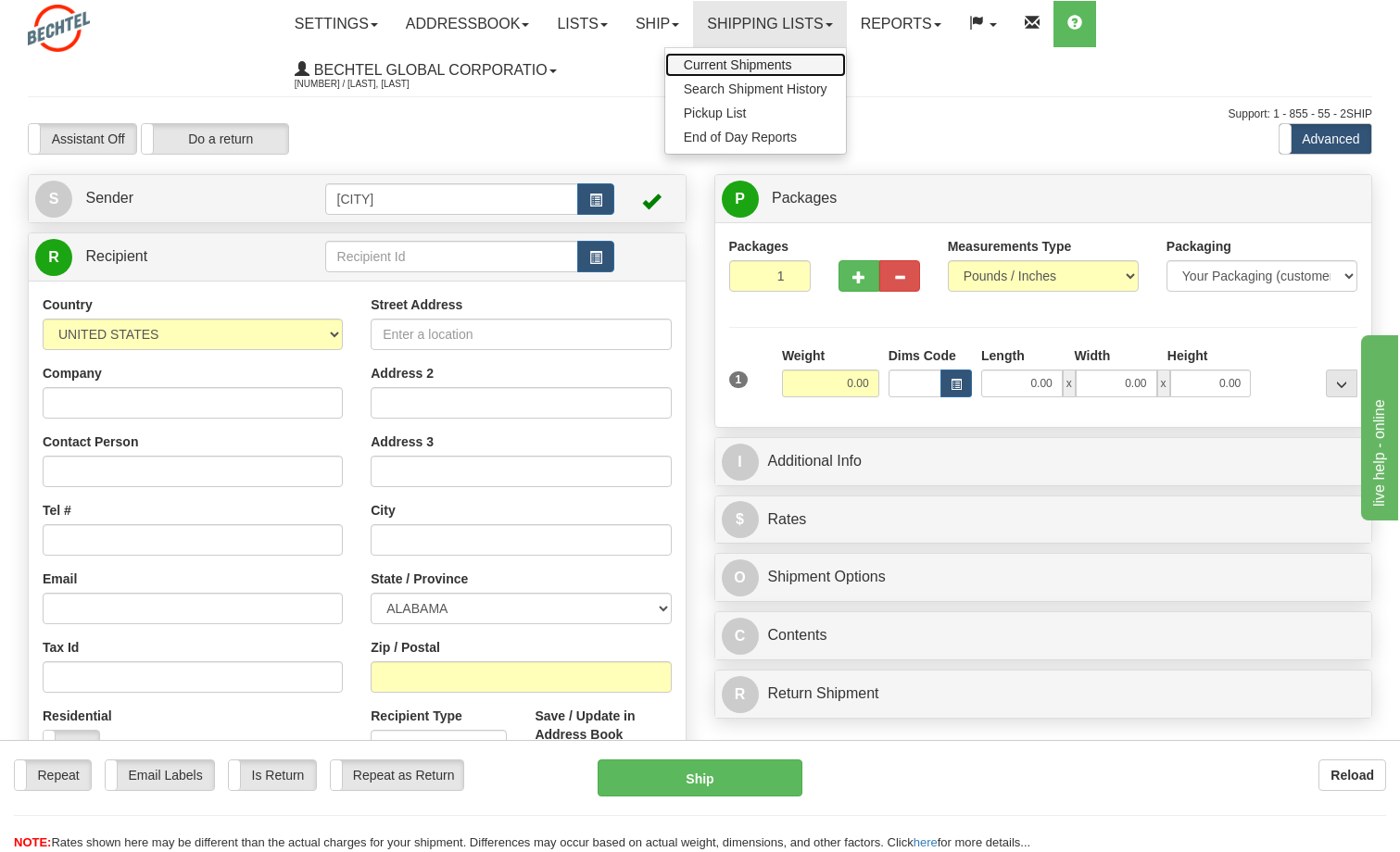 click on "Current Shipments" at bounding box center [738, 65] 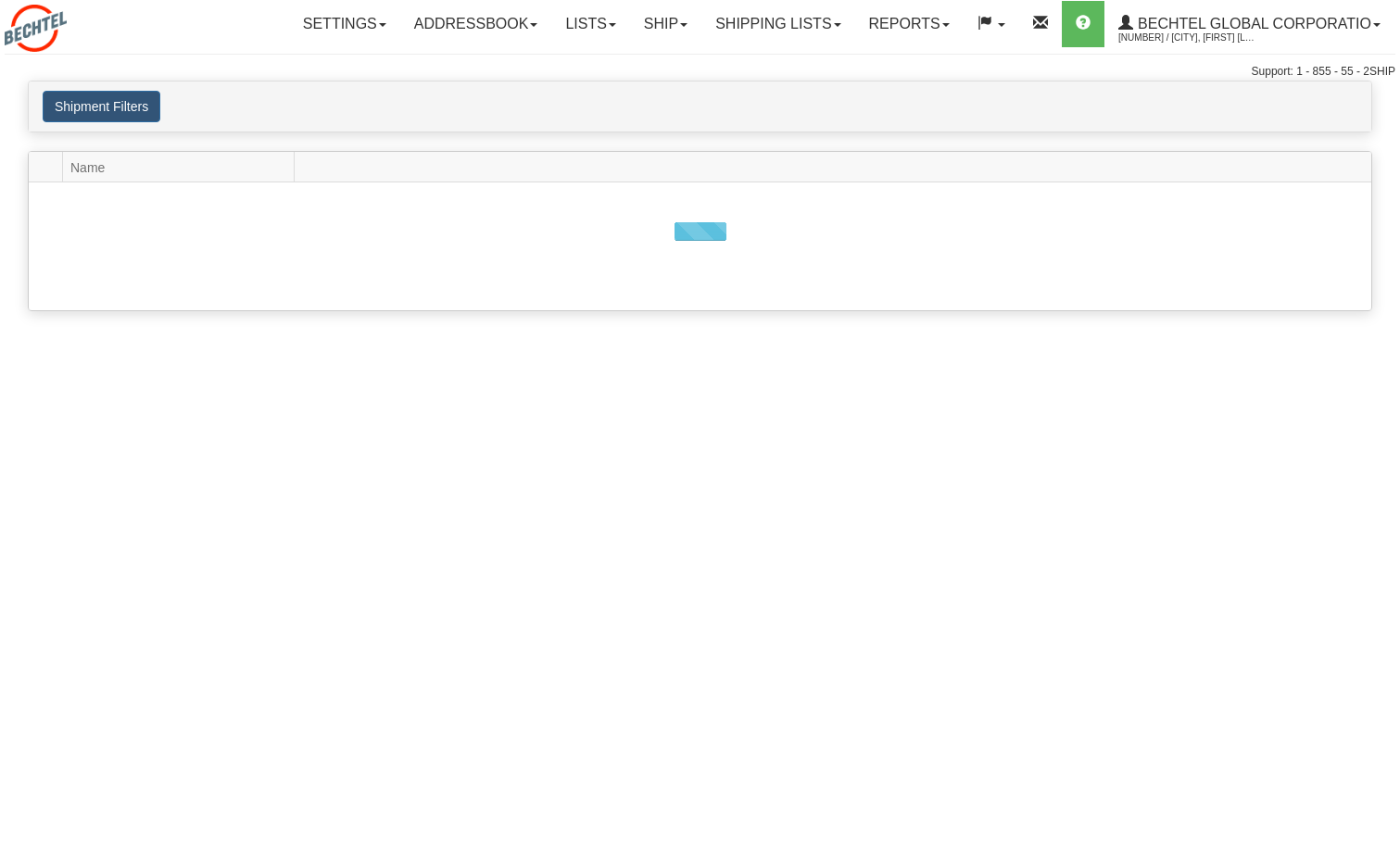 scroll, scrollTop: 0, scrollLeft: 0, axis: both 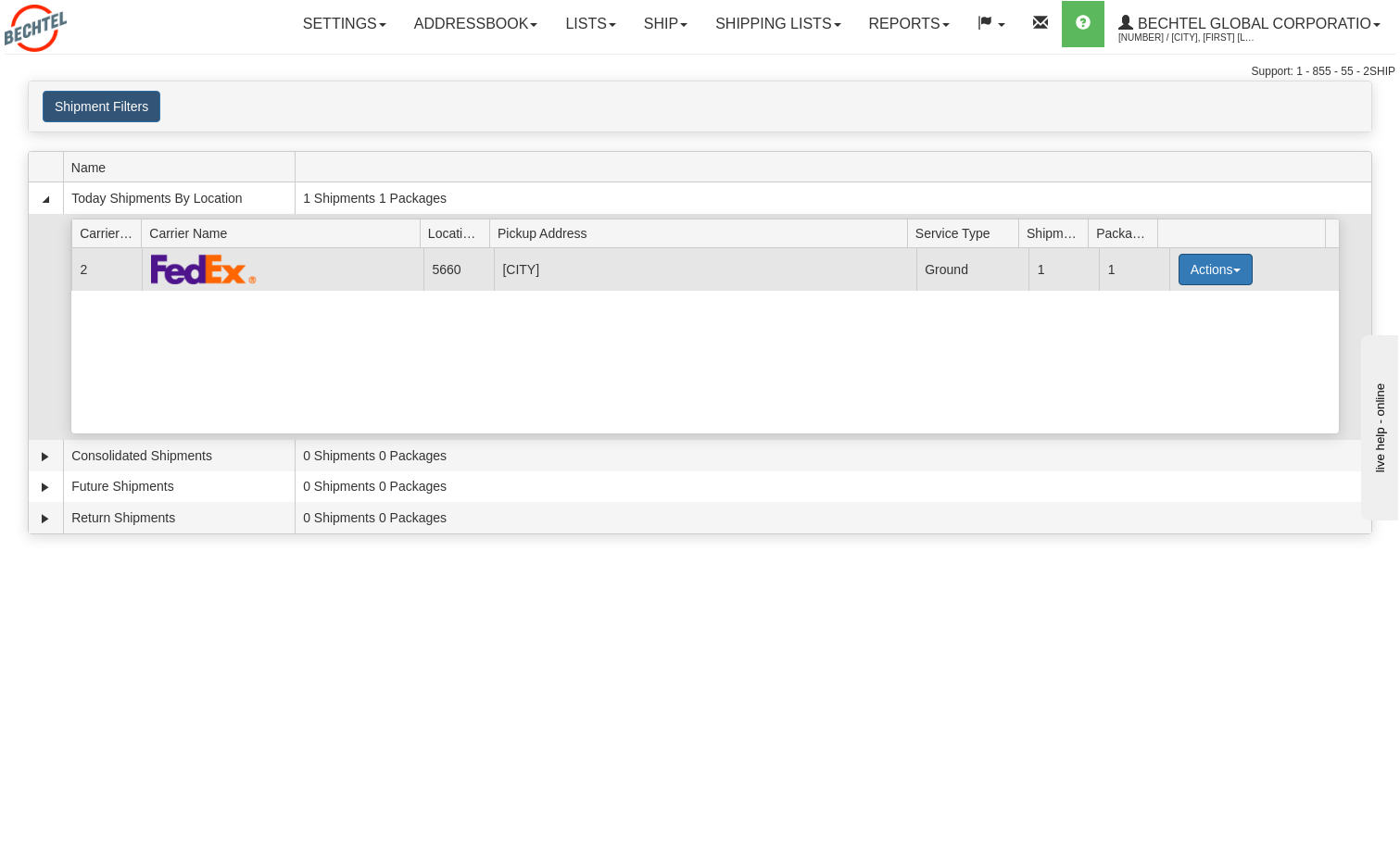 click on "Actions" at bounding box center (1216, 269) 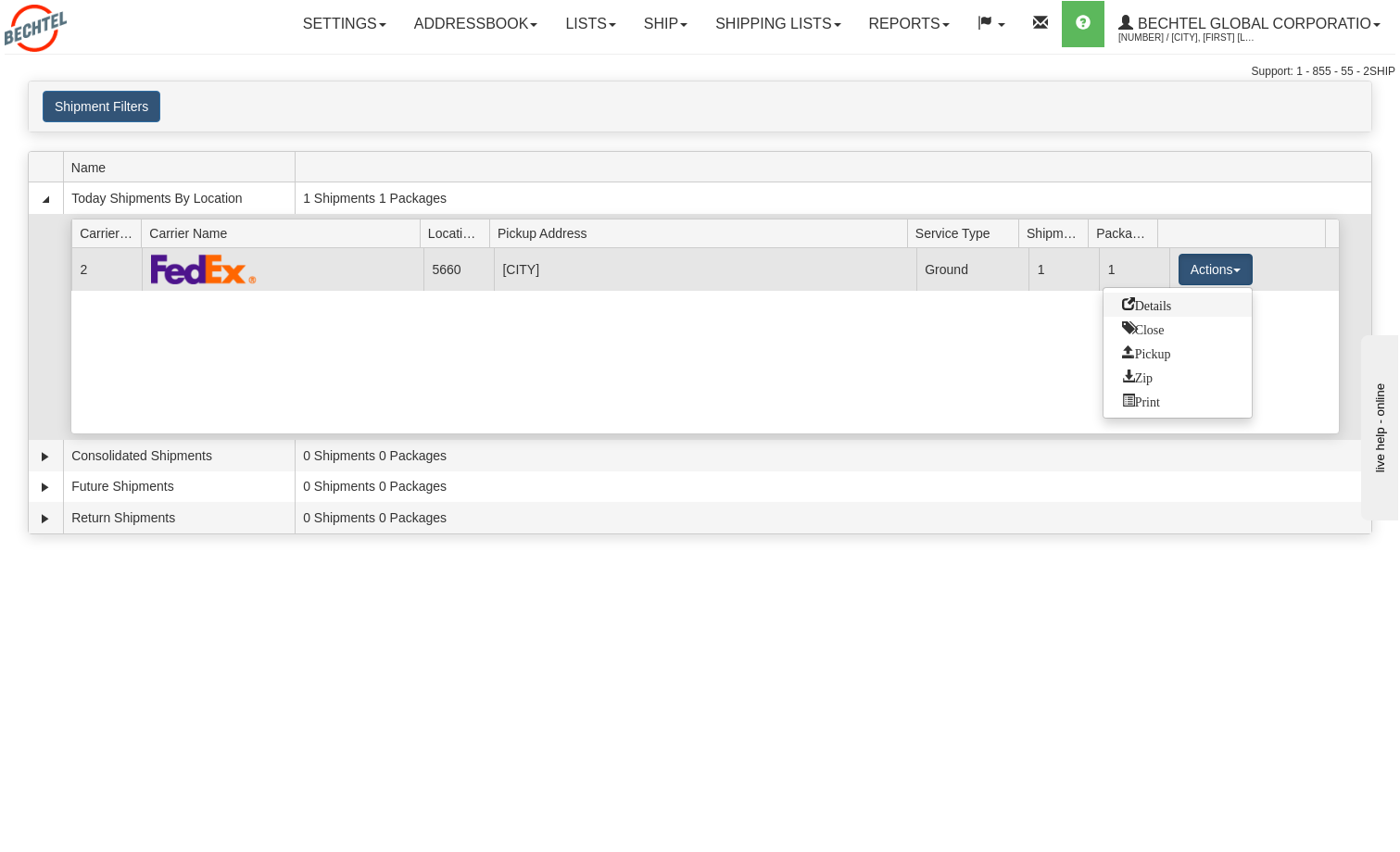 click on "Details" at bounding box center (1178, 305) 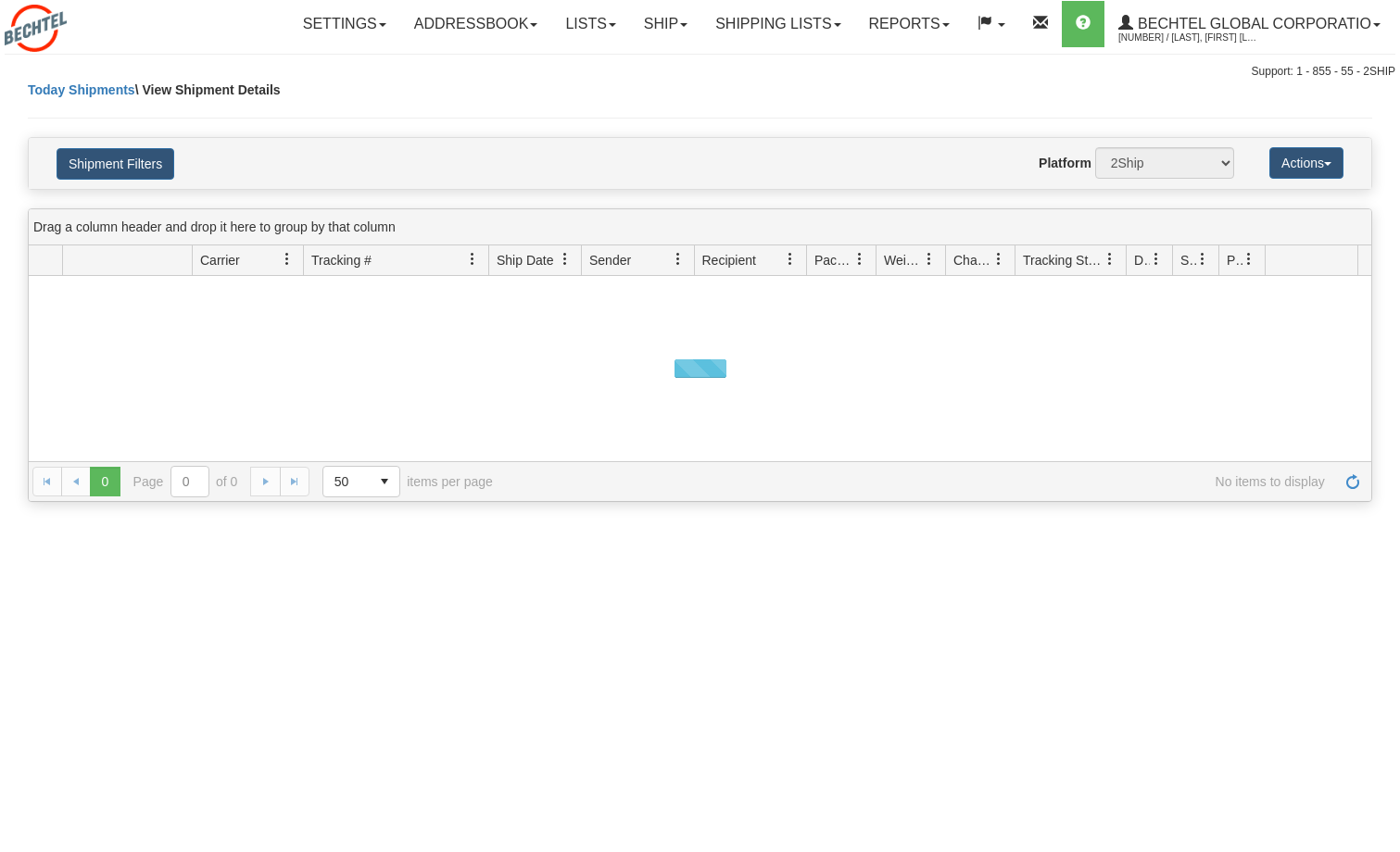 scroll, scrollTop: 0, scrollLeft: 0, axis: both 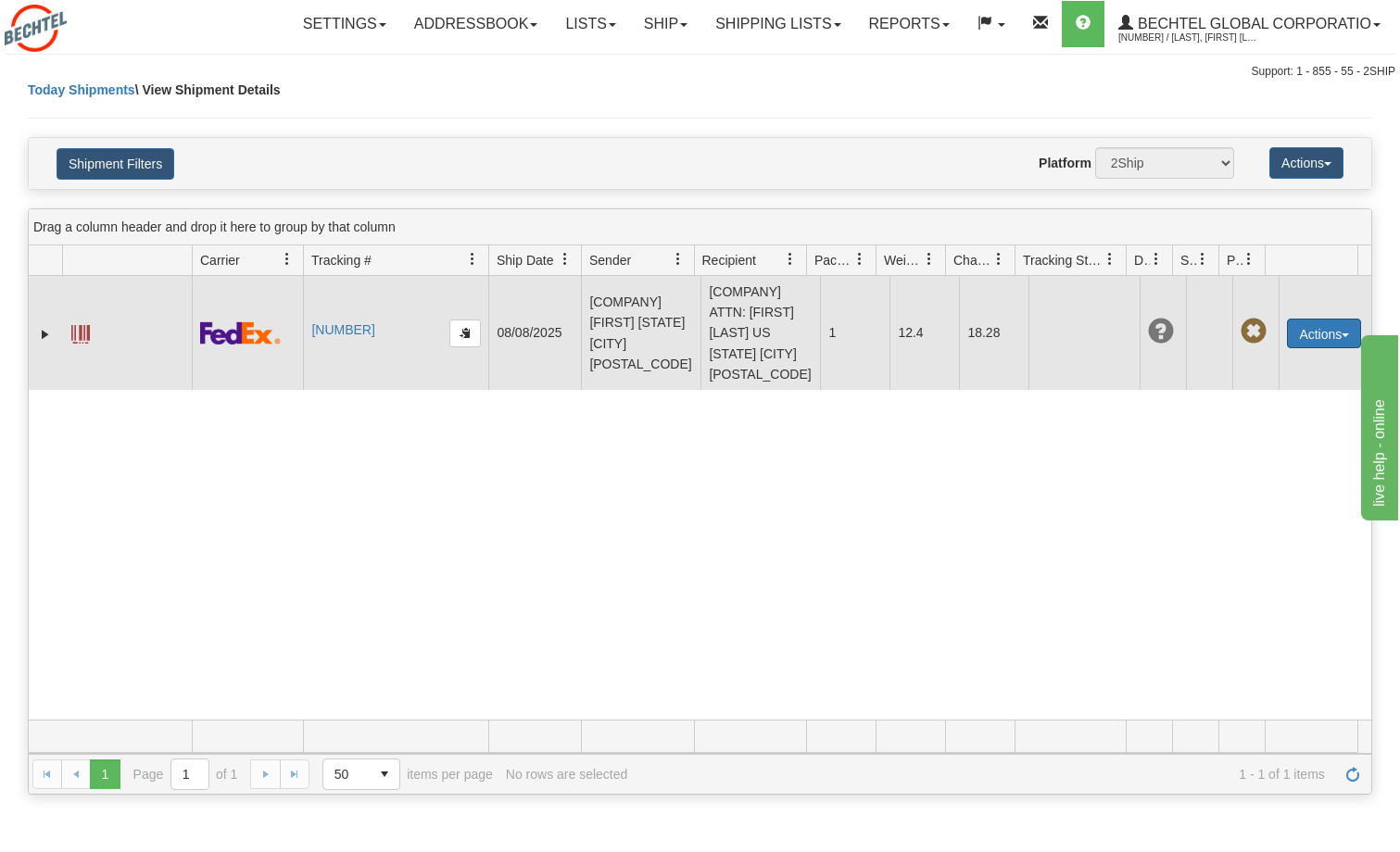 click on "Actions" at bounding box center [1324, 333] 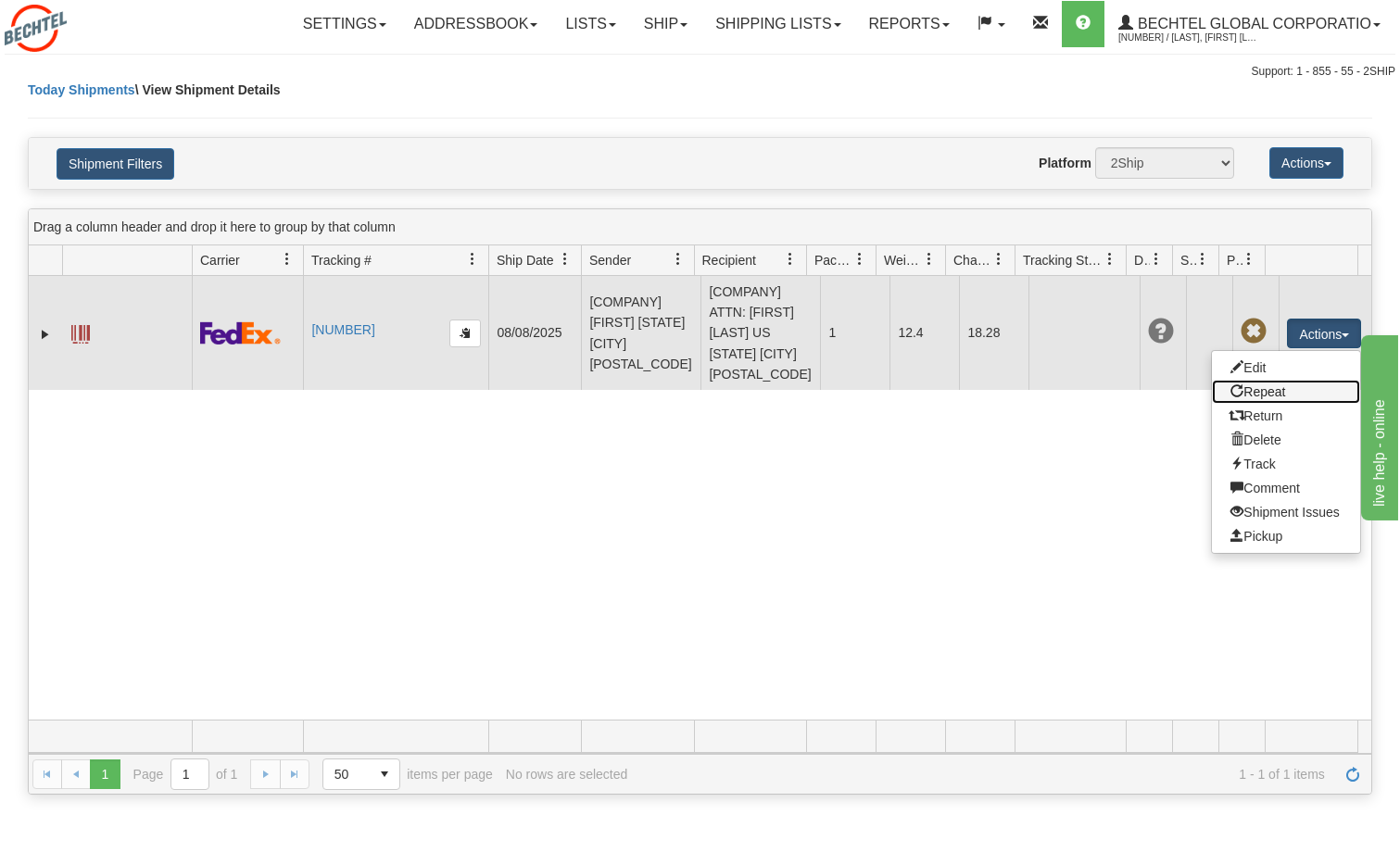 click on "Repeat" at bounding box center (1286, 392) 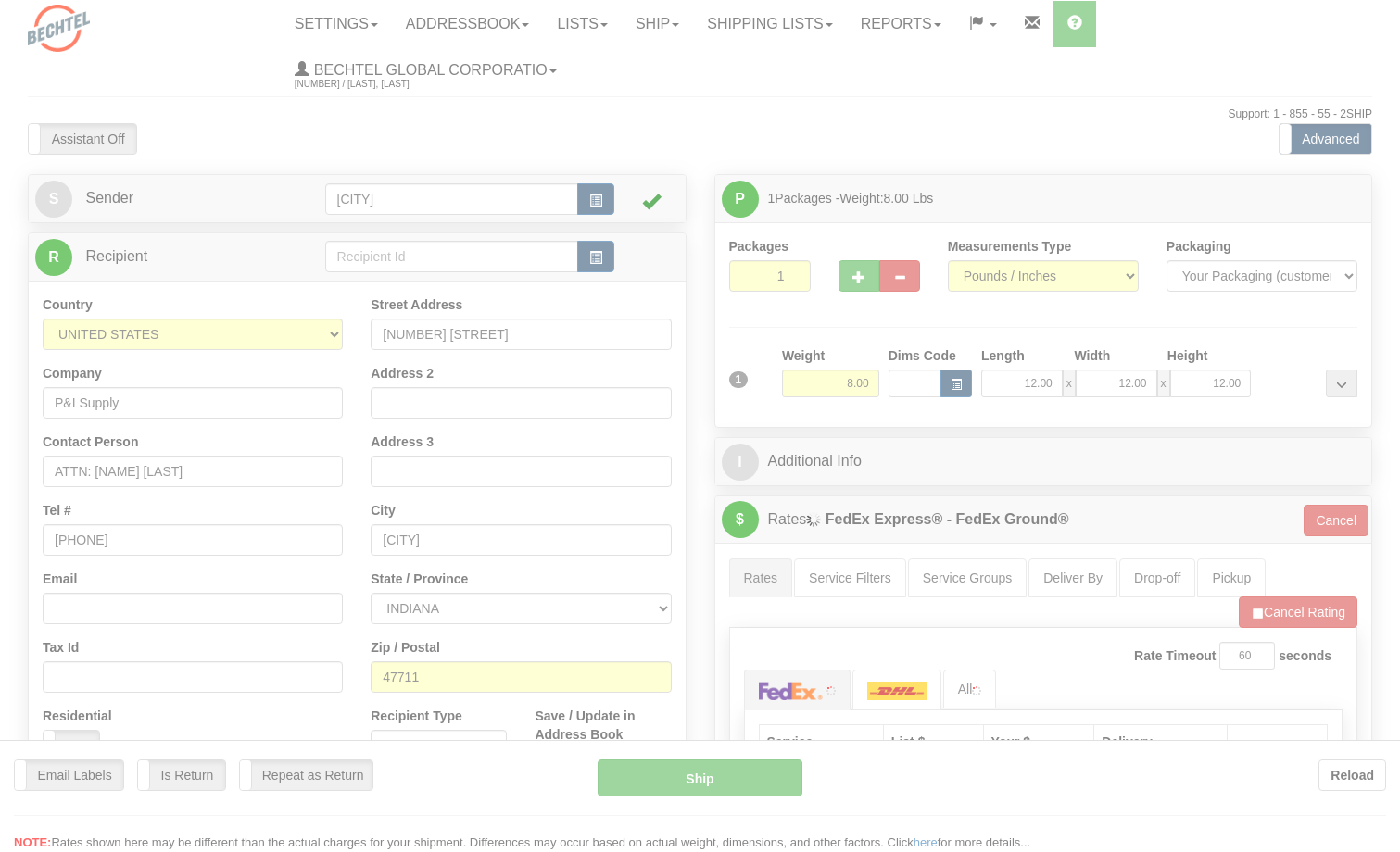 scroll, scrollTop: 0, scrollLeft: 0, axis: both 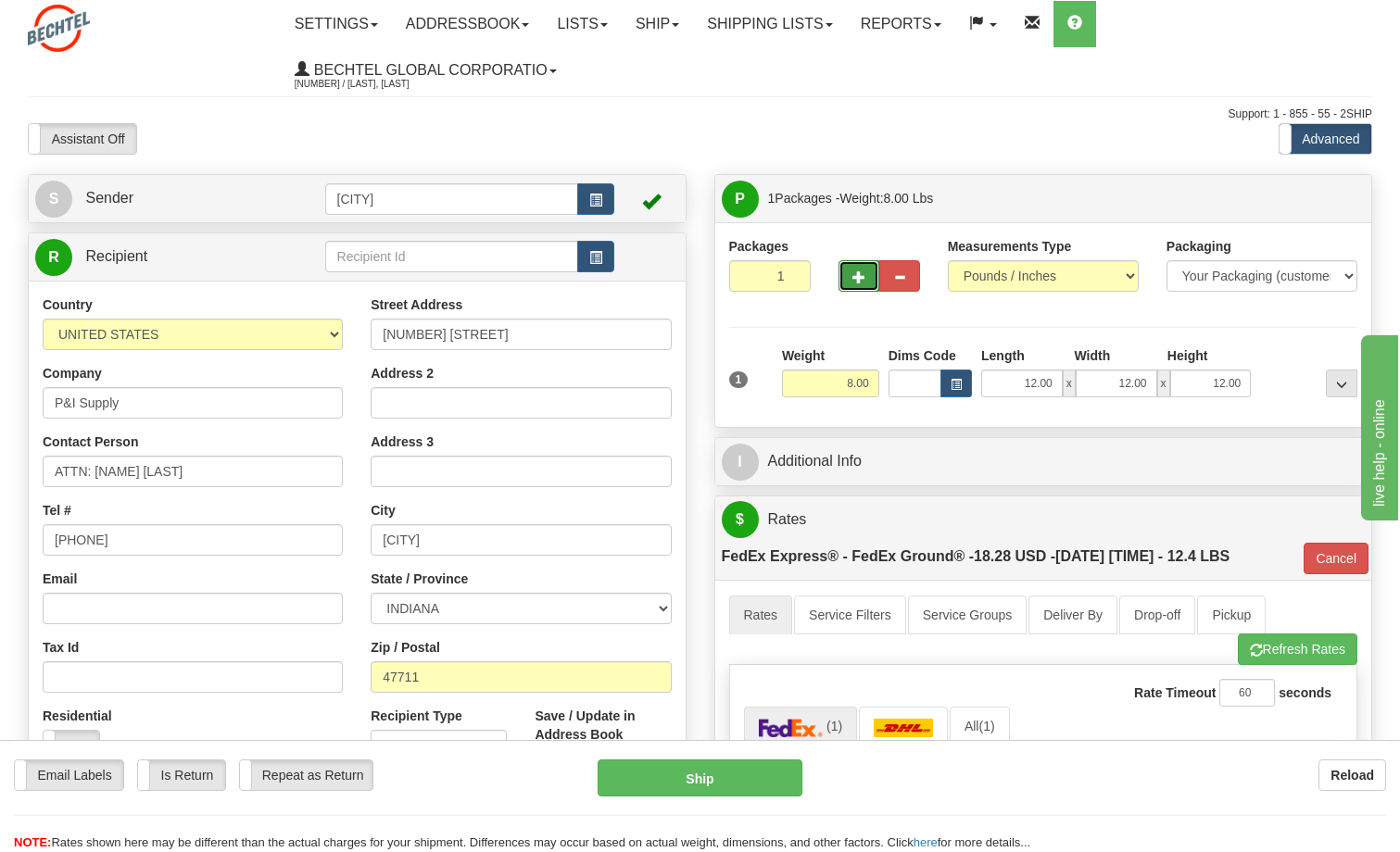 click at bounding box center [859, 276] 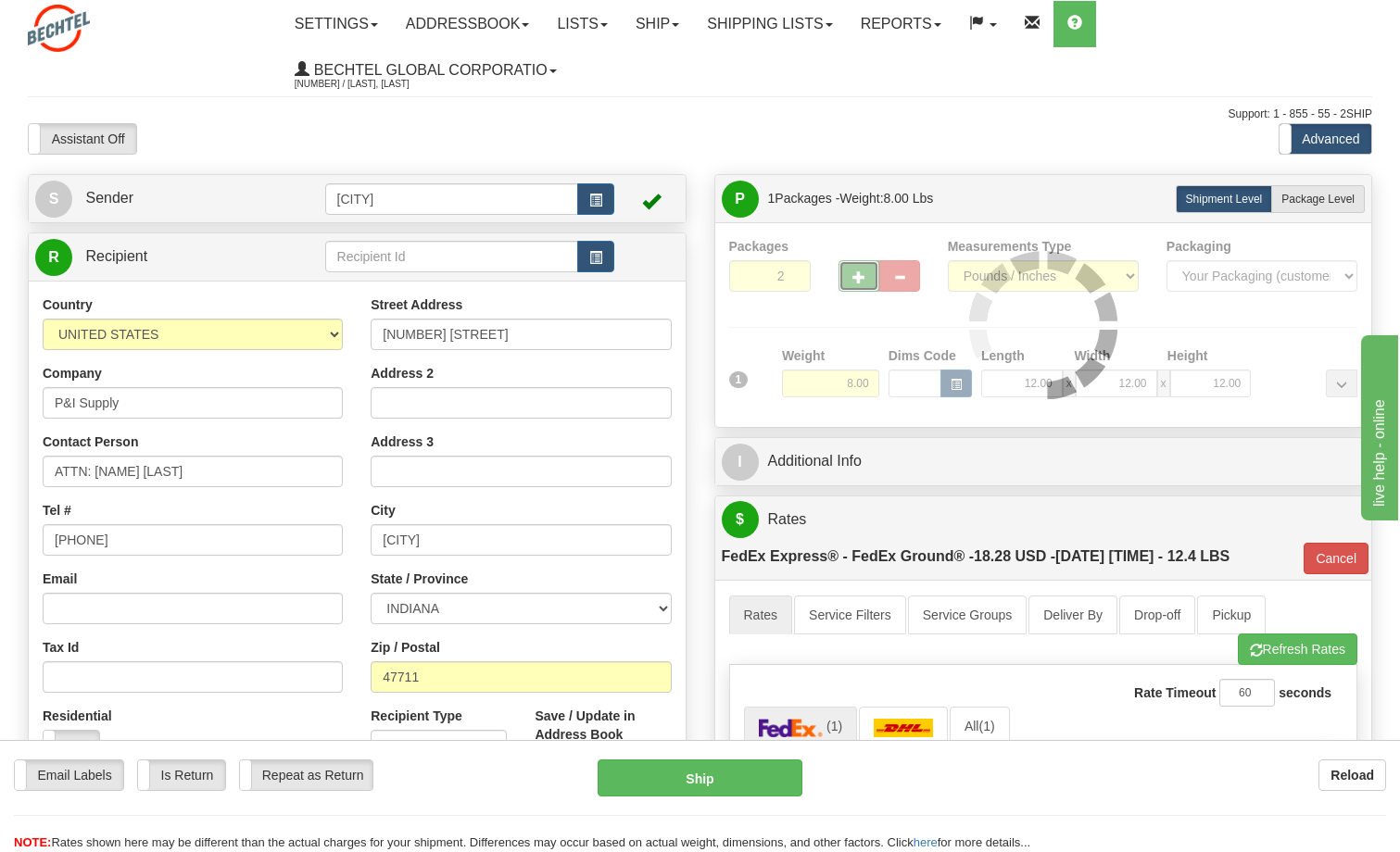 type on "92" 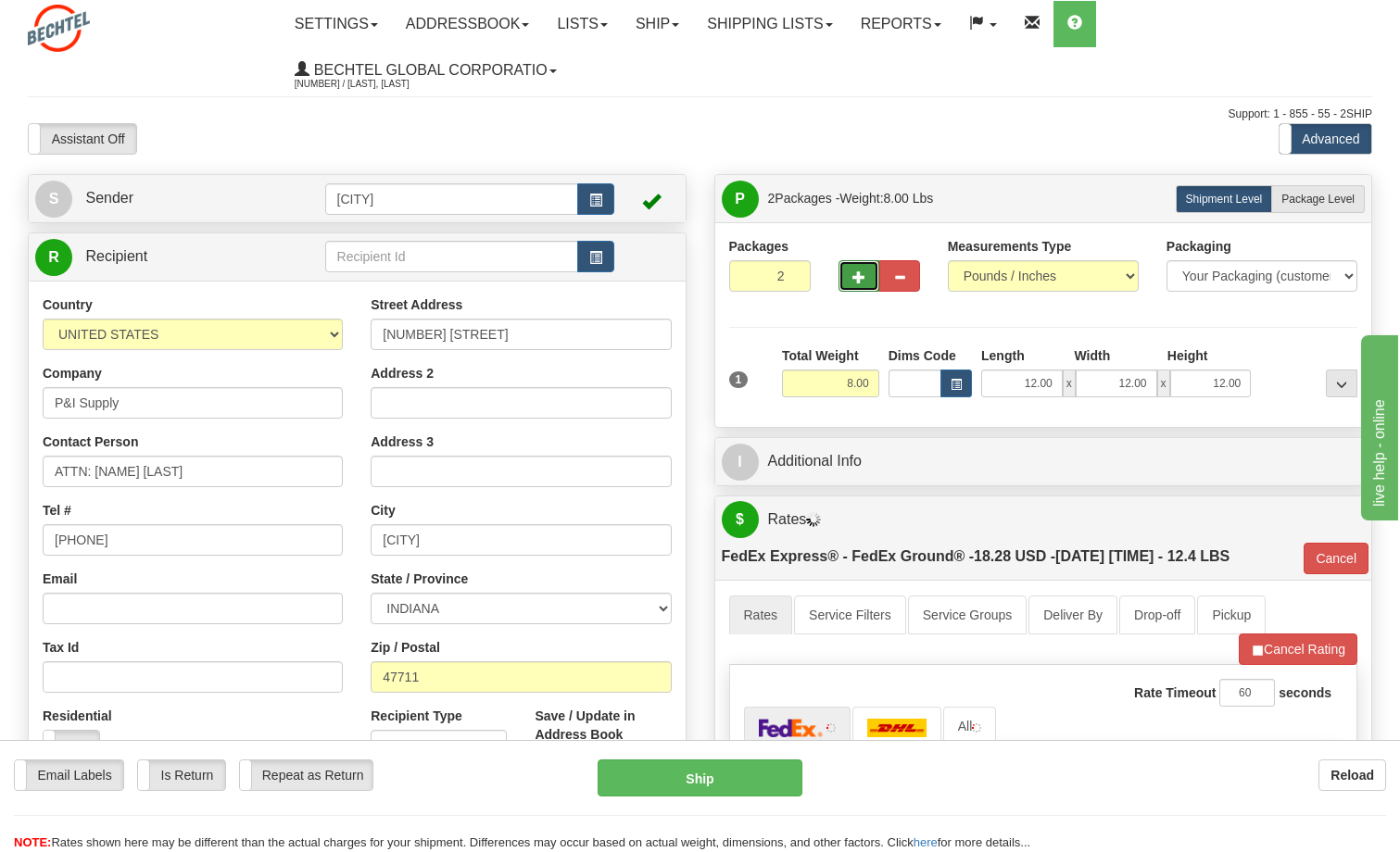 click at bounding box center [859, 276] 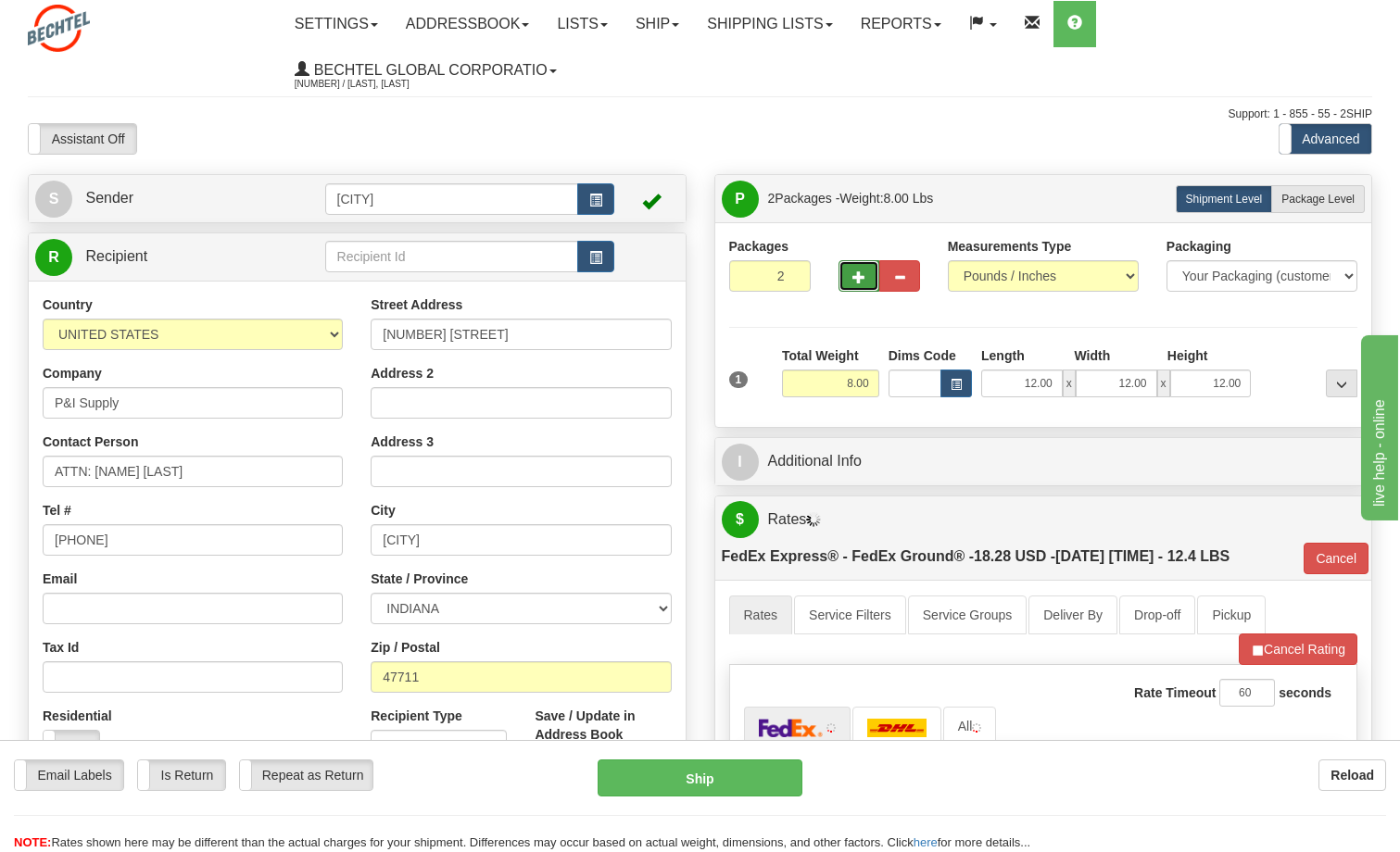 type on "3" 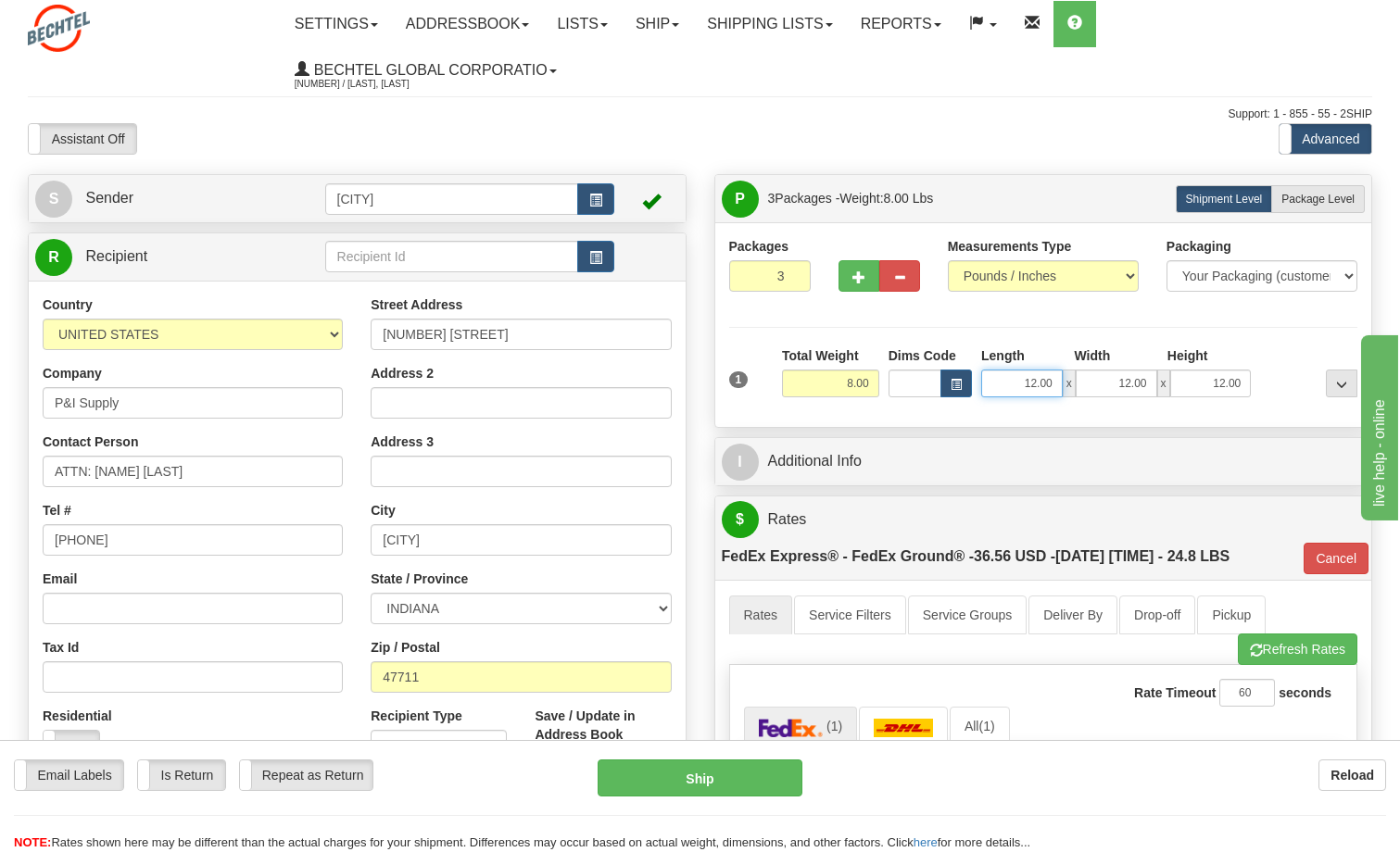 drag, startPoint x: 1019, startPoint y: 390, endPoint x: 1057, endPoint y: 376, distance: 40.49691 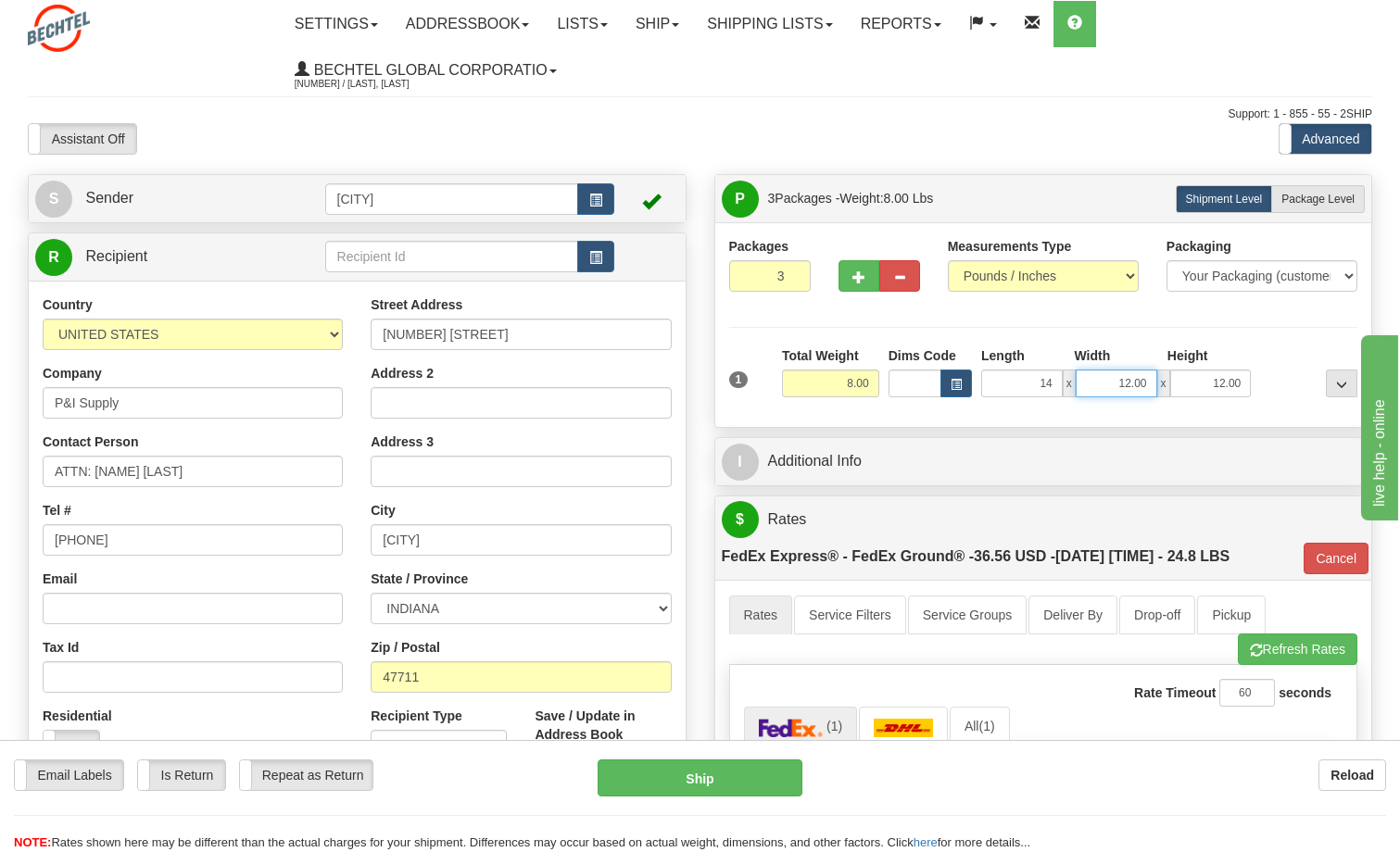 type on "14.00" 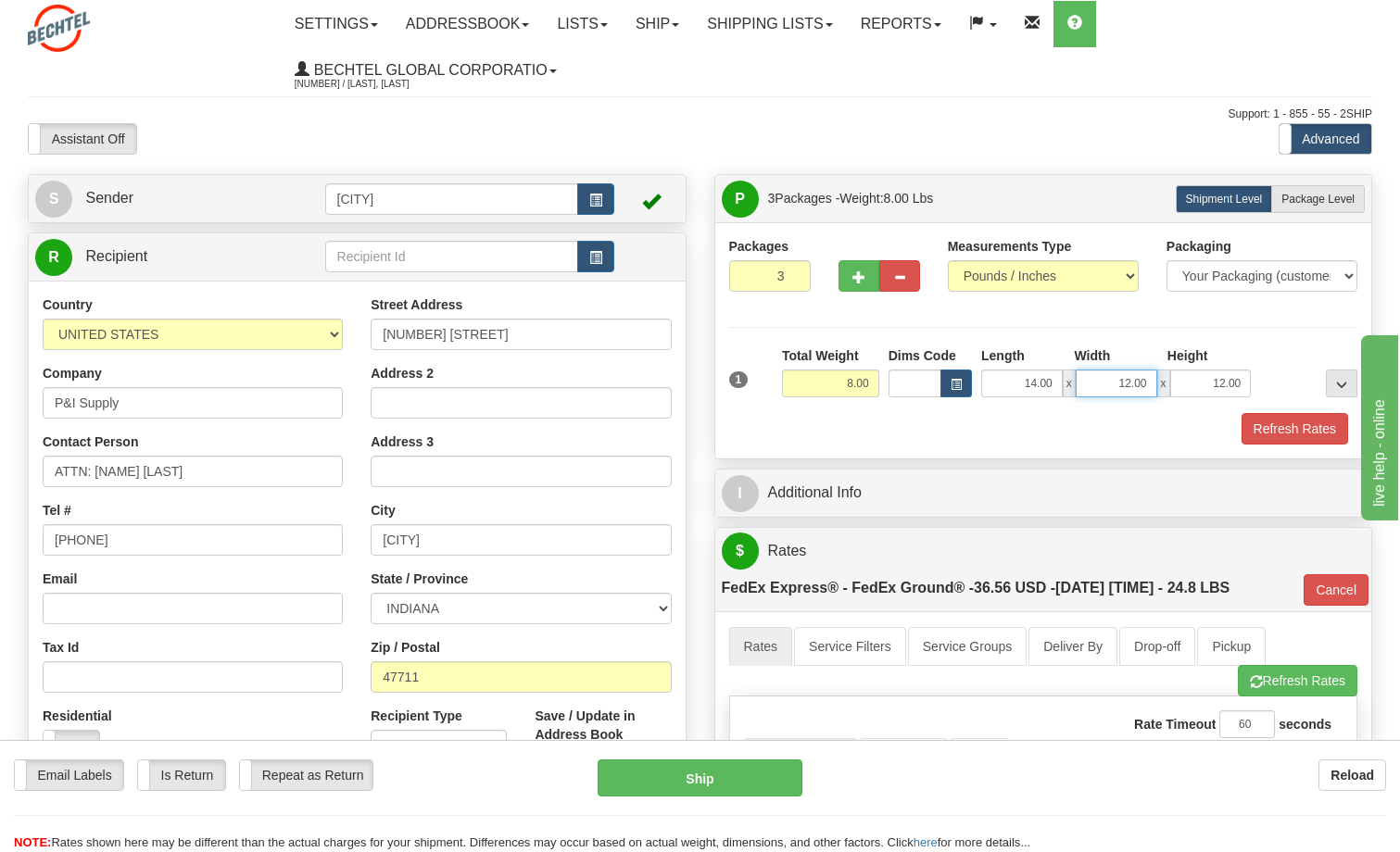 drag, startPoint x: 1141, startPoint y: 380, endPoint x: 1168, endPoint y: 380, distance: 27 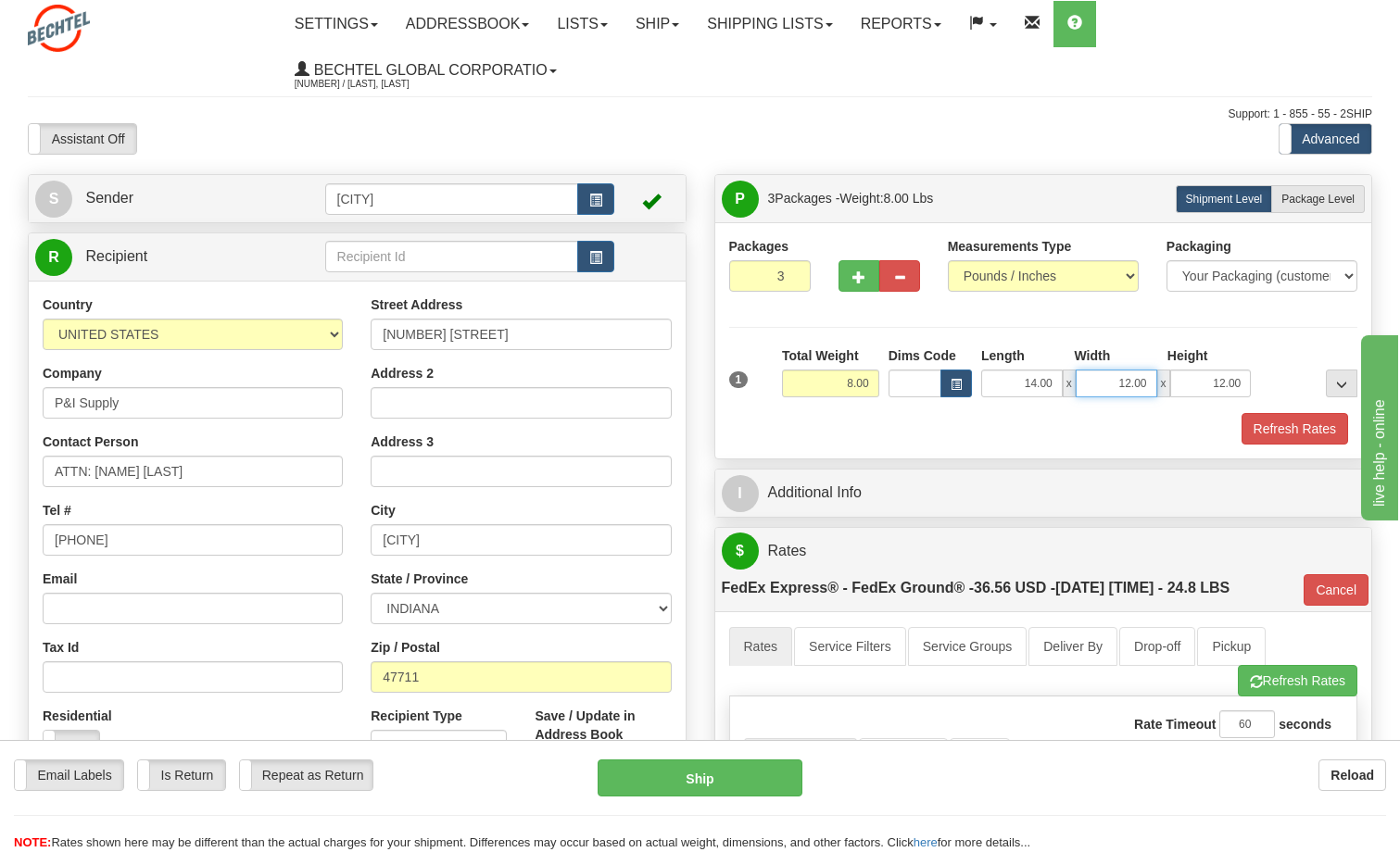 click on "[NUMBER]" at bounding box center (1116, 383) 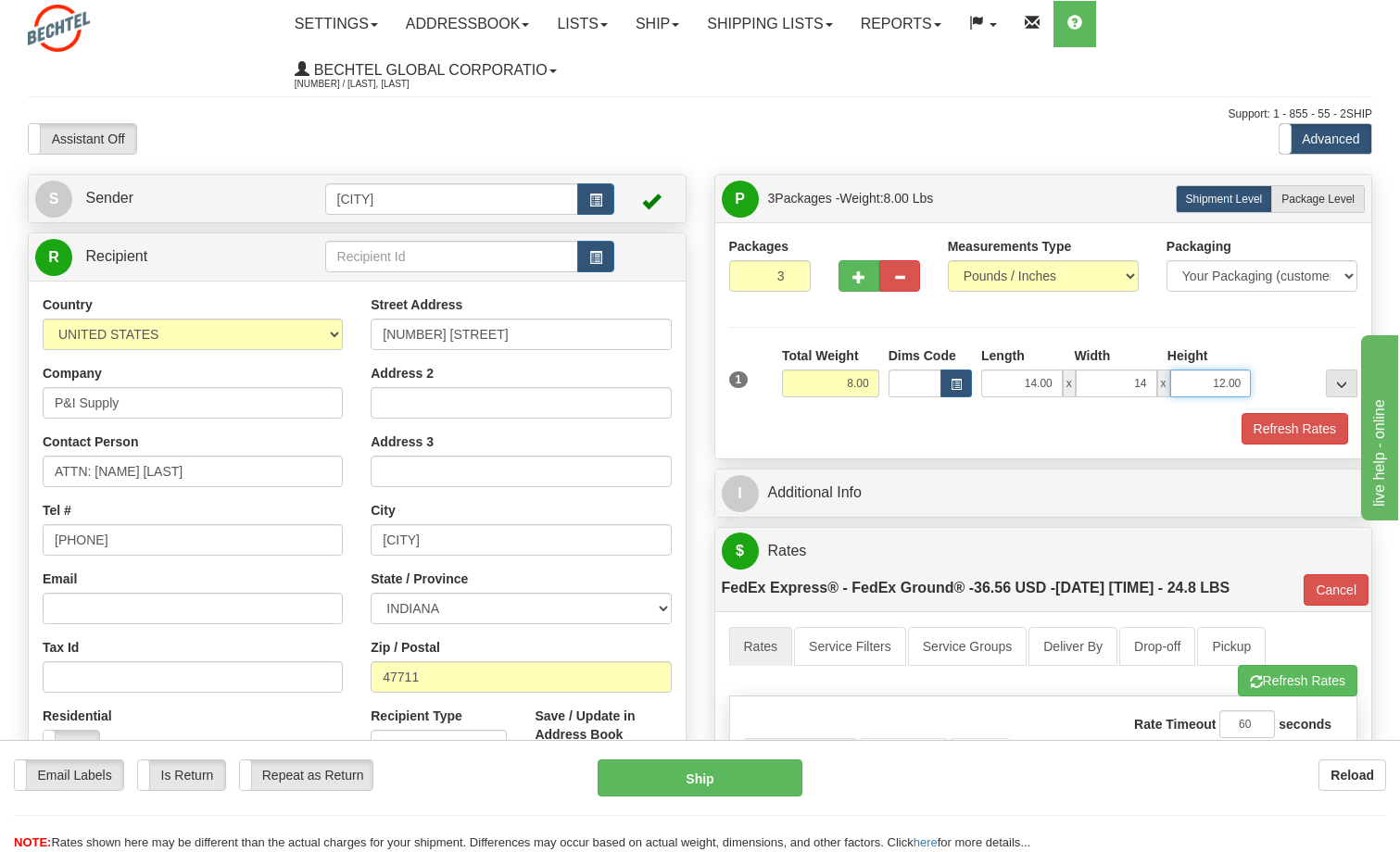 type on "14.00" 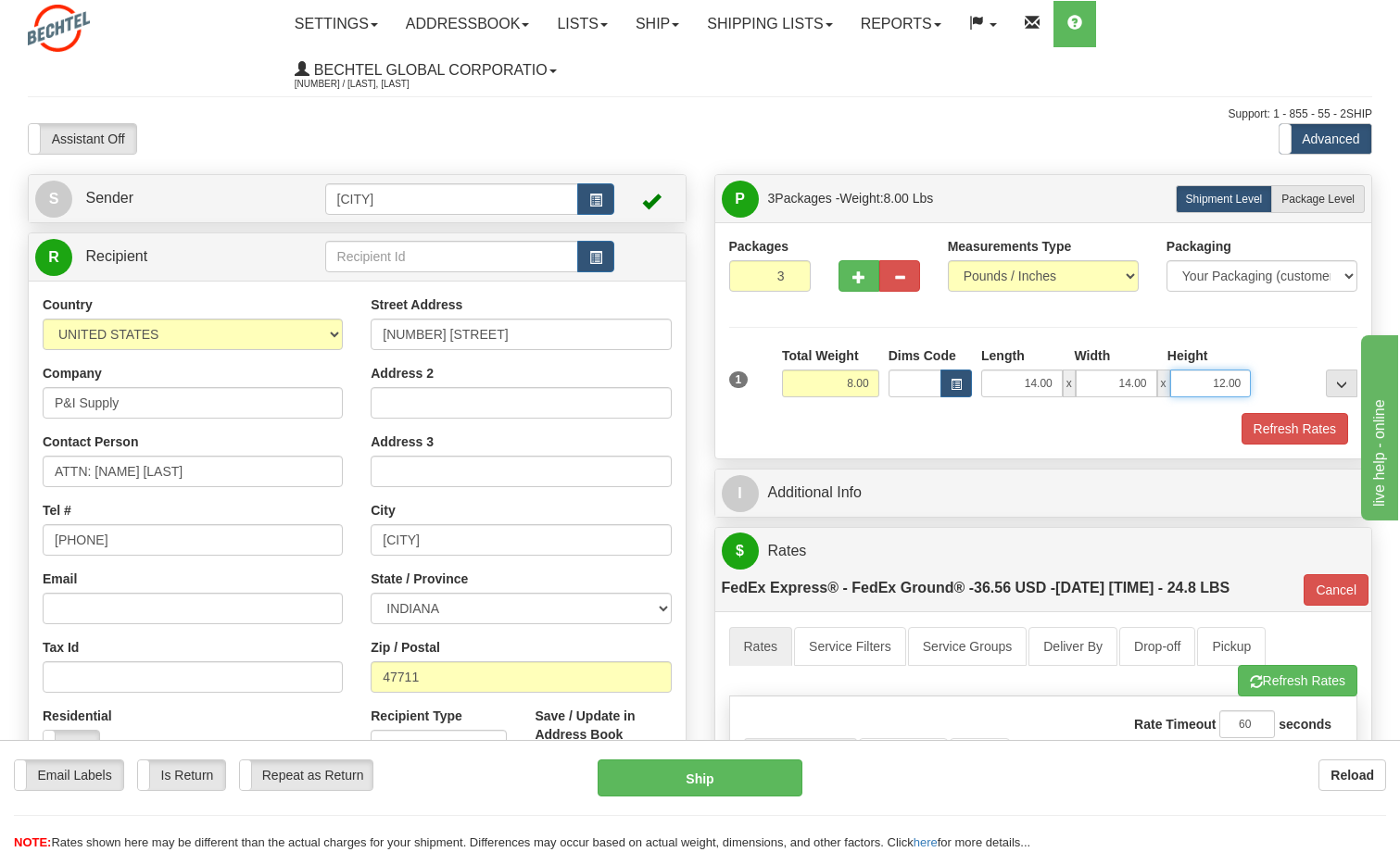 drag, startPoint x: 1182, startPoint y: 382, endPoint x: 1253, endPoint y: 387, distance: 71.1758 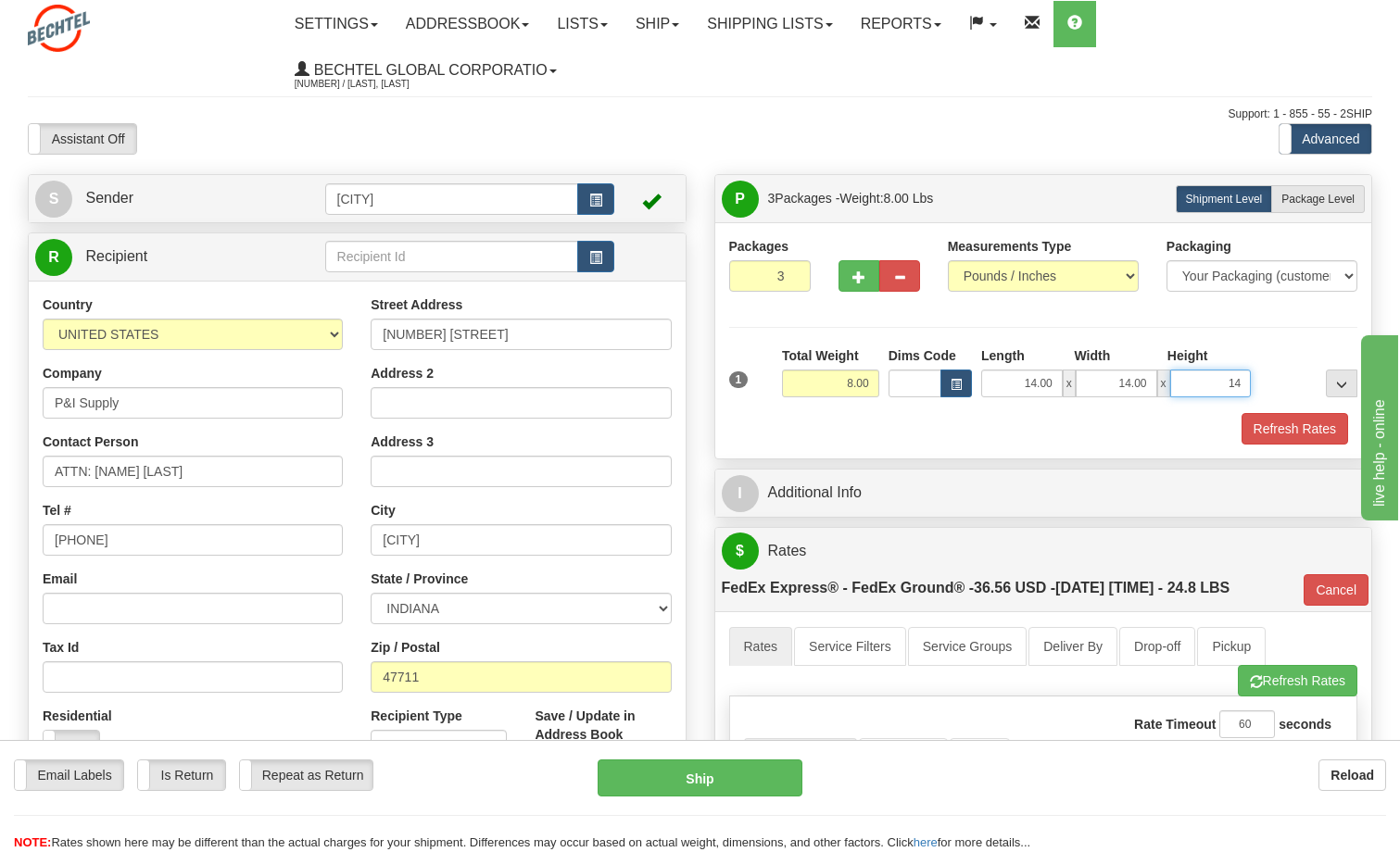 click on "Delete" at bounding box center (0, 0) 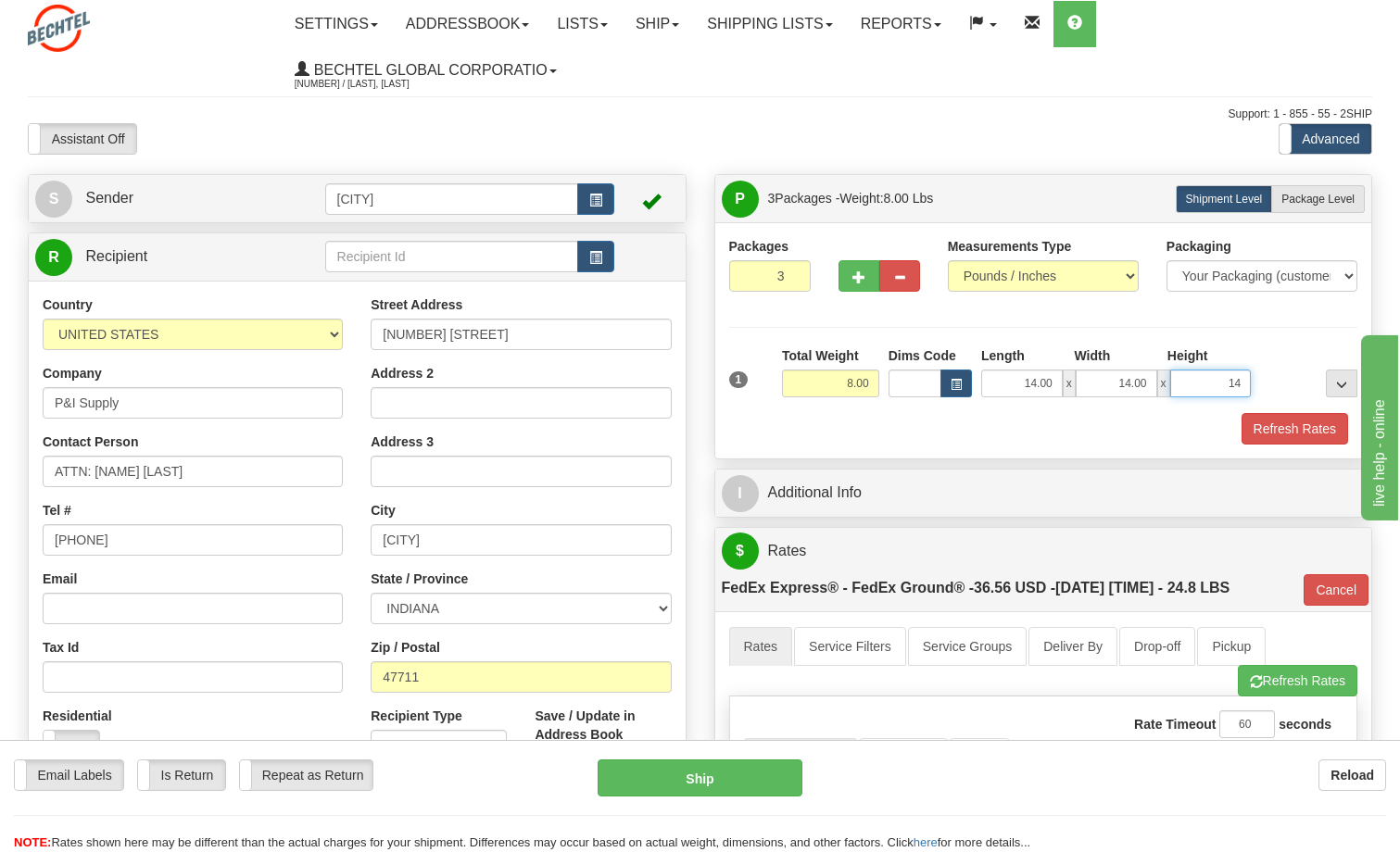 type on "14.00" 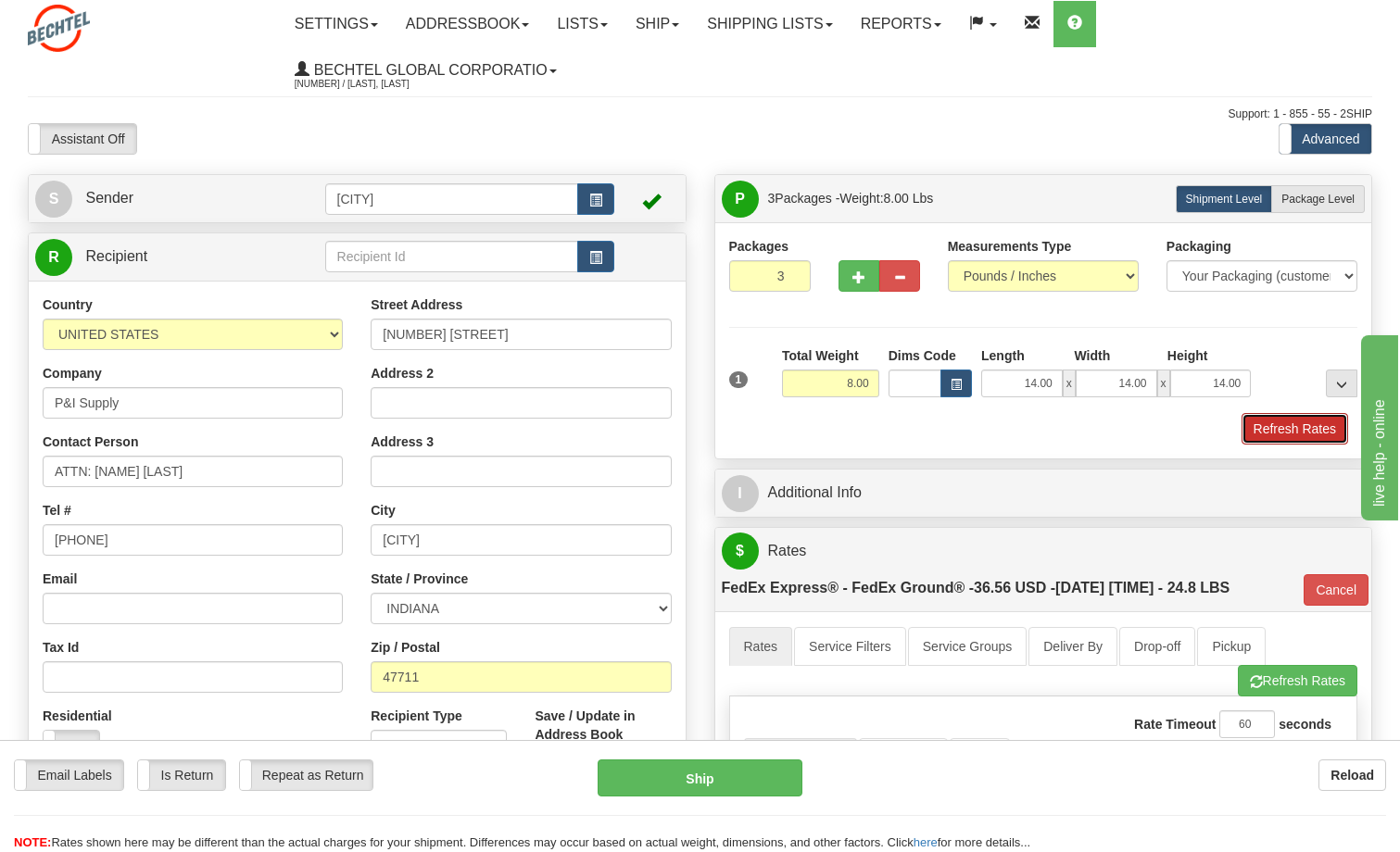 click on "Refresh Rates" at bounding box center [1294, 429] 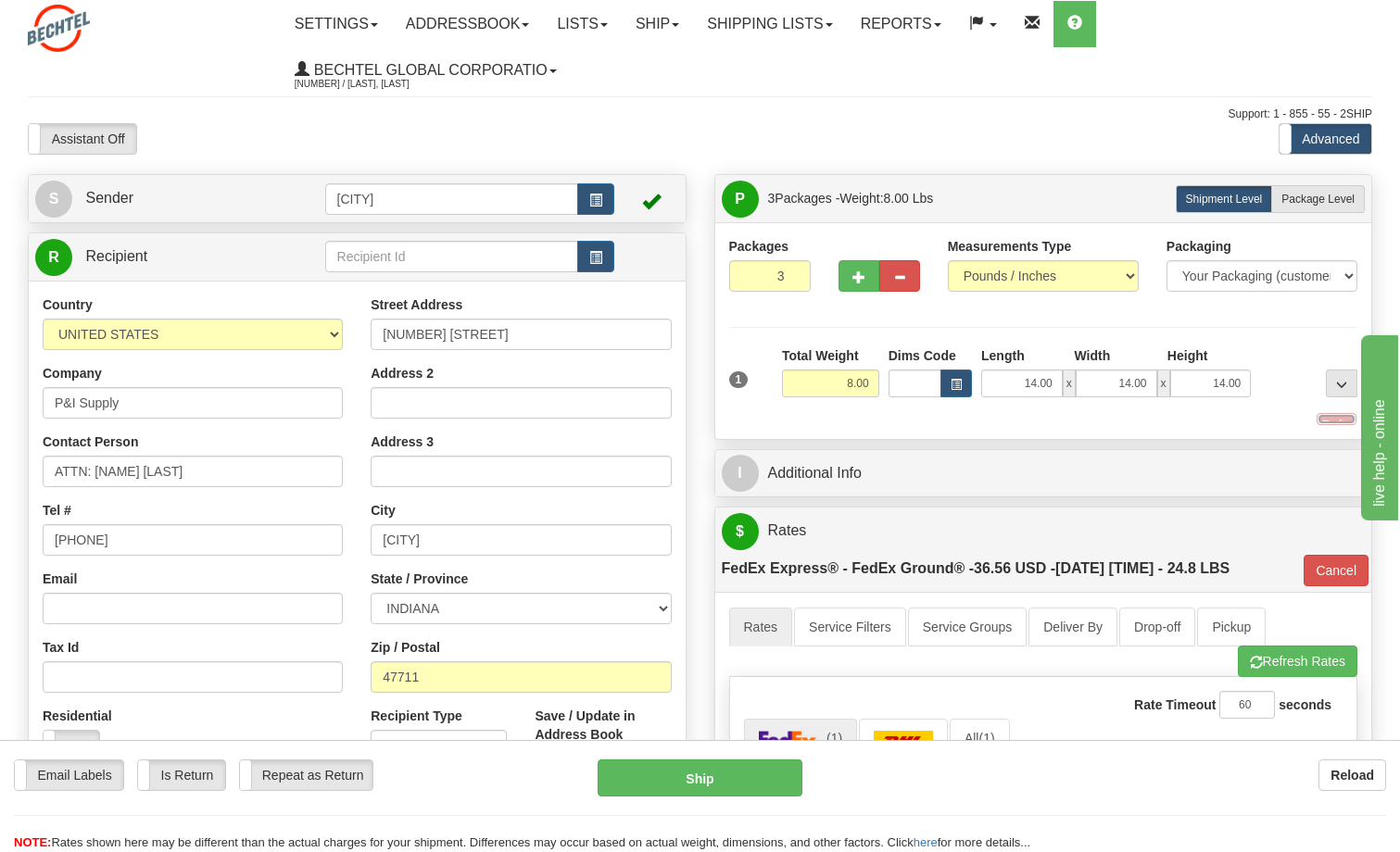 type on "92" 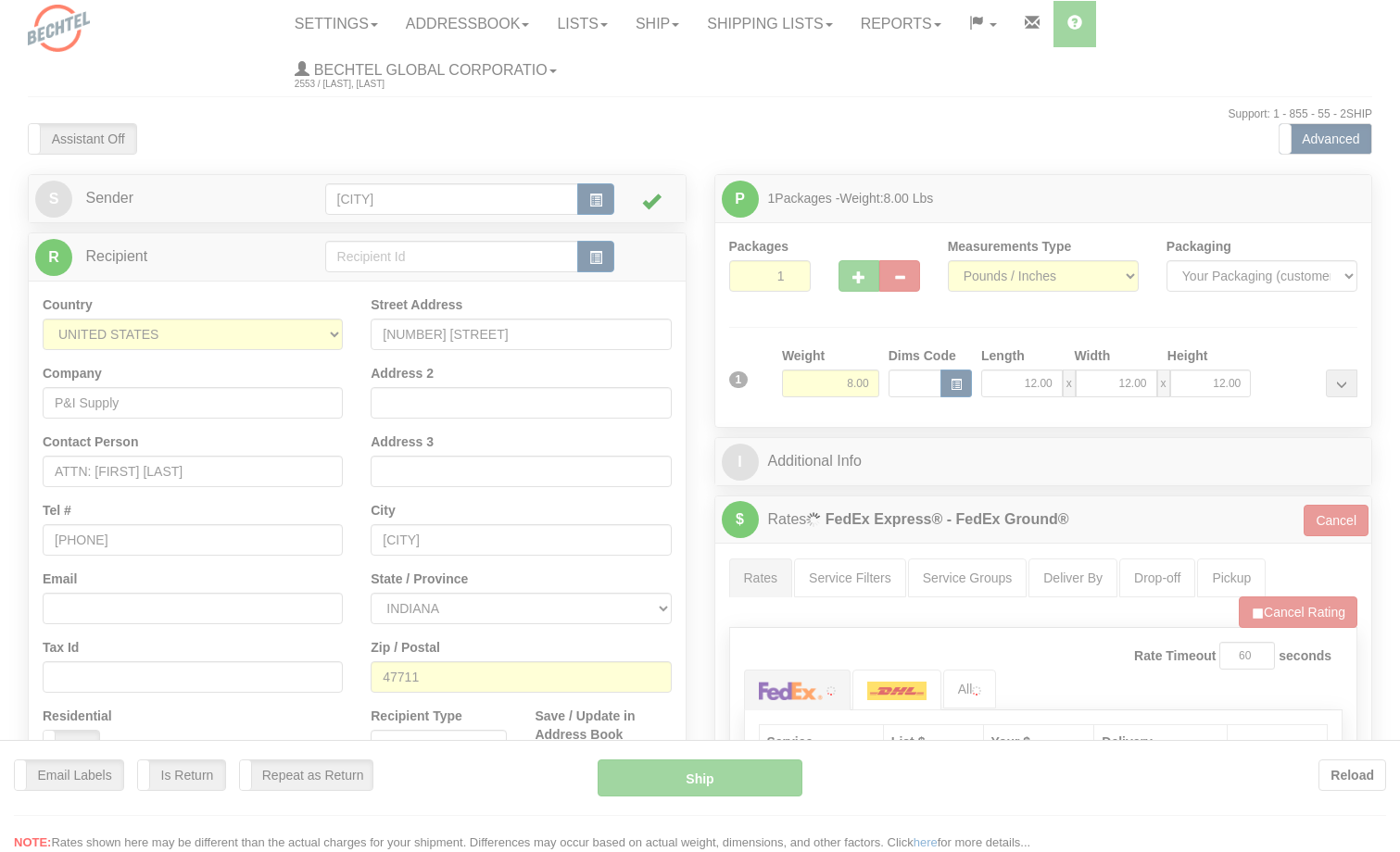 scroll, scrollTop: 0, scrollLeft: 0, axis: both 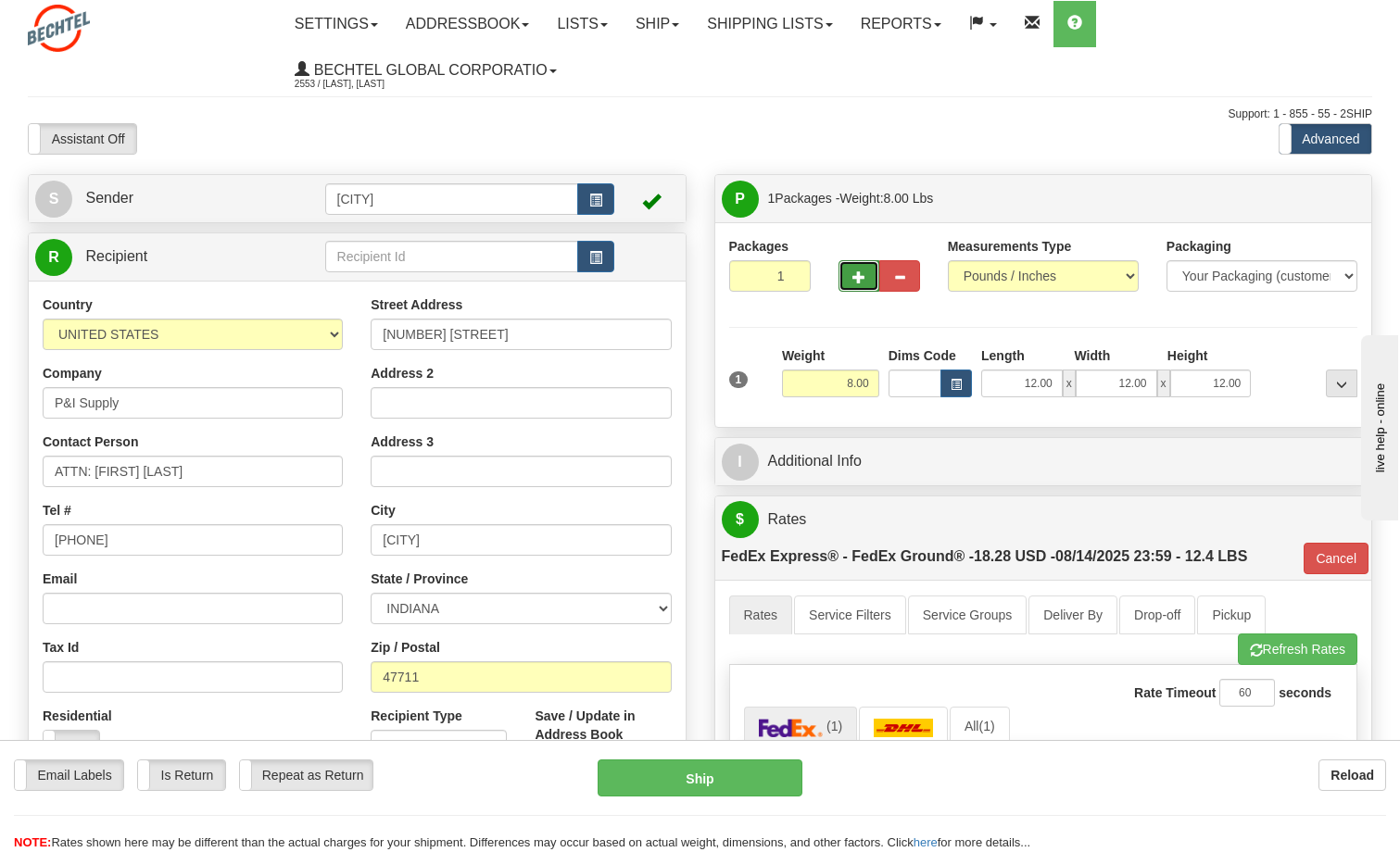 click at bounding box center [859, 277] 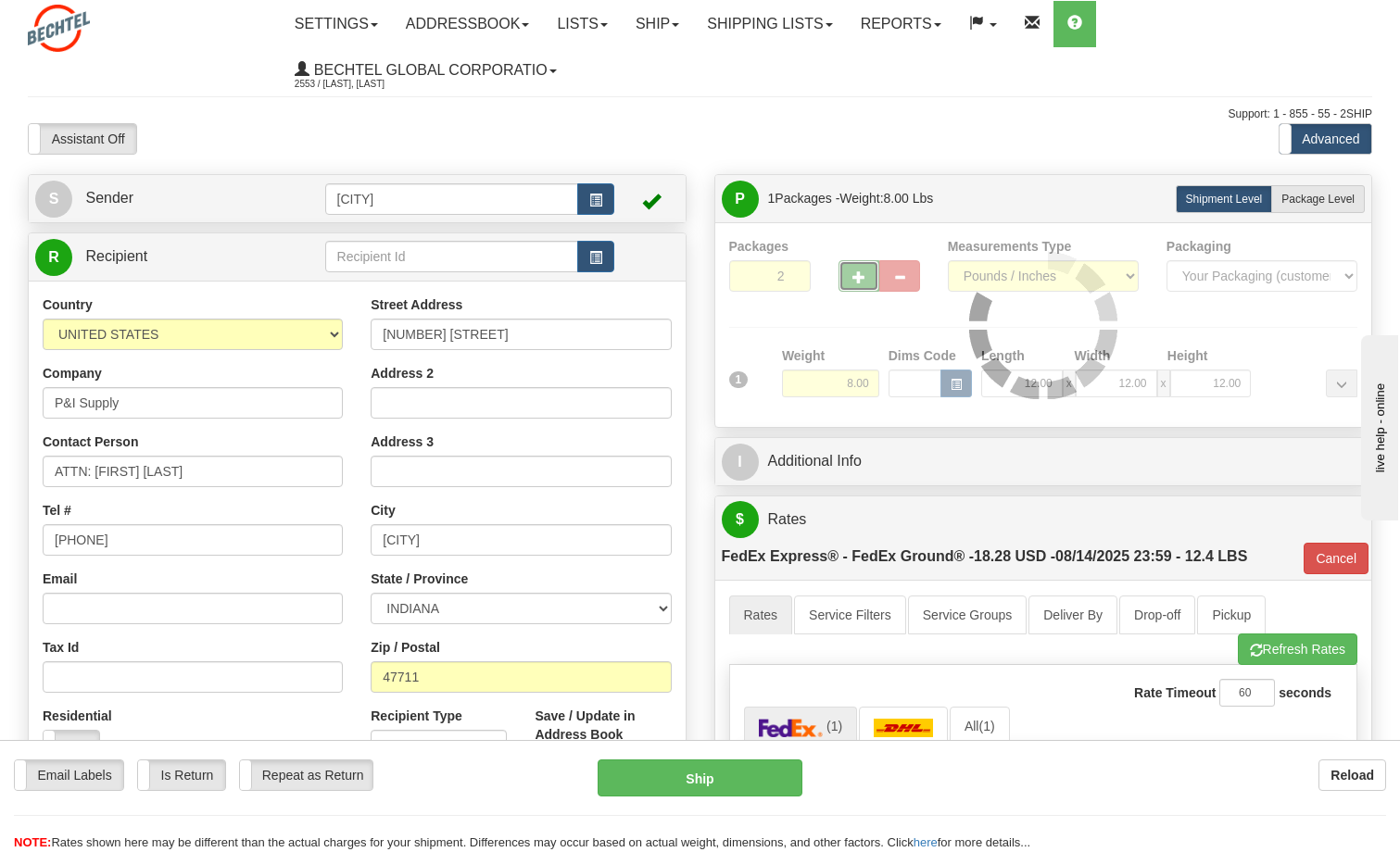 type on "92" 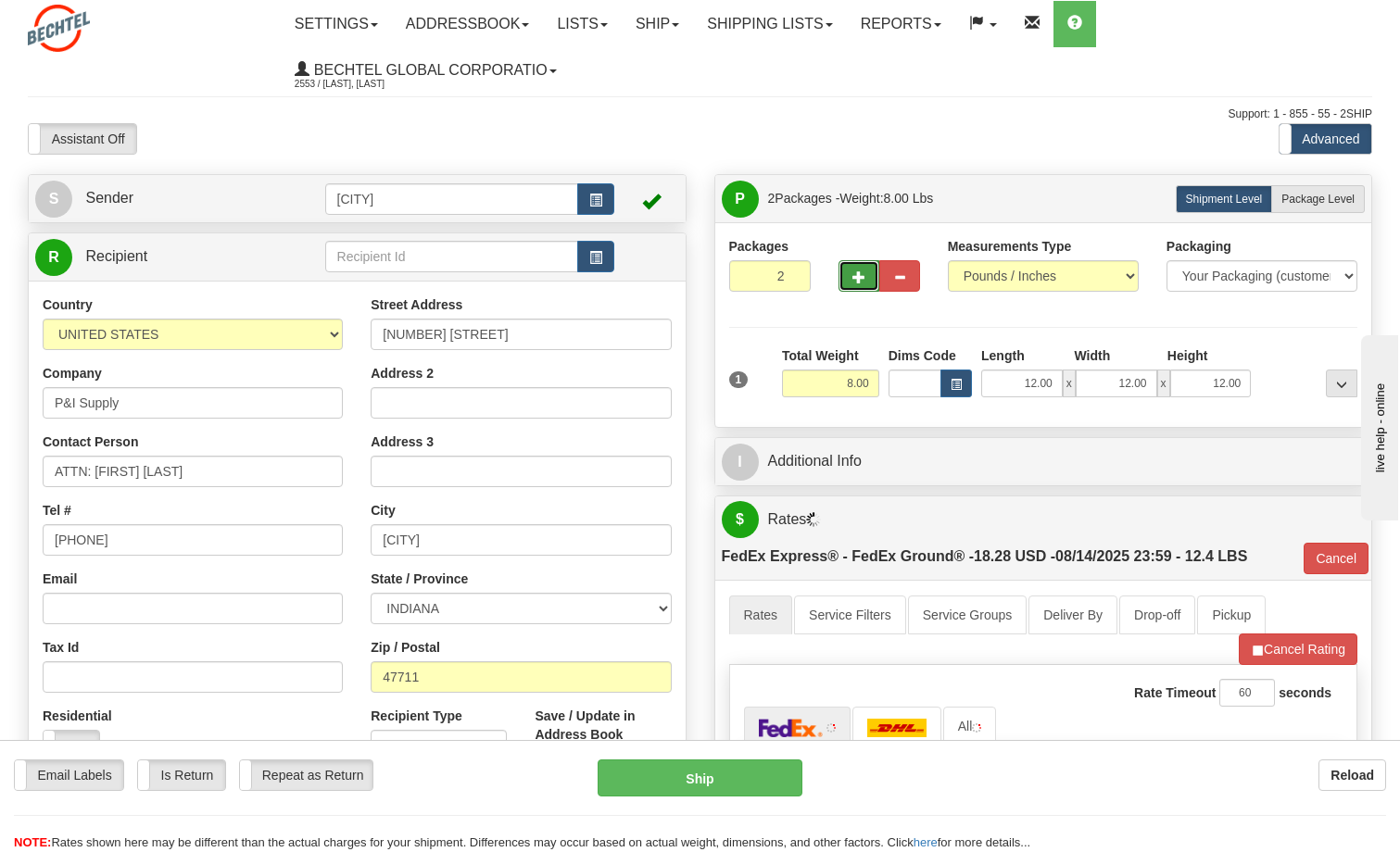 click at bounding box center [859, 277] 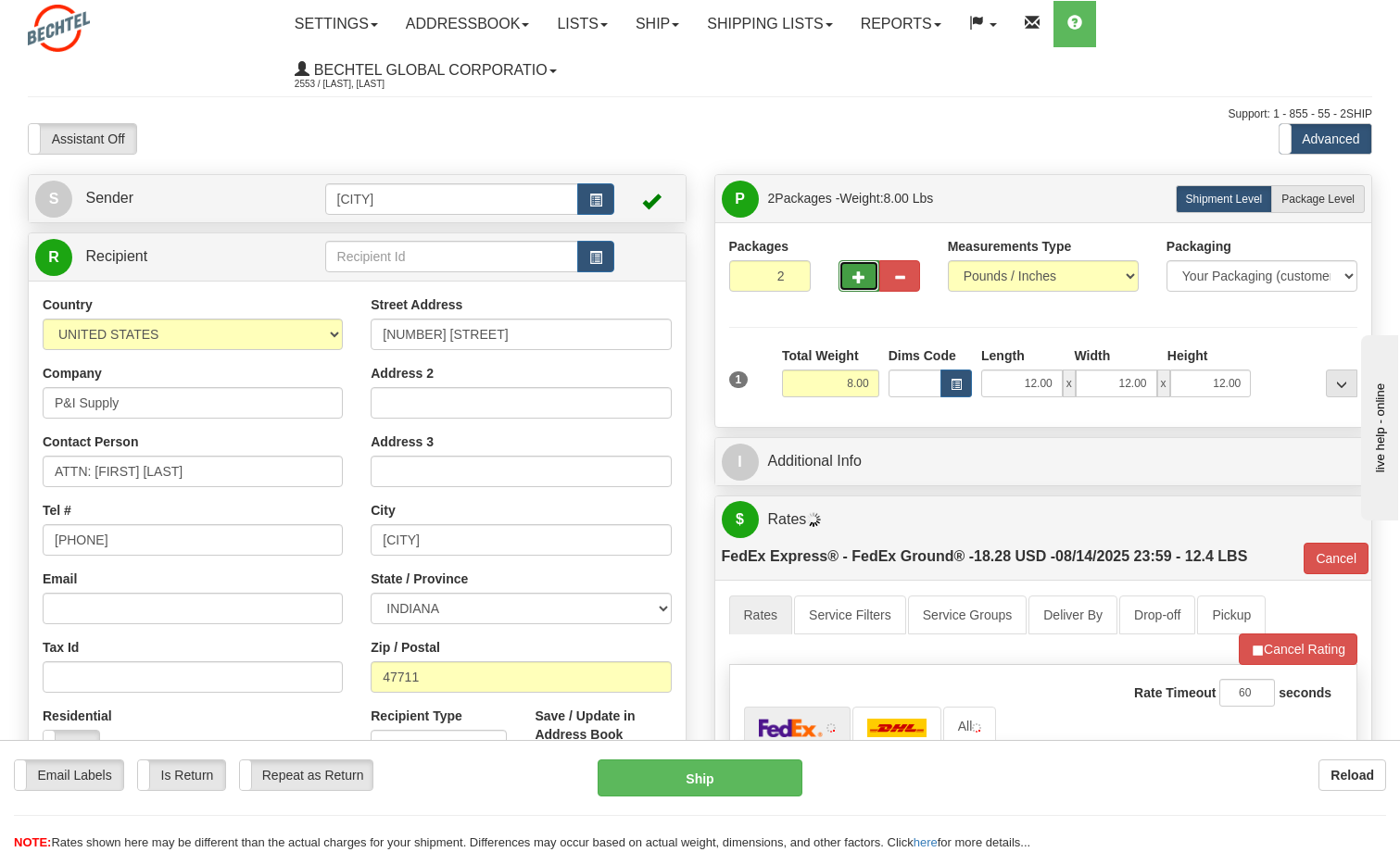 type on "3" 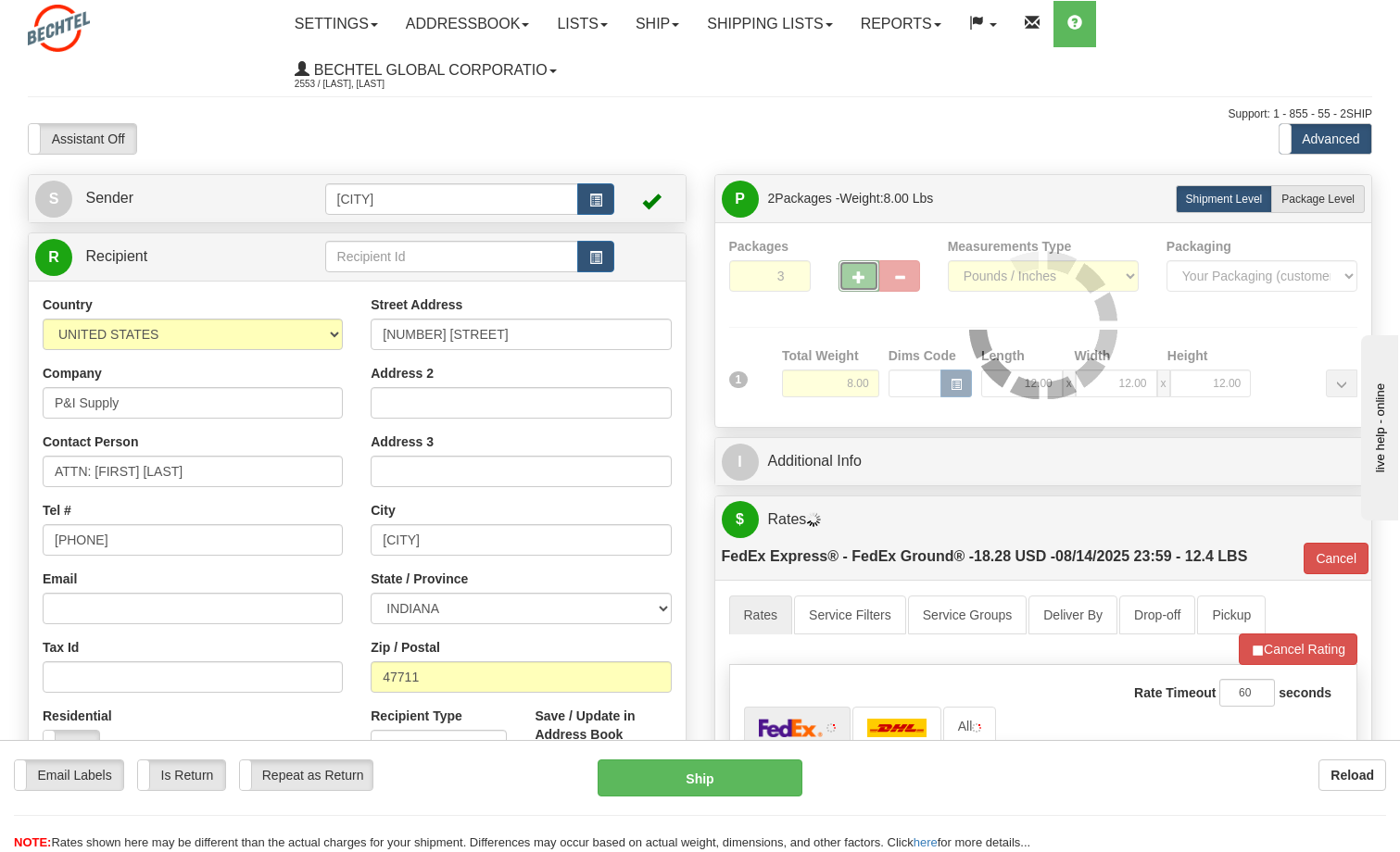 type on "92" 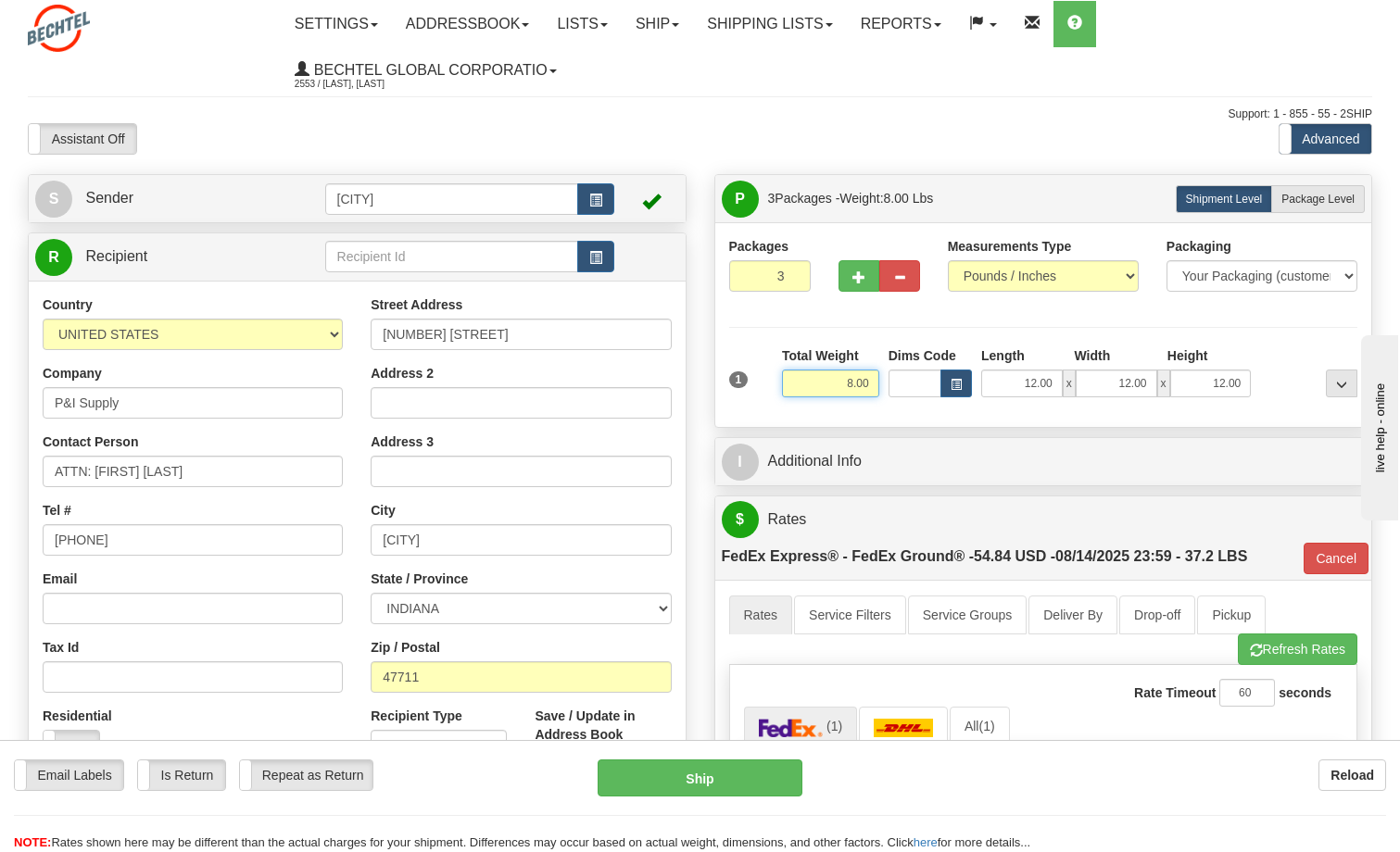 drag, startPoint x: 845, startPoint y: 386, endPoint x: 870, endPoint y: 382, distance: 25.31798 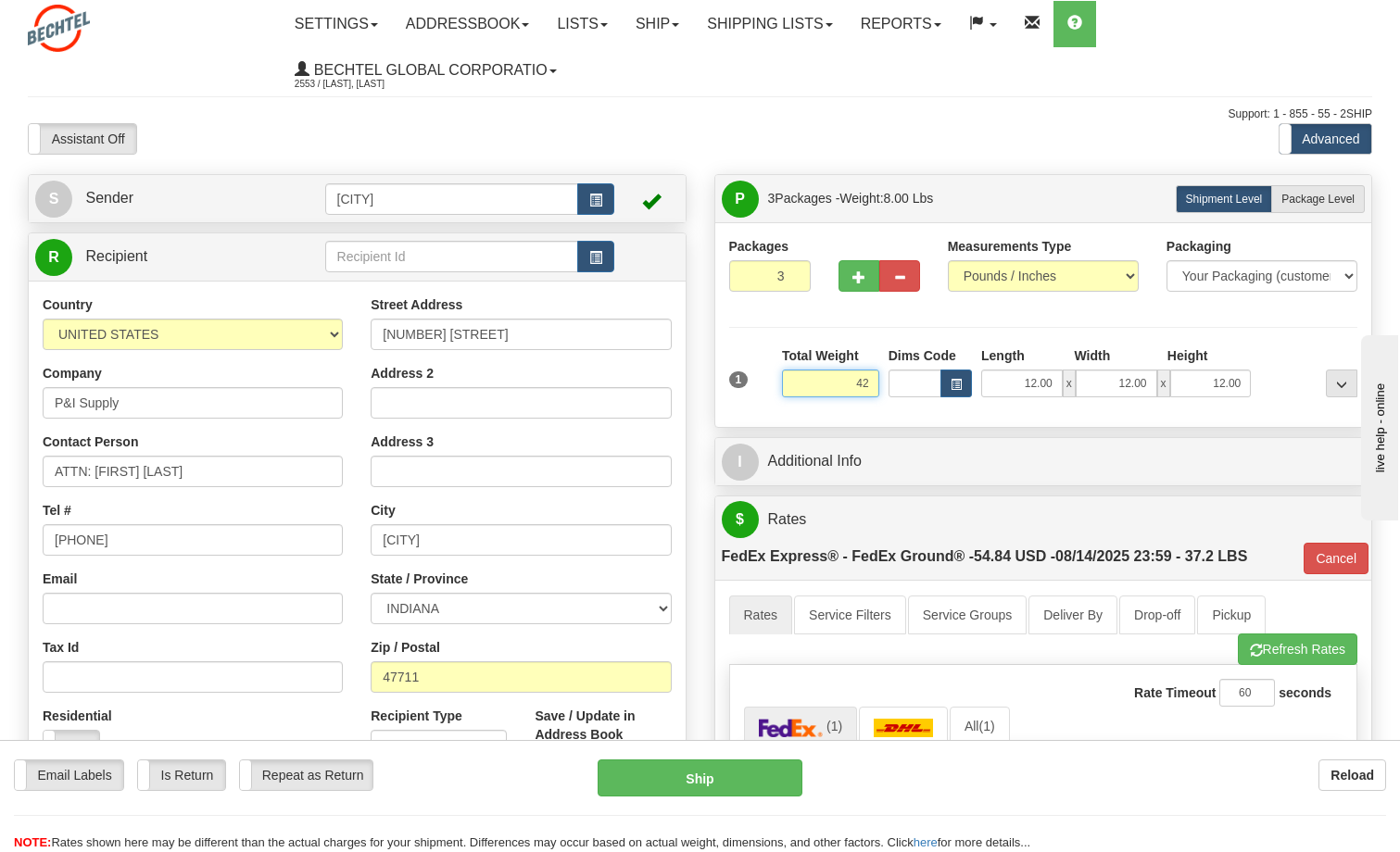 type on "42" 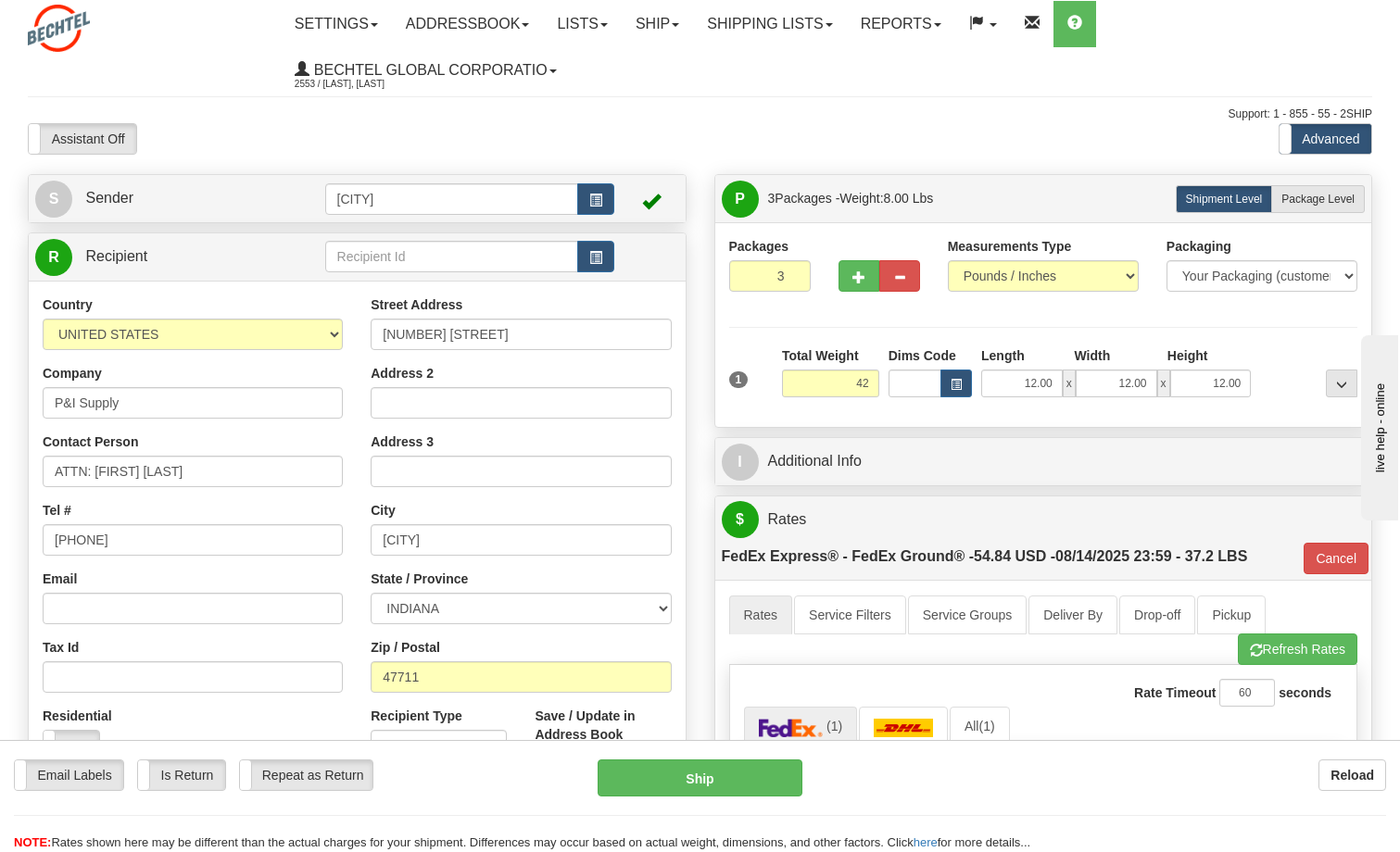 type on "92" 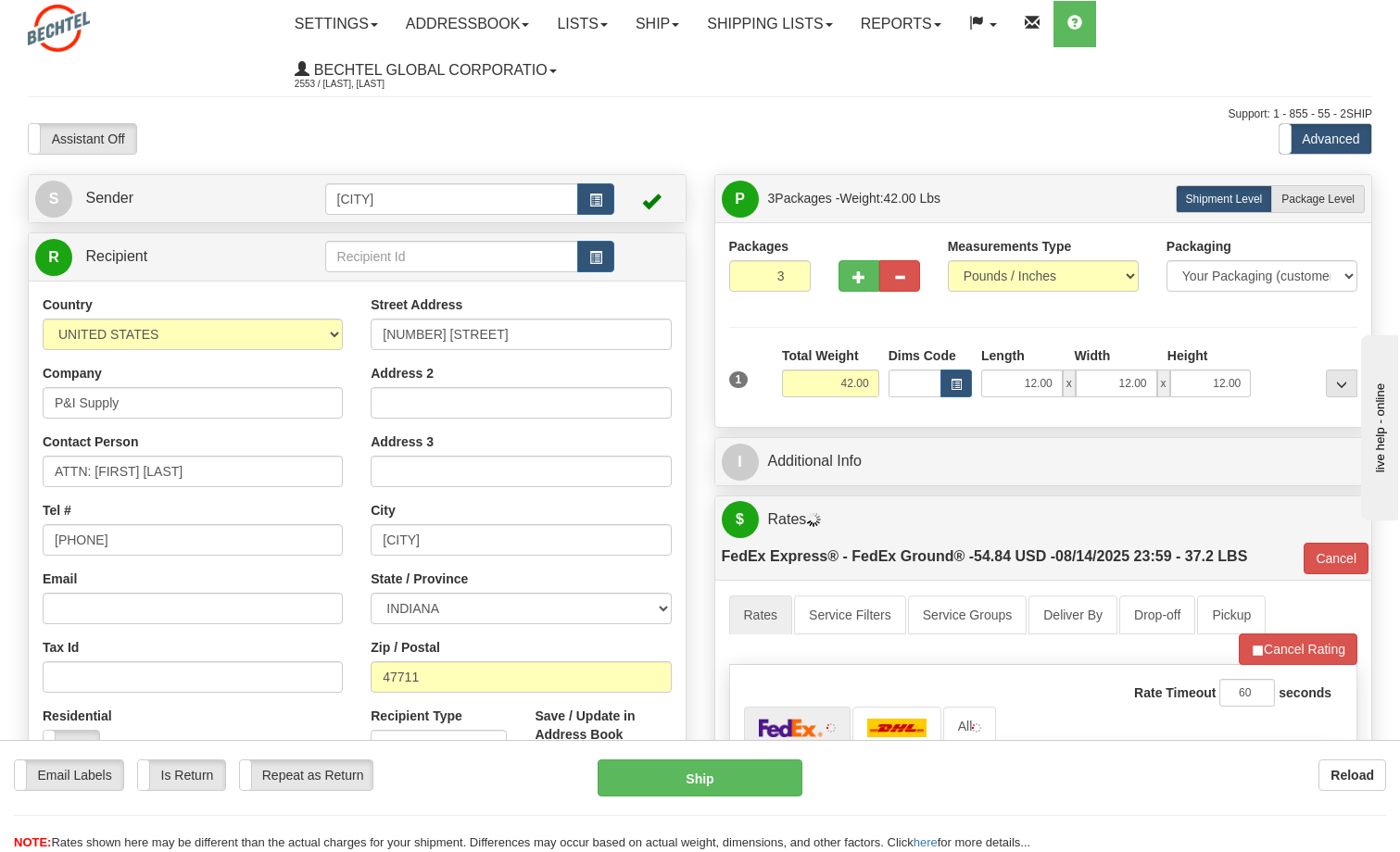 click at bounding box center [1308, 371] 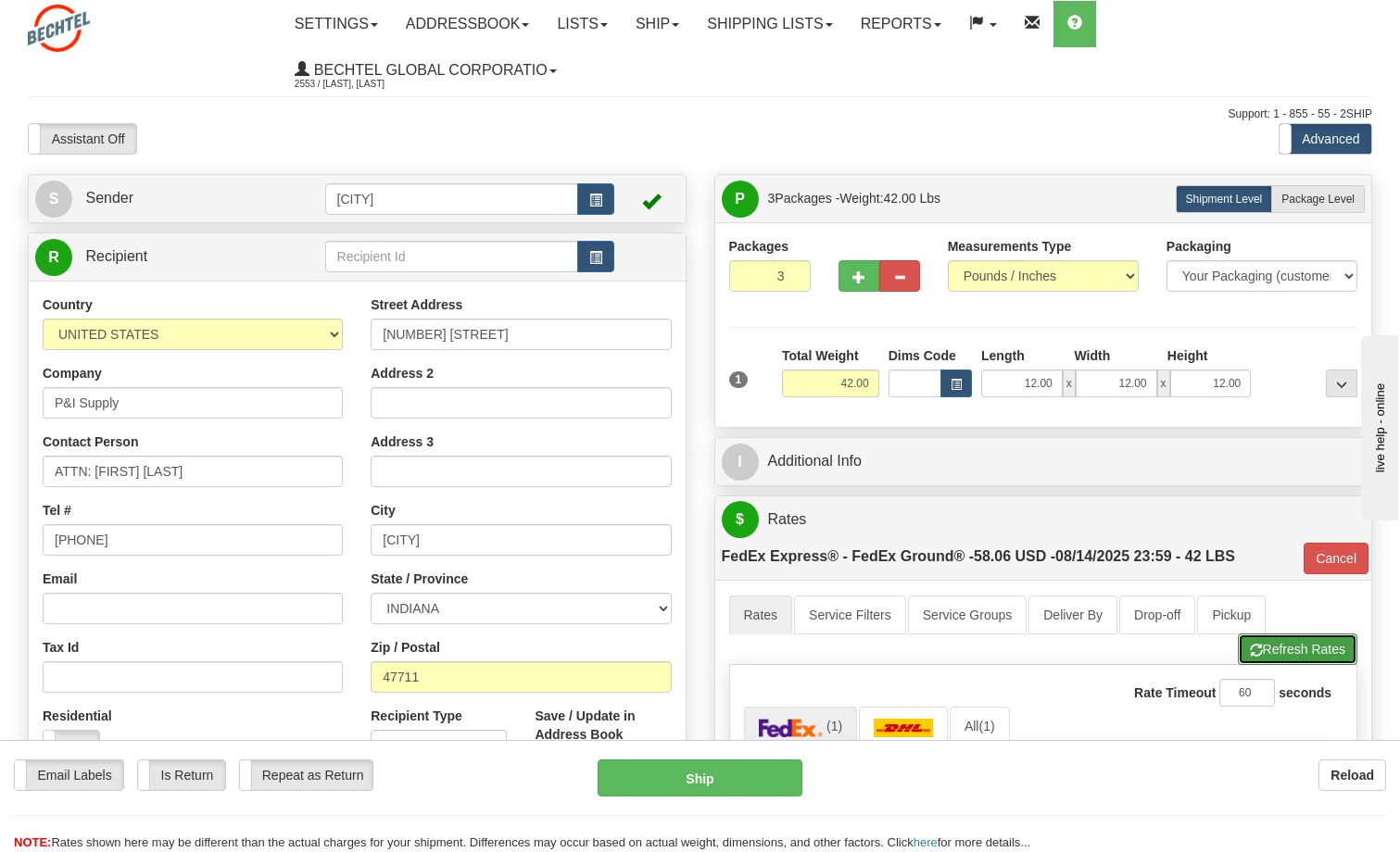 click on "Refresh Rates" at bounding box center [1297, 649] 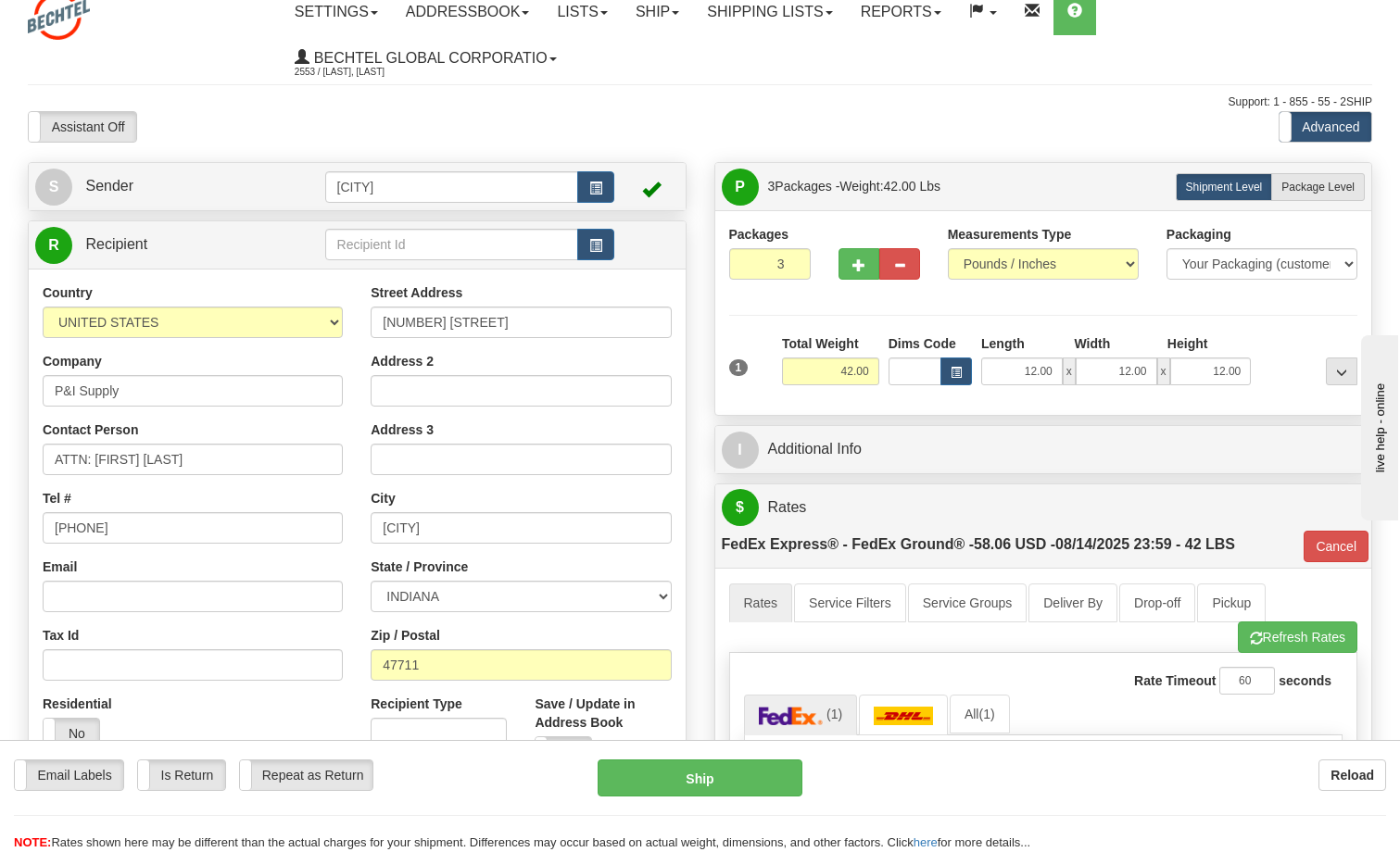 scroll, scrollTop: 0, scrollLeft: 0, axis: both 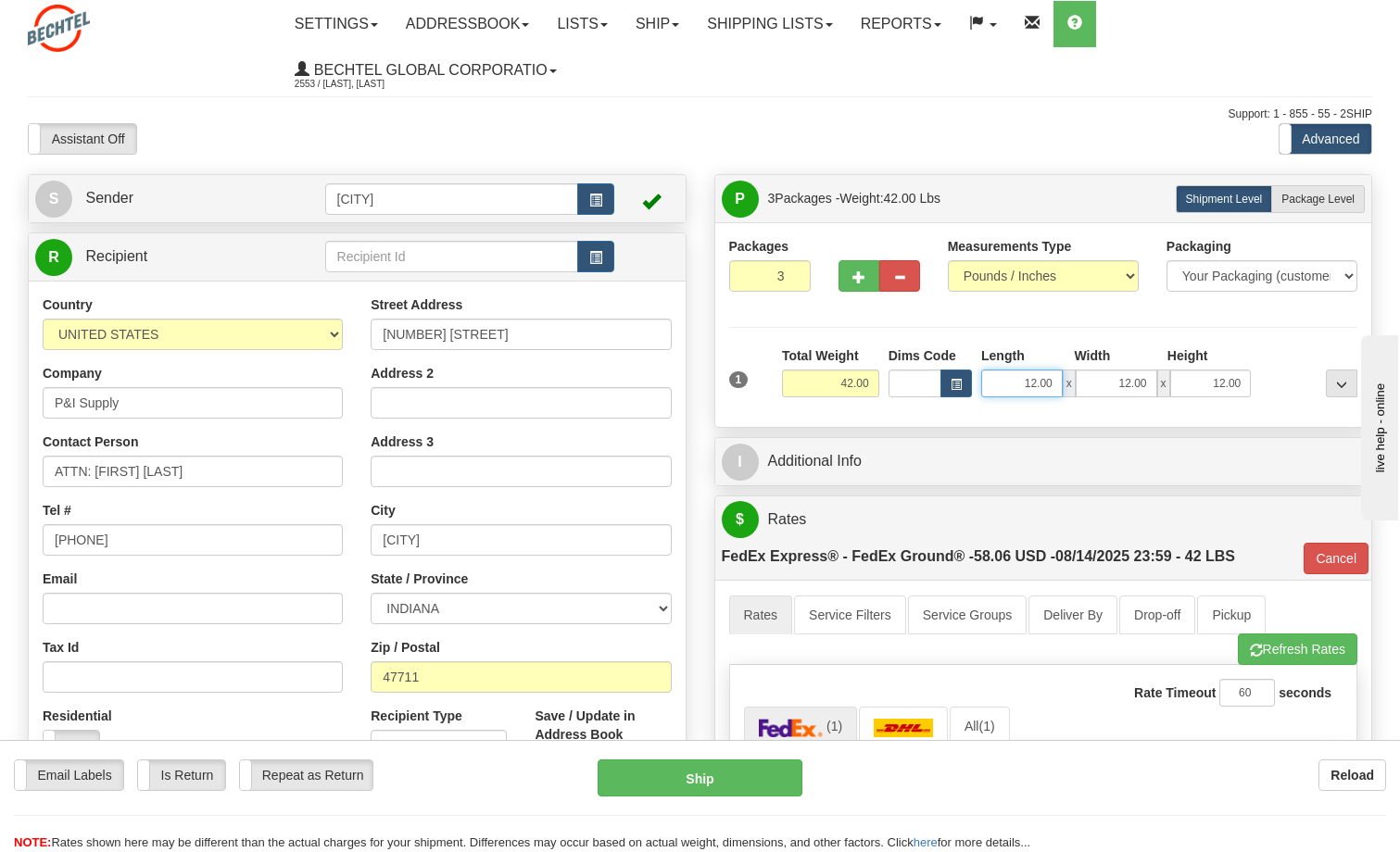 drag, startPoint x: 1025, startPoint y: 383, endPoint x: 1082, endPoint y: 374, distance: 57.706152 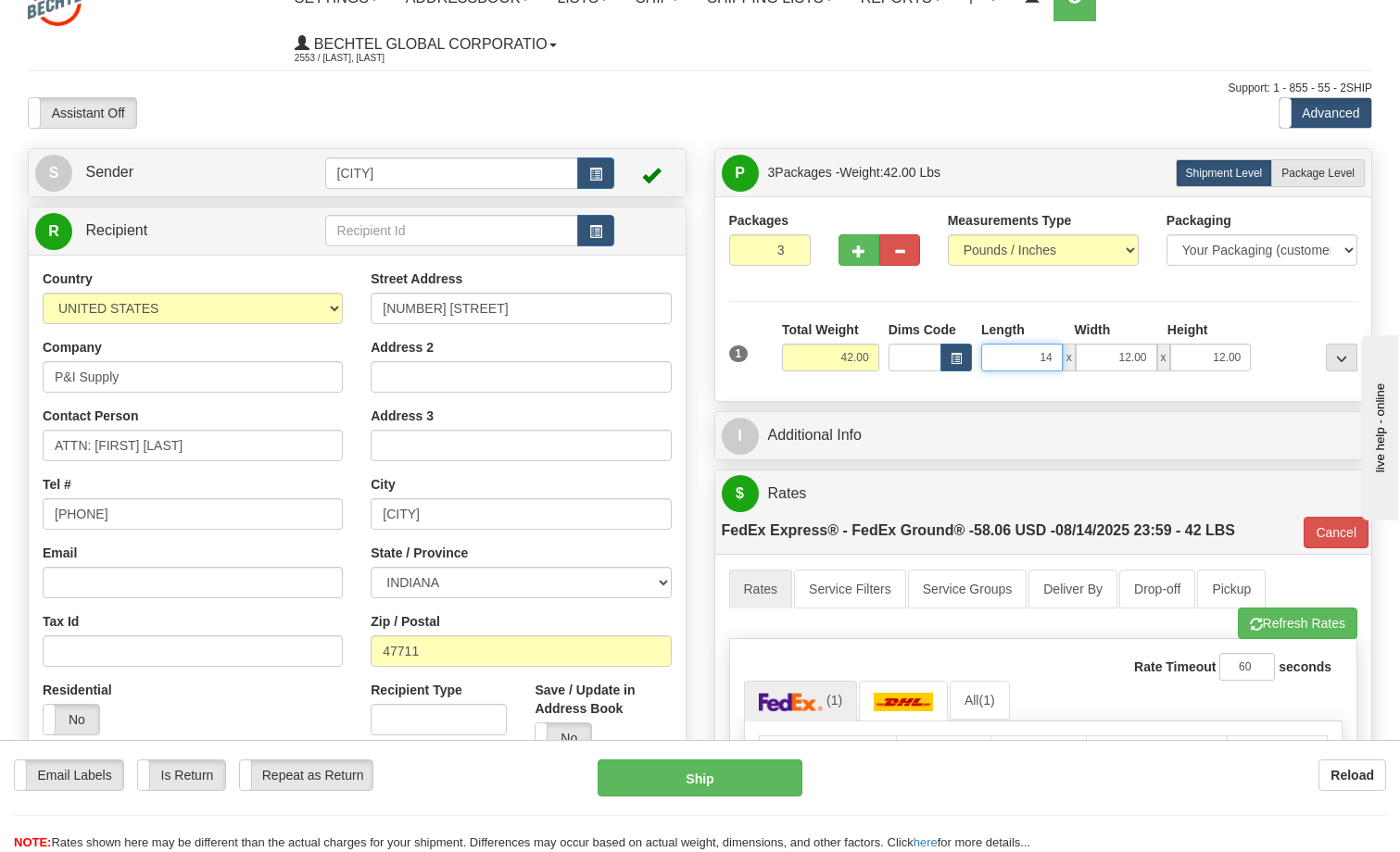 scroll, scrollTop: 0, scrollLeft: 0, axis: both 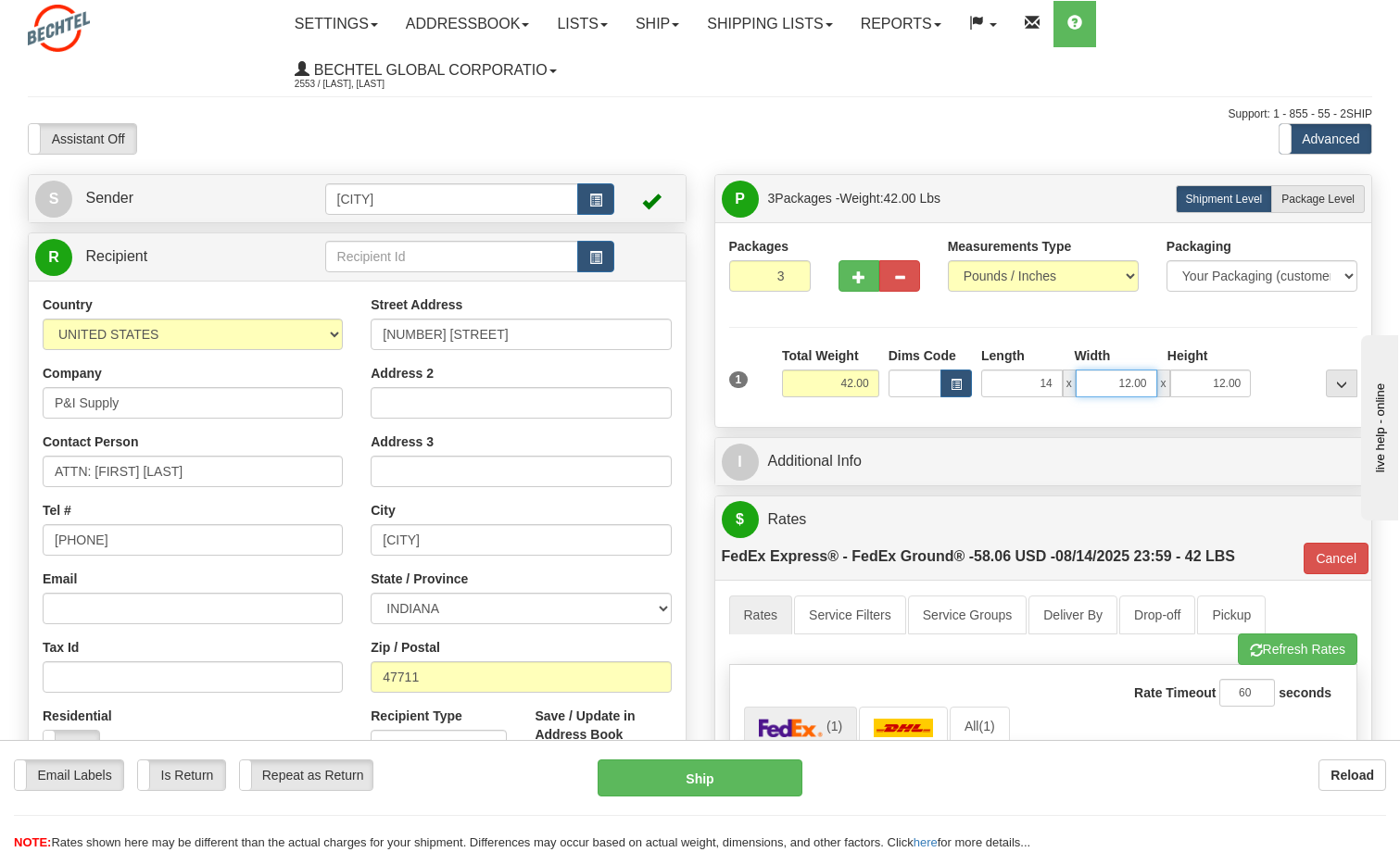type on "14.00" 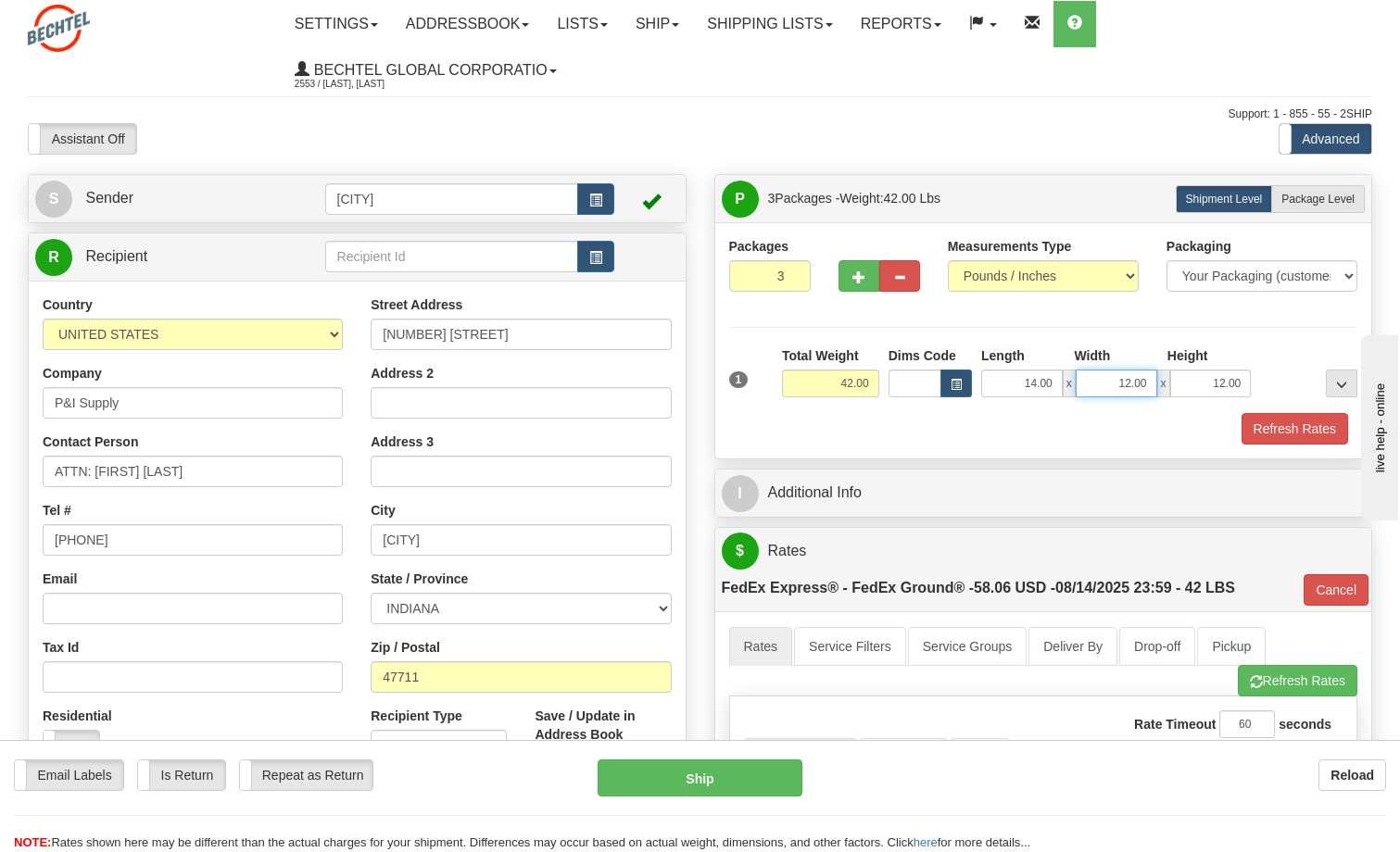 drag, startPoint x: 1128, startPoint y: 382, endPoint x: 1170, endPoint y: 379, distance: 42.10701 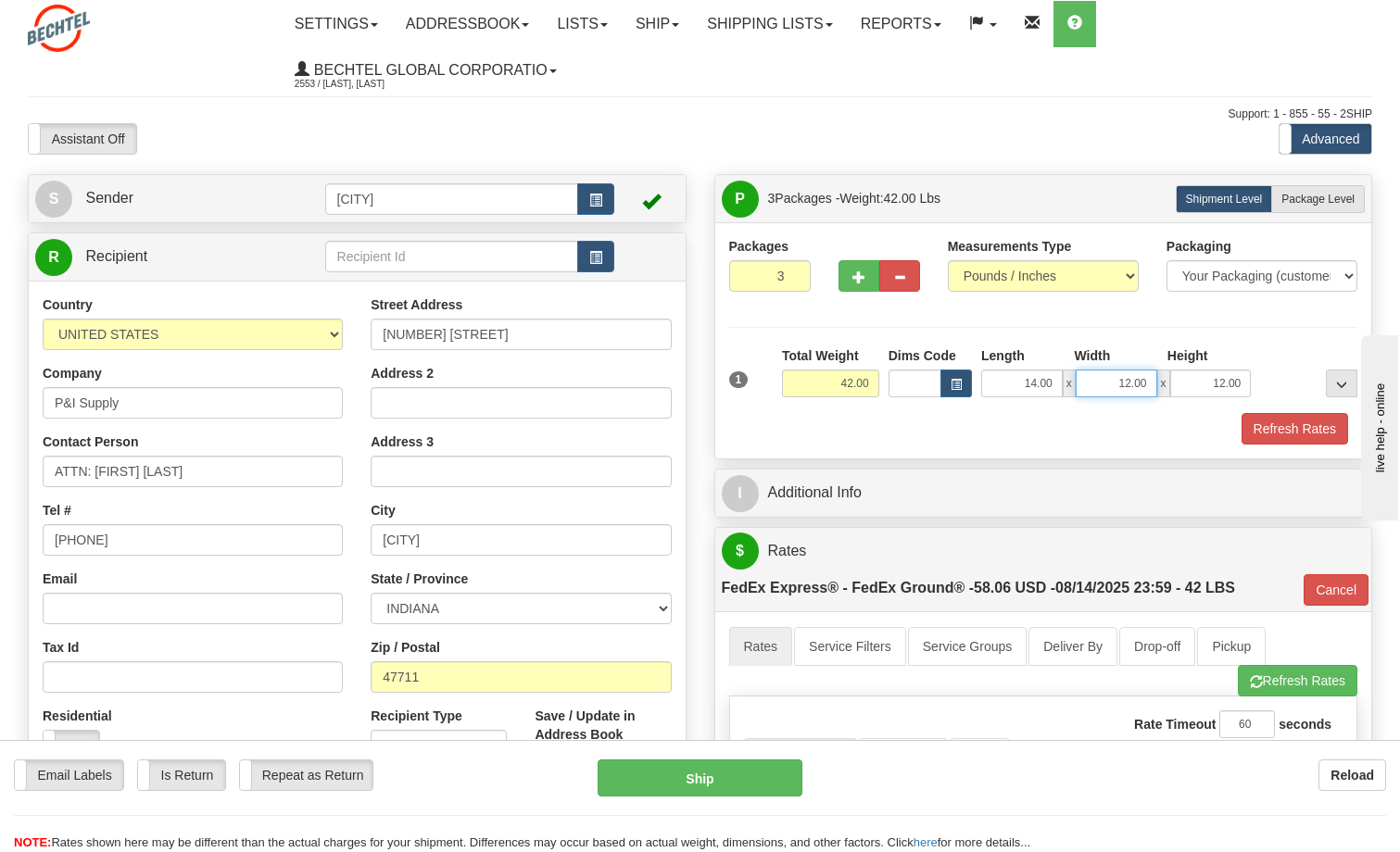 click on "14.00
x
12.00
x
12.00" at bounding box center [1116, 383] 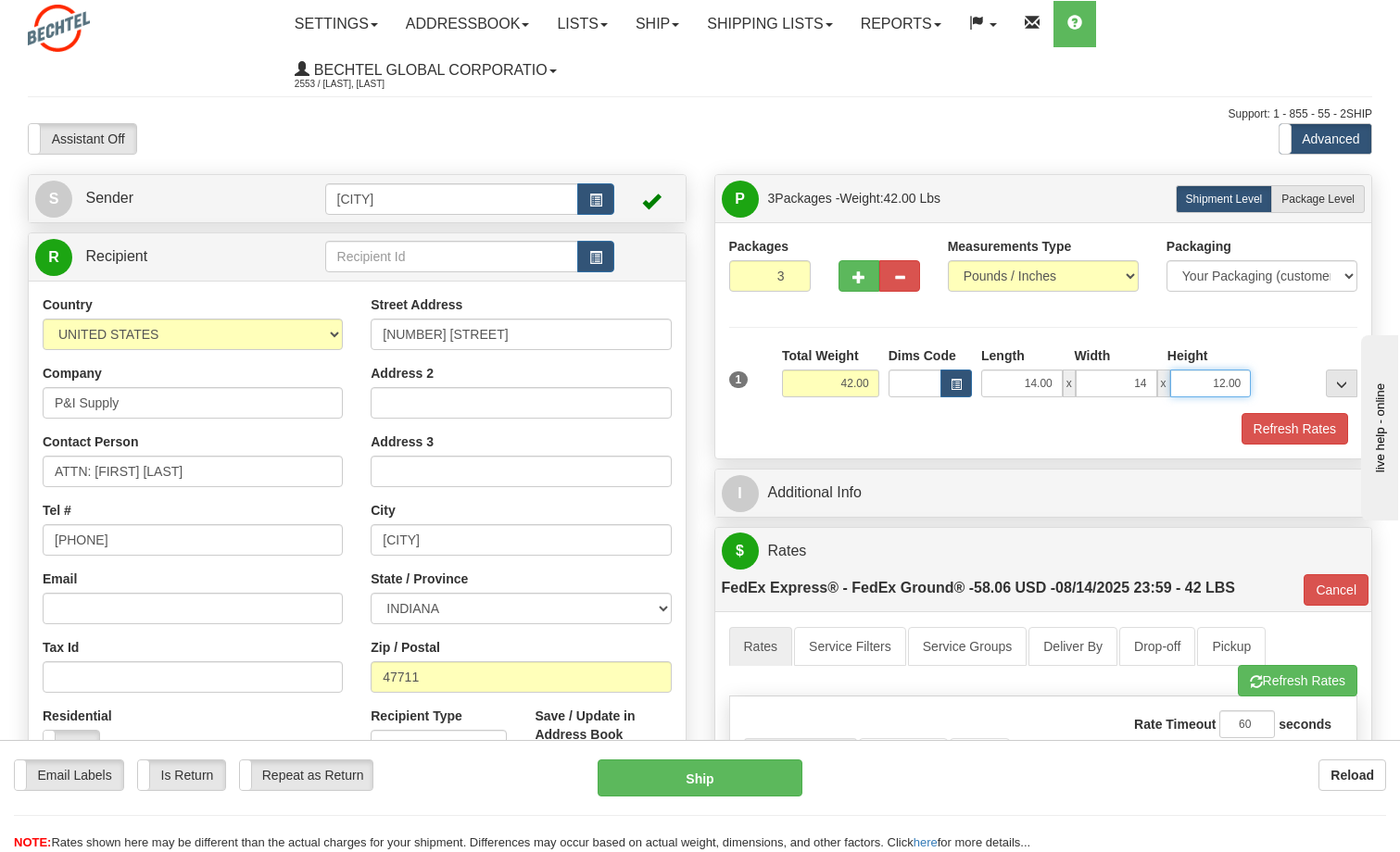 type on "14.00" 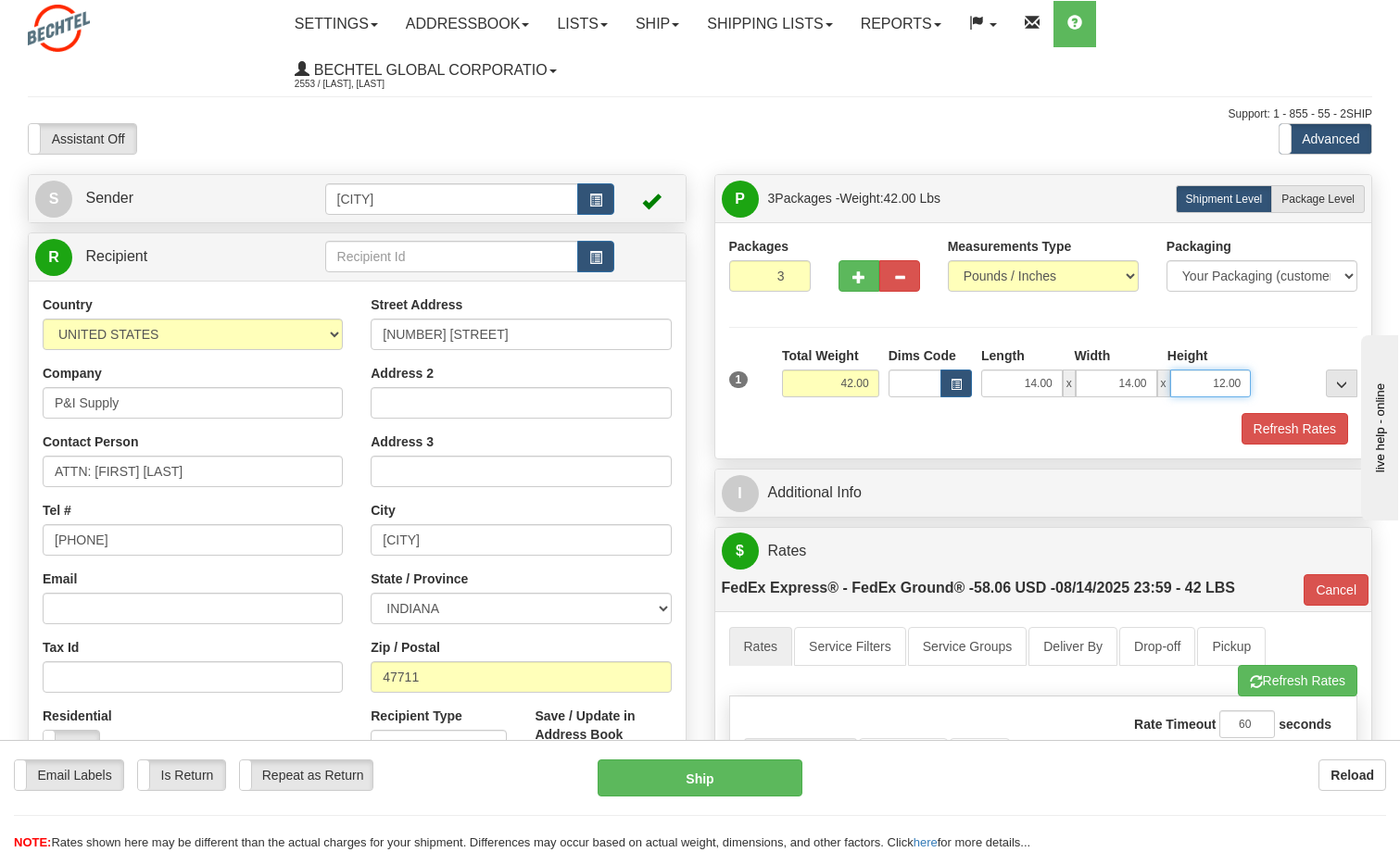 drag, startPoint x: 1206, startPoint y: 385, endPoint x: 1242, endPoint y: 385, distance: 36 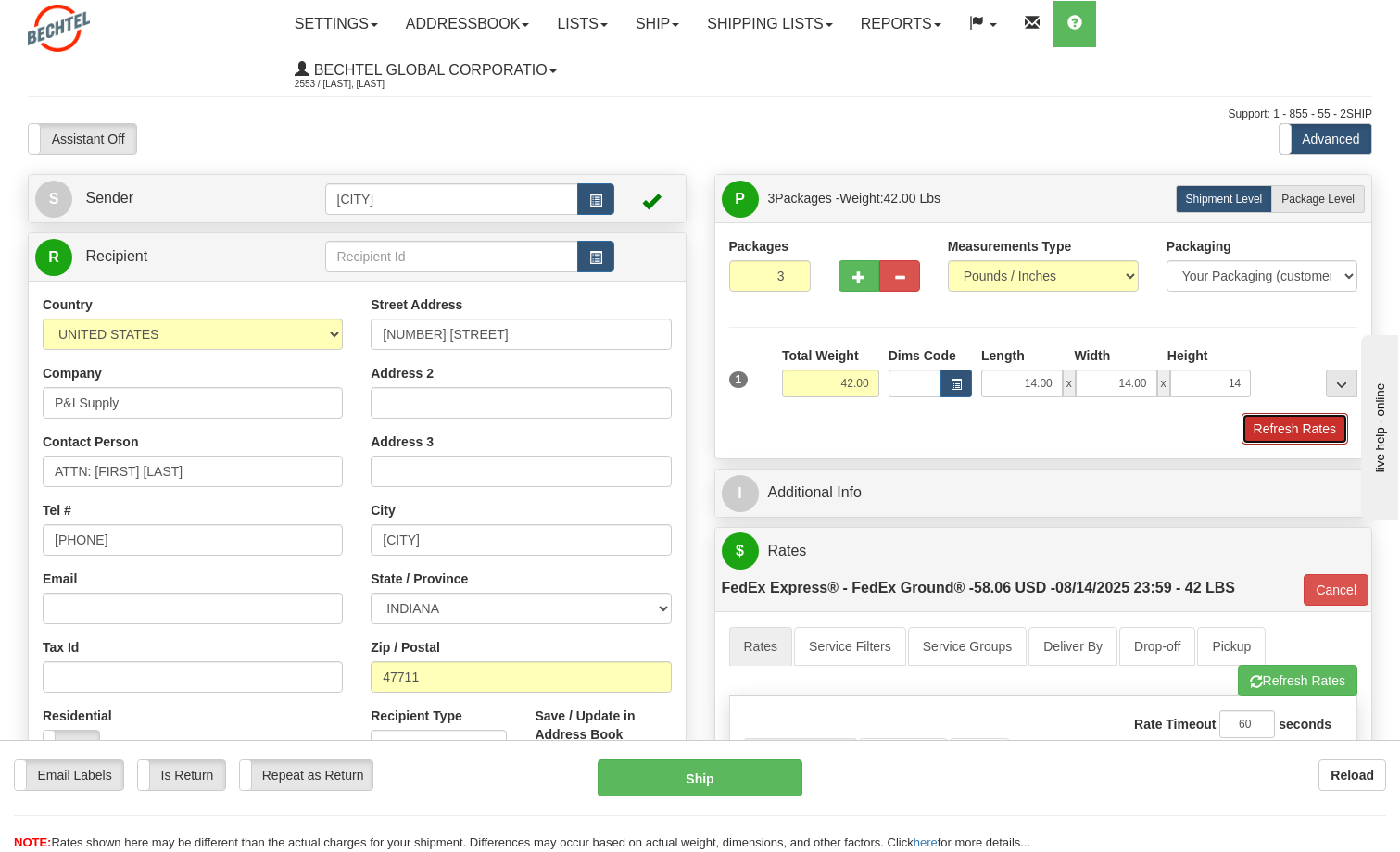 type on "14.00" 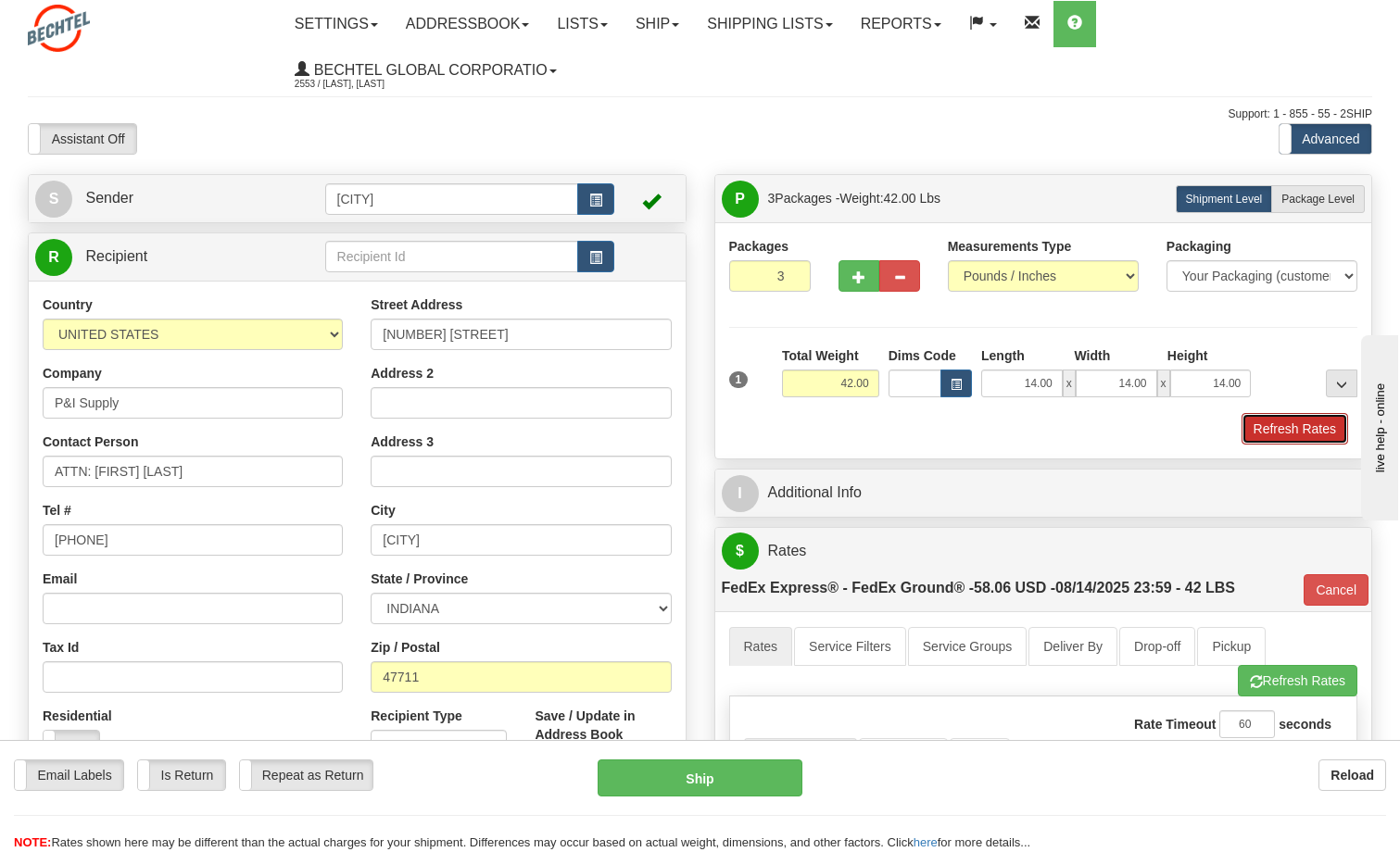 click on "Refresh Rates" at bounding box center (1294, 429) 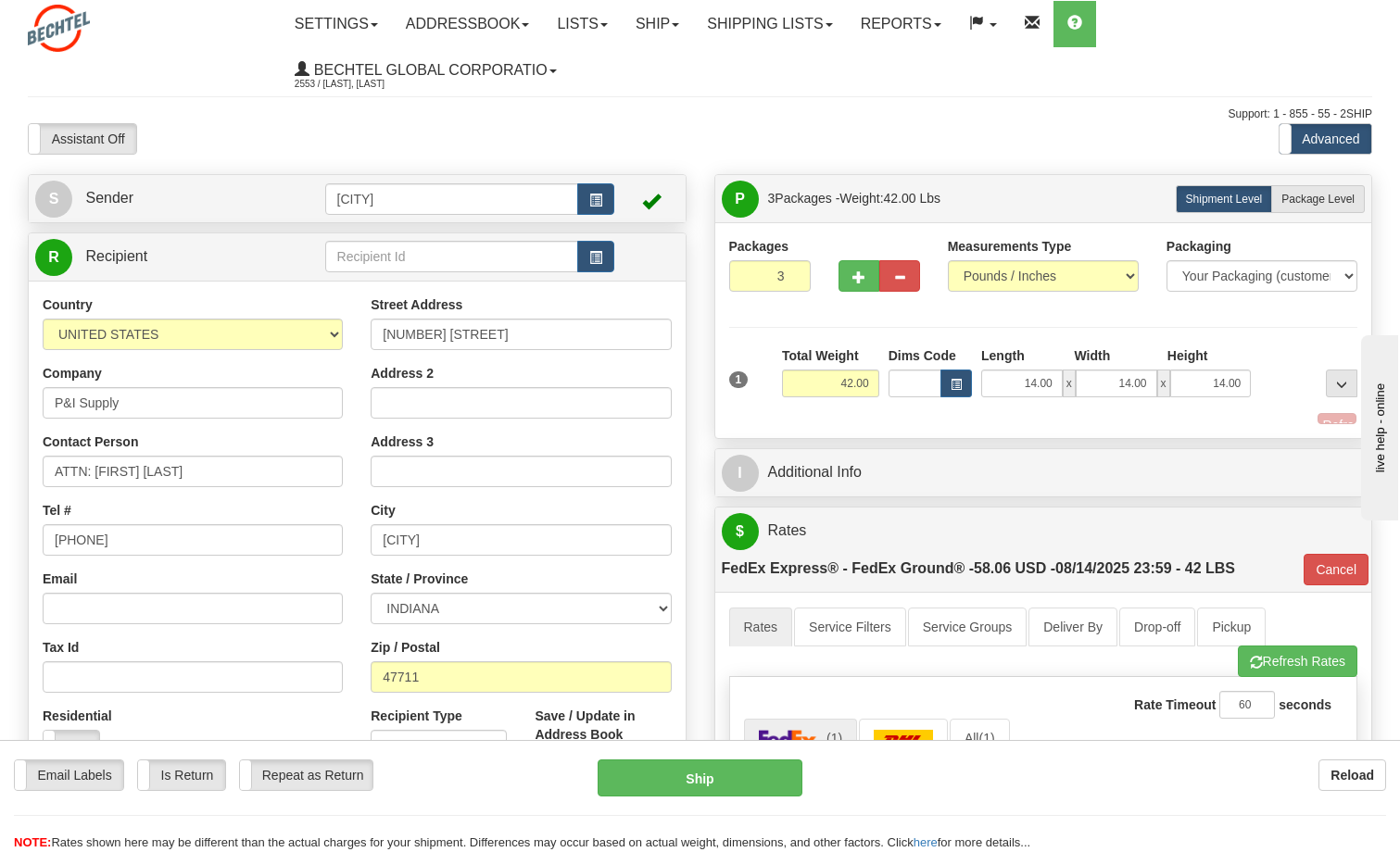 type on "92" 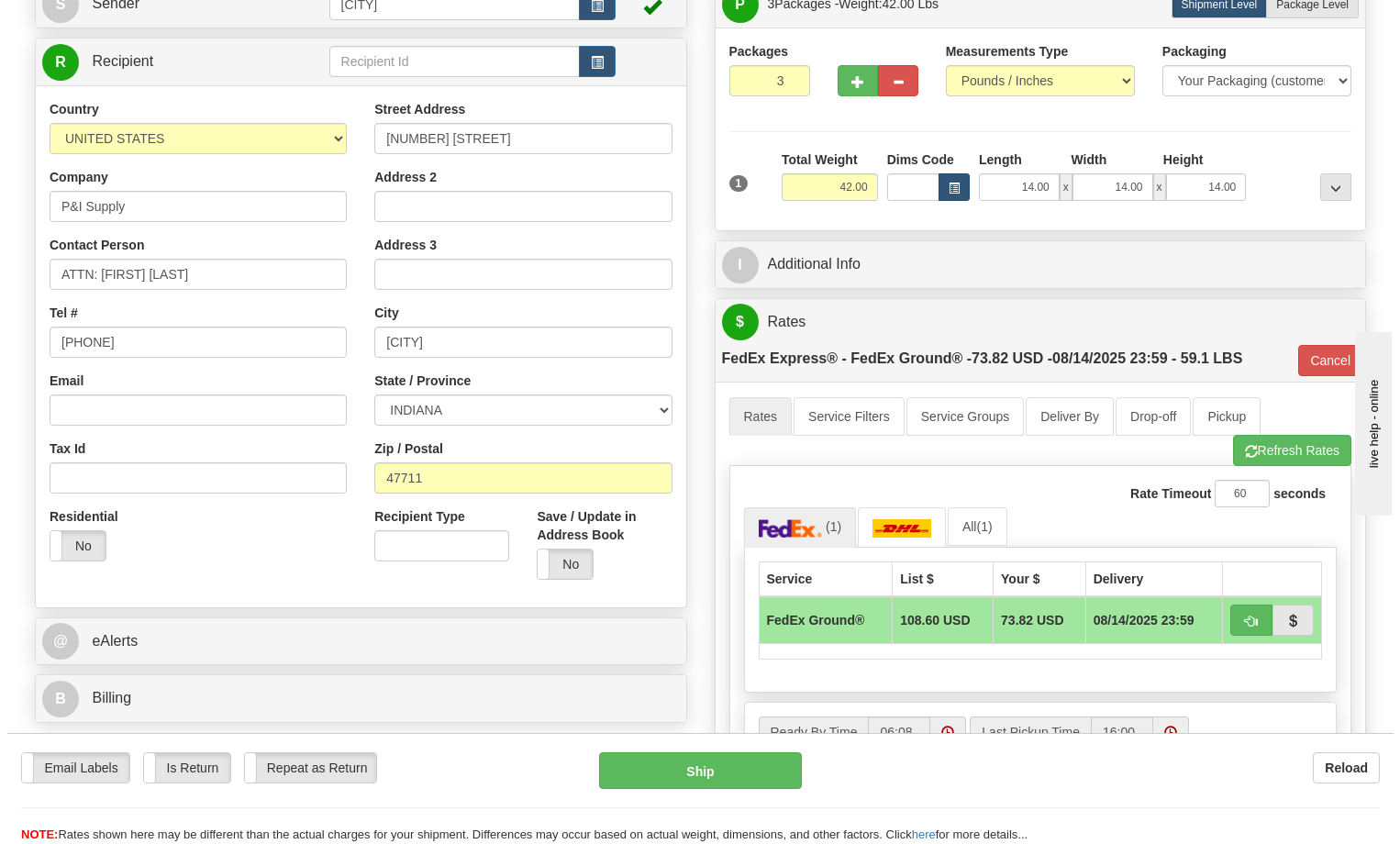 scroll, scrollTop: 275, scrollLeft: 0, axis: vertical 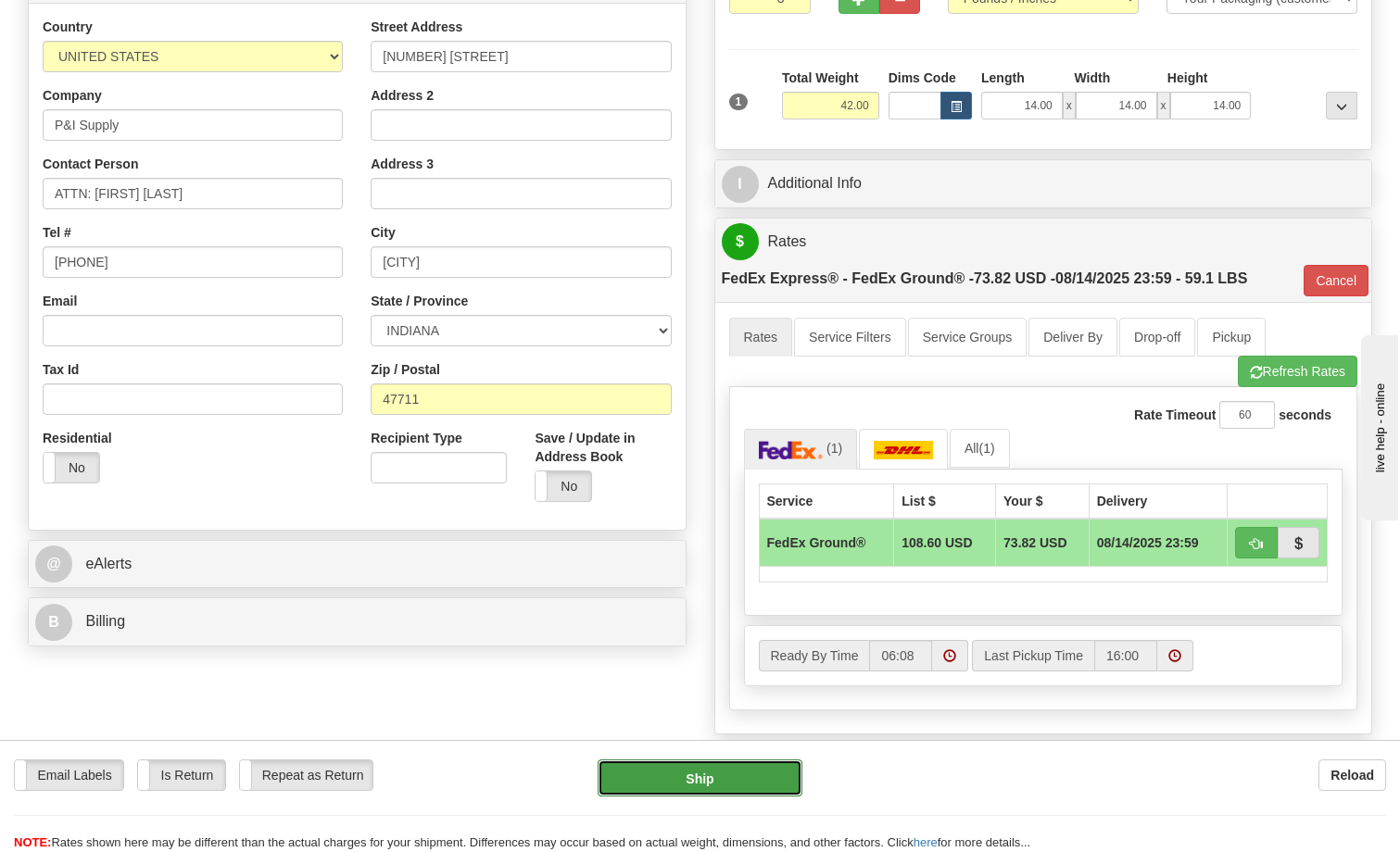 click on "Ship" at bounding box center (700, 778) 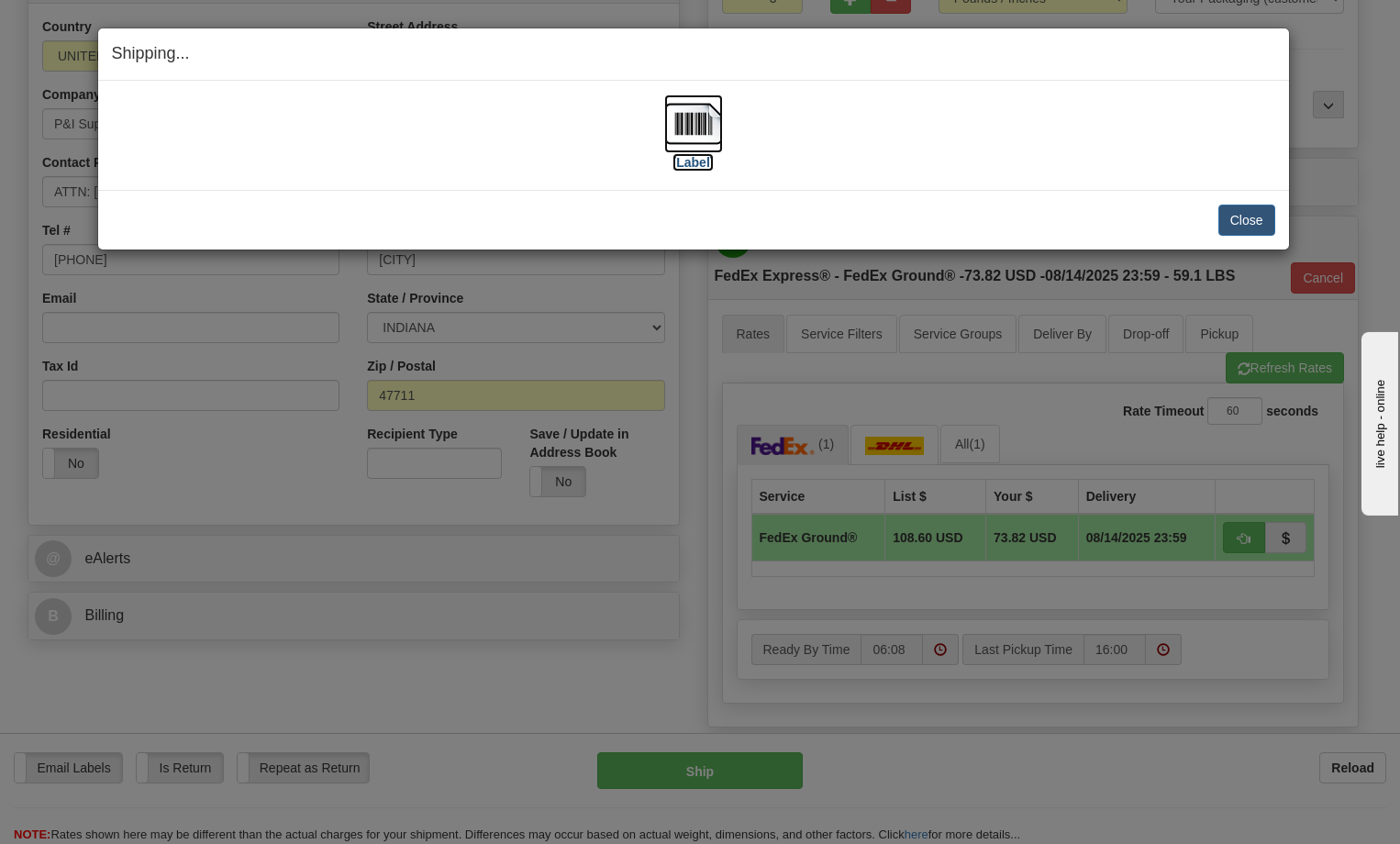 click at bounding box center [694, 124] 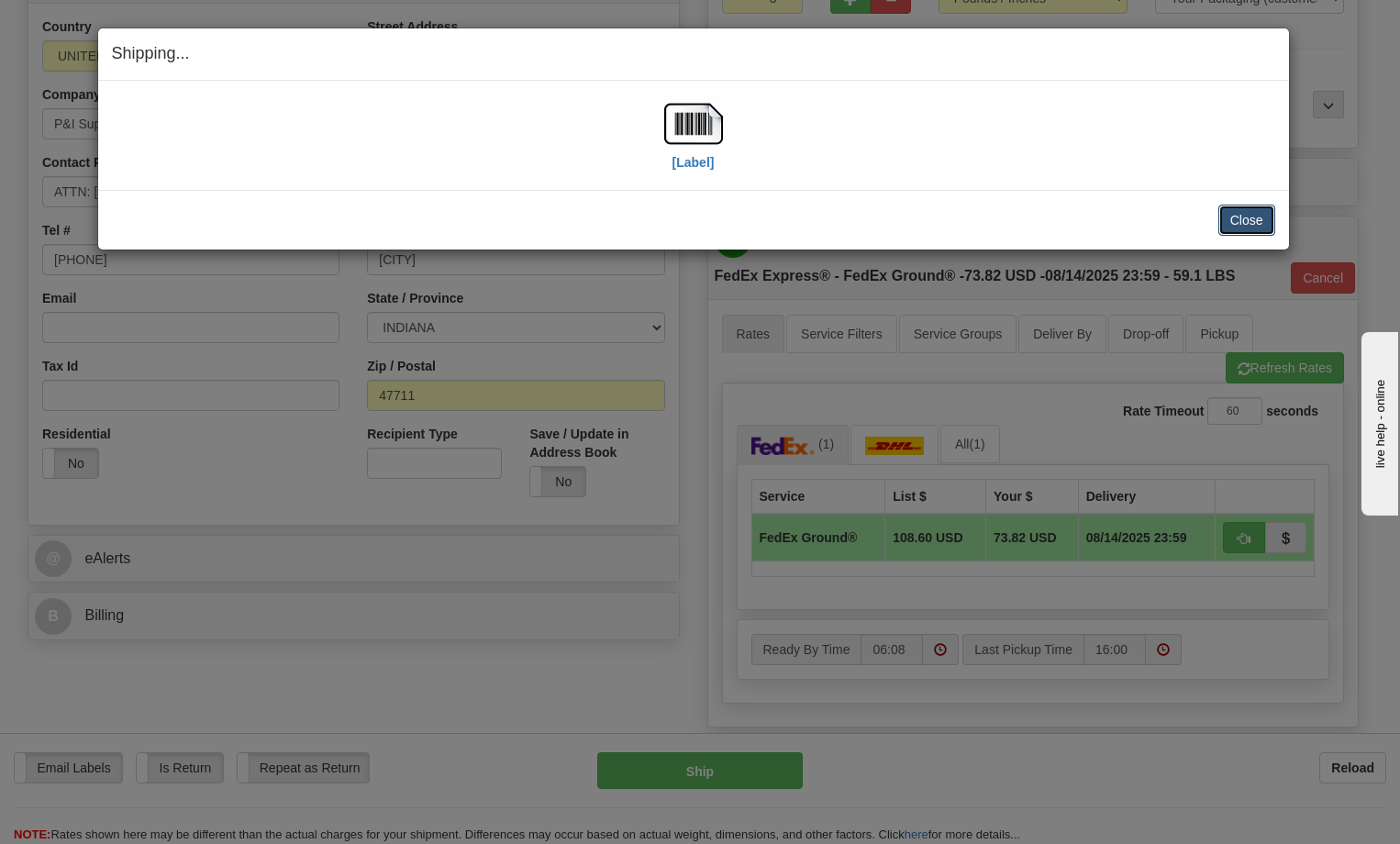 click on "Close" at bounding box center (1247, 220) 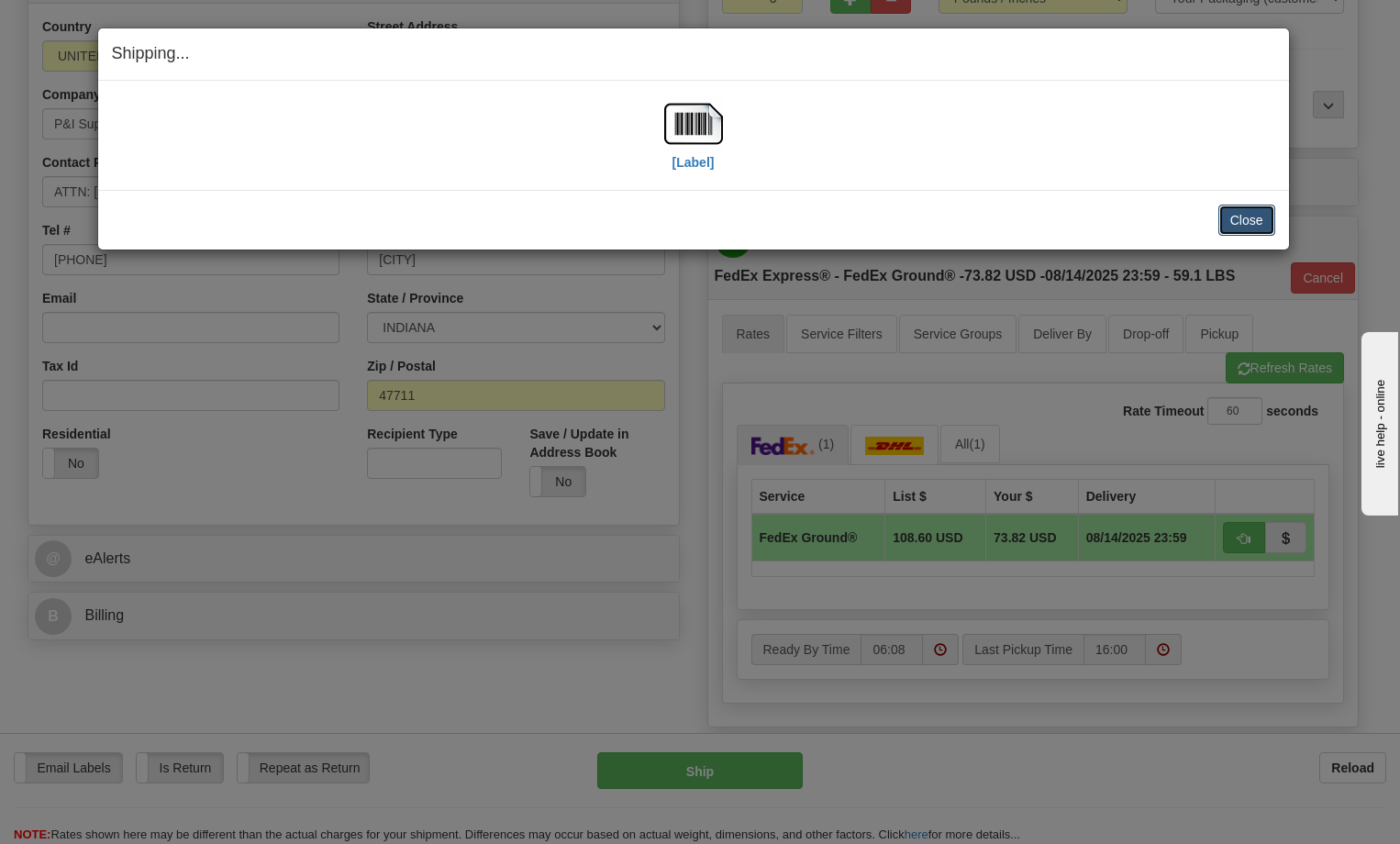 click on "Close" at bounding box center (1247, 220) 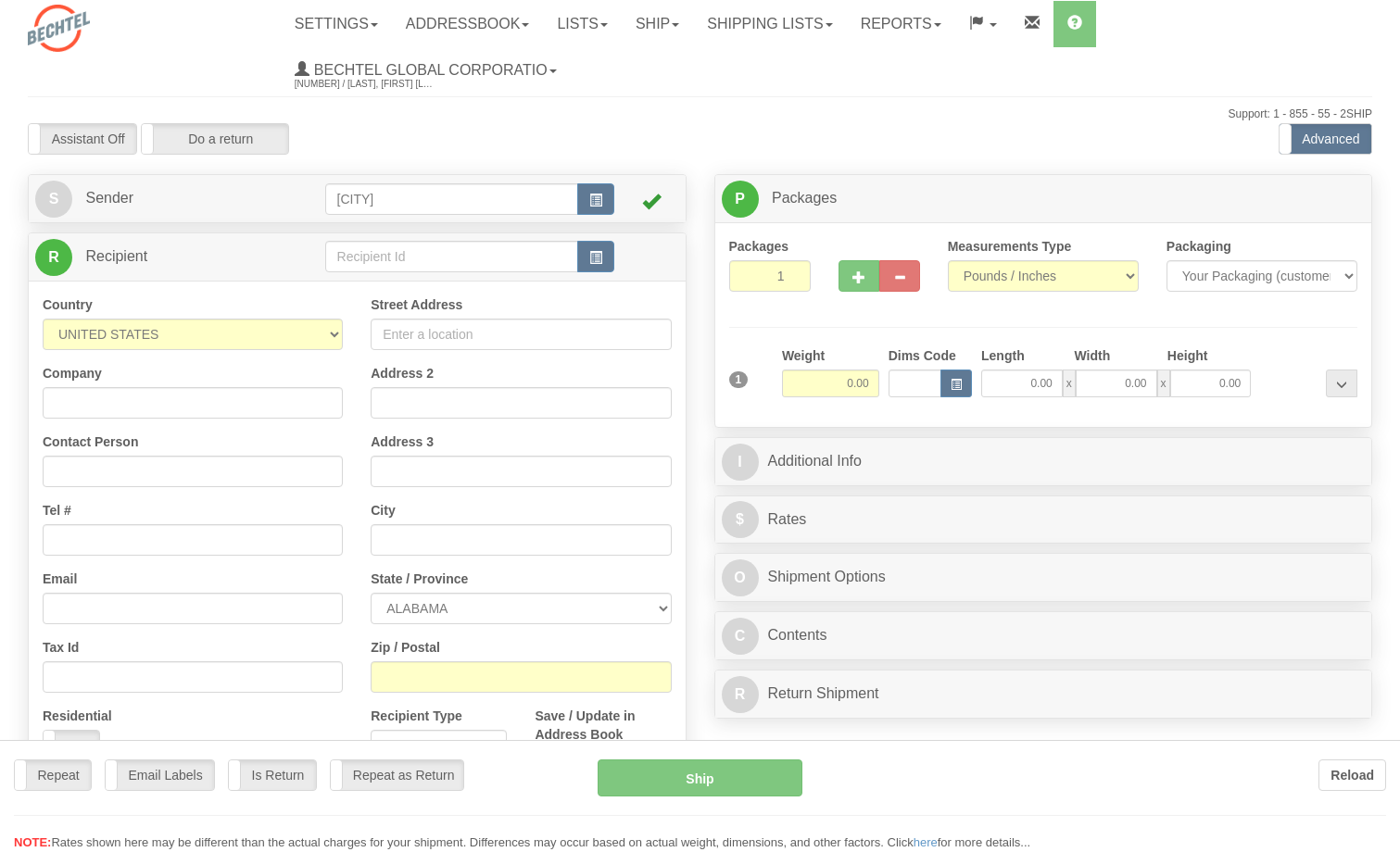 scroll, scrollTop: 0, scrollLeft: 0, axis: both 